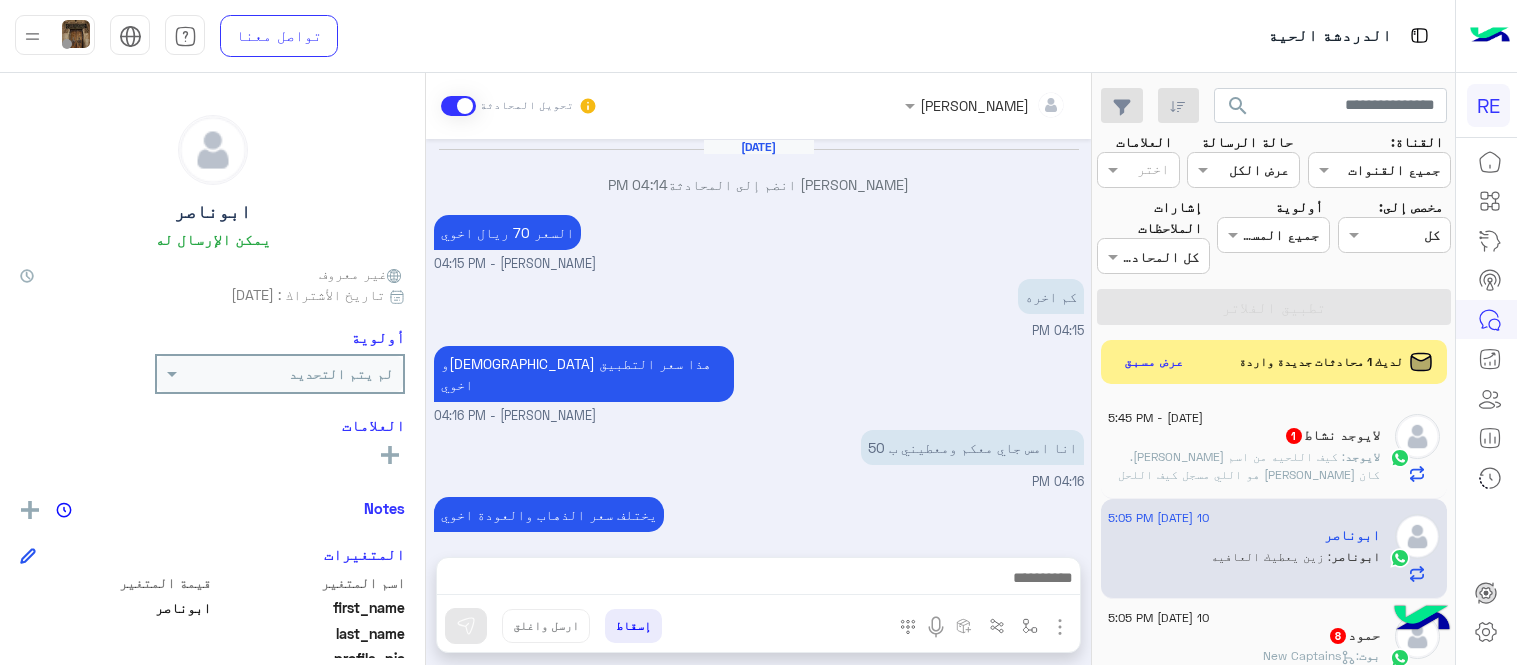 scroll, scrollTop: 0, scrollLeft: 0, axis: both 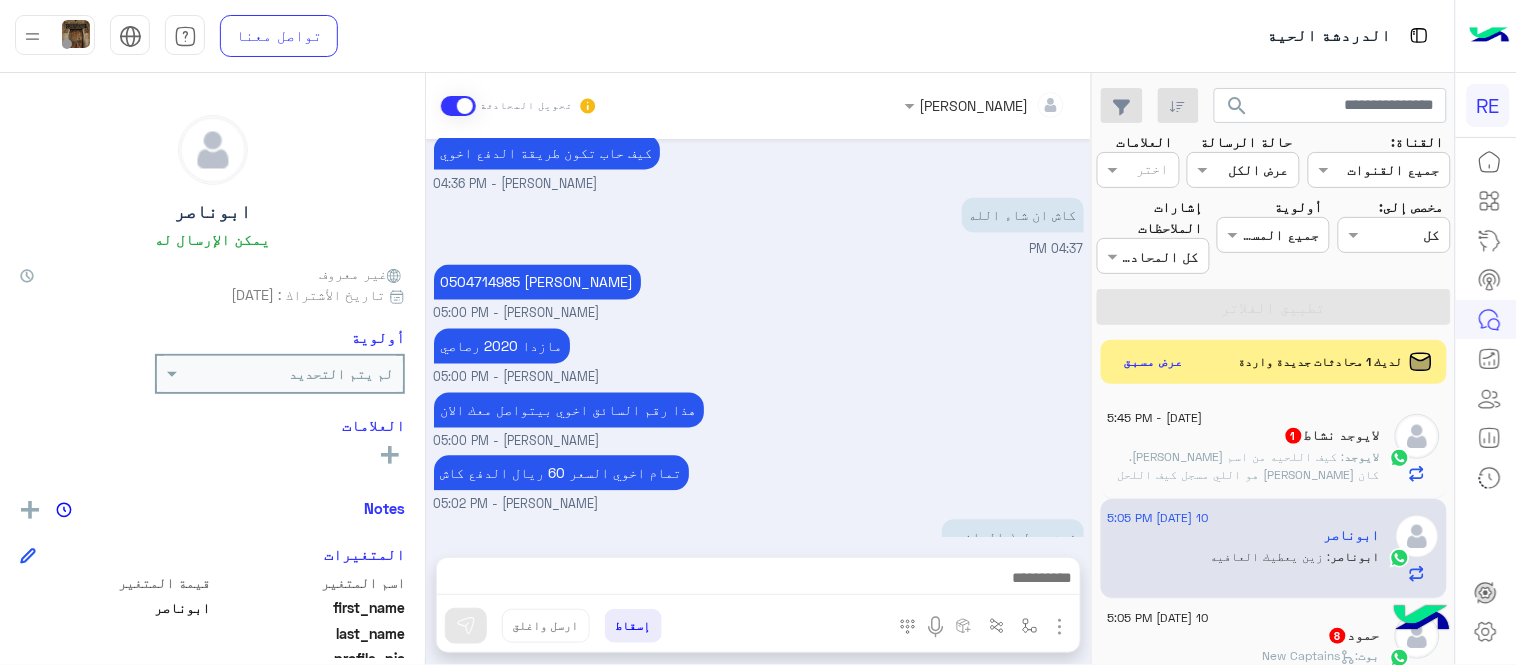 click on "لايوجد نشاط  1" 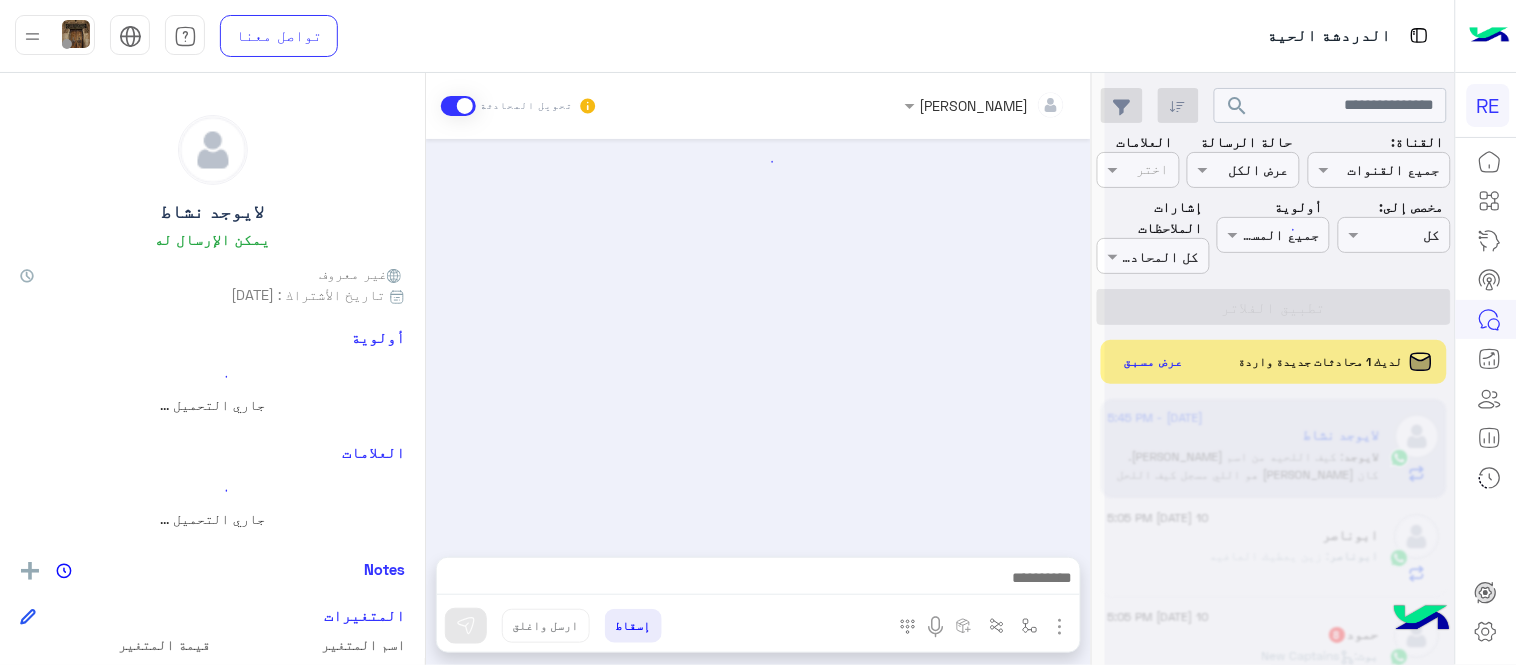 scroll, scrollTop: 603, scrollLeft: 0, axis: vertical 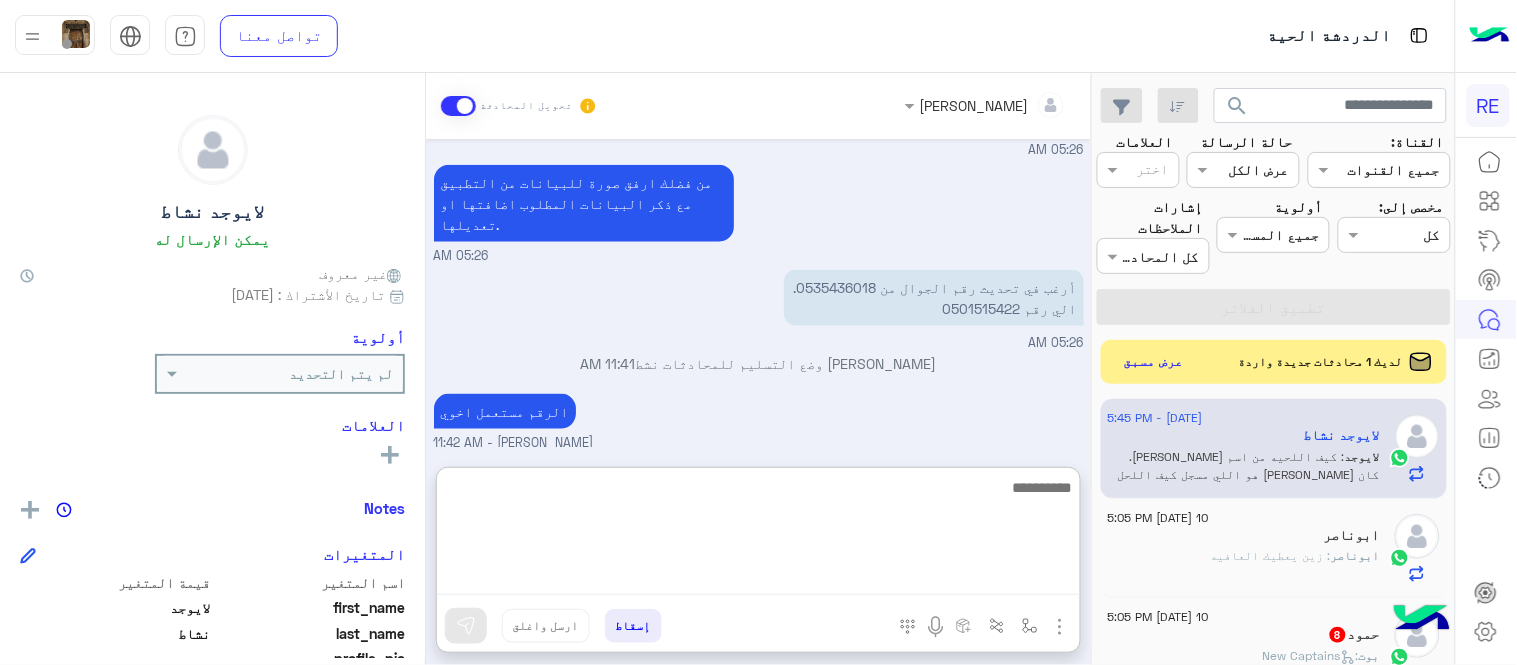 click at bounding box center (758, 535) 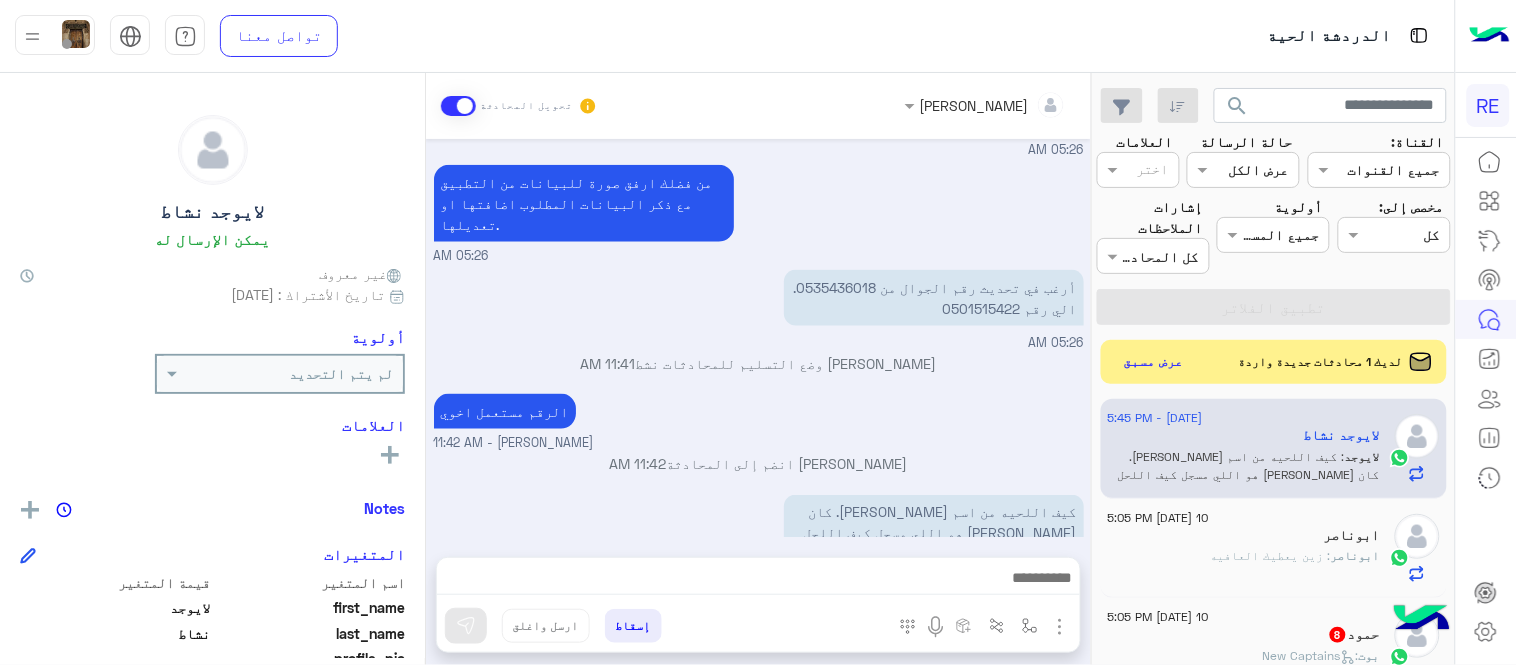 click on "[PERSON_NAME] انضم إلى المحادثة   11:42 AM" at bounding box center (759, 463) 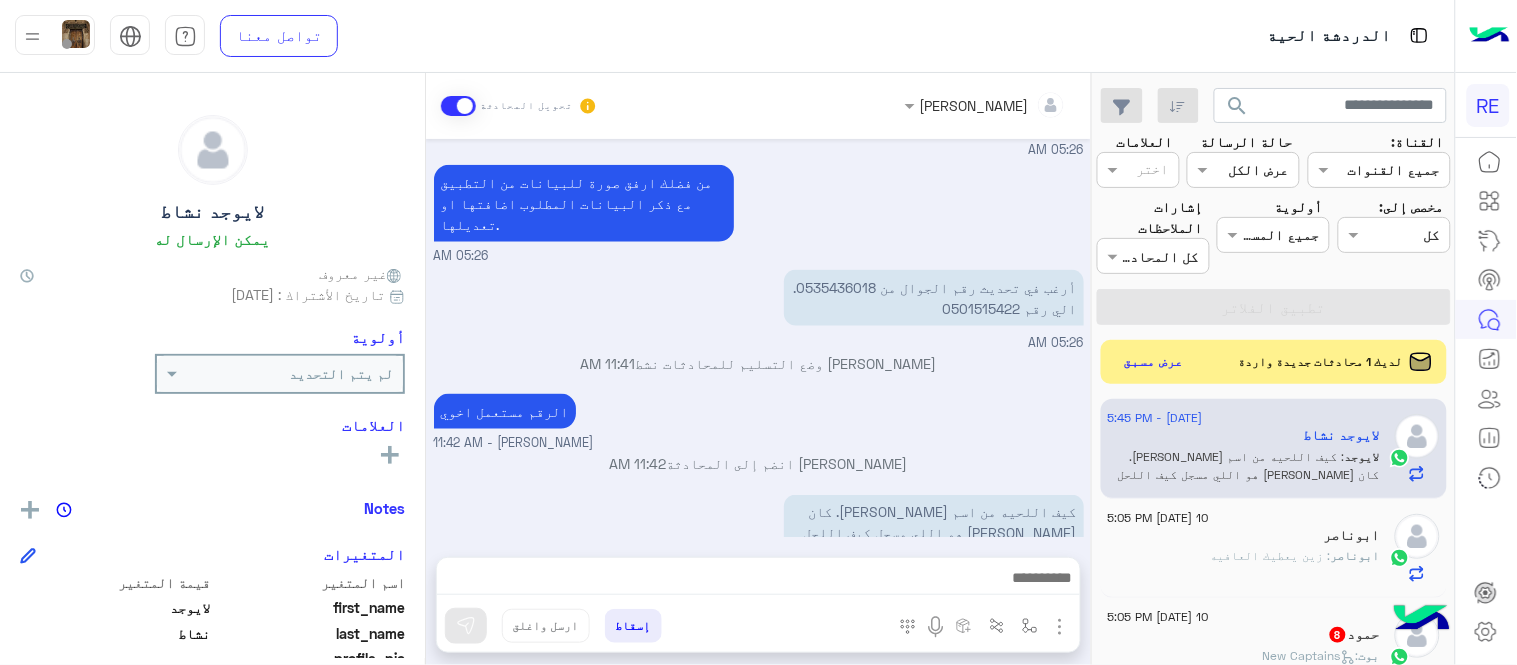 click on "الرقم مستعمل اخوي  Terhal Almodon -  11:42 AM" at bounding box center (759, 421) 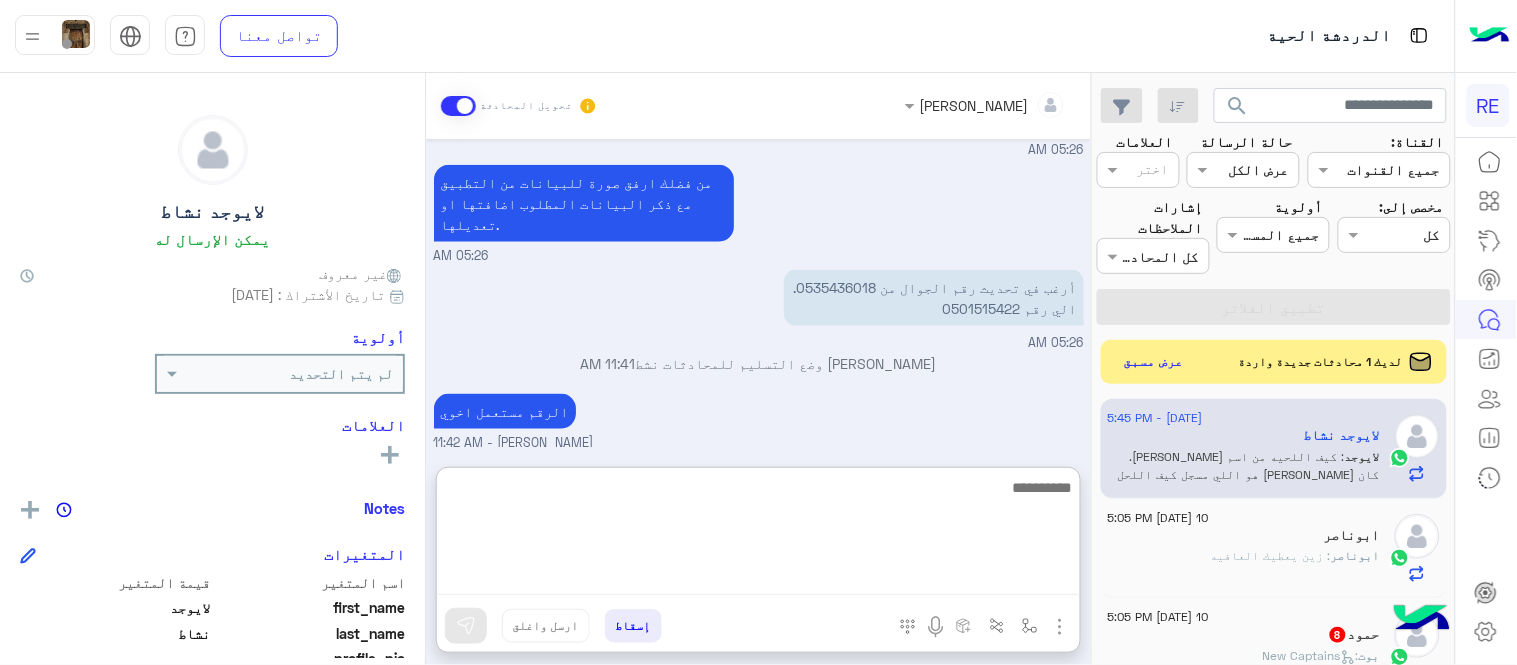 click at bounding box center (758, 535) 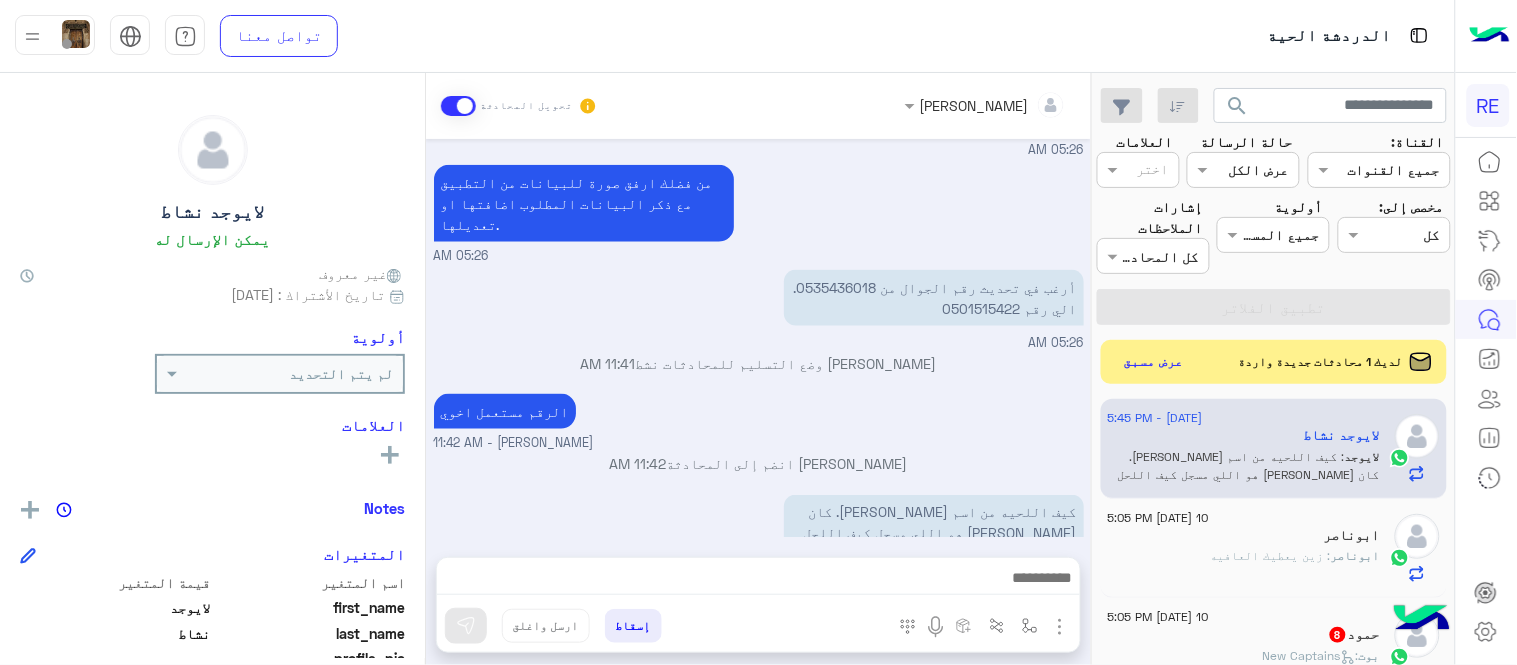 click on "الرقم مستعمل اخوي  Terhal Almodon -  11:42 AM" at bounding box center (759, 421) 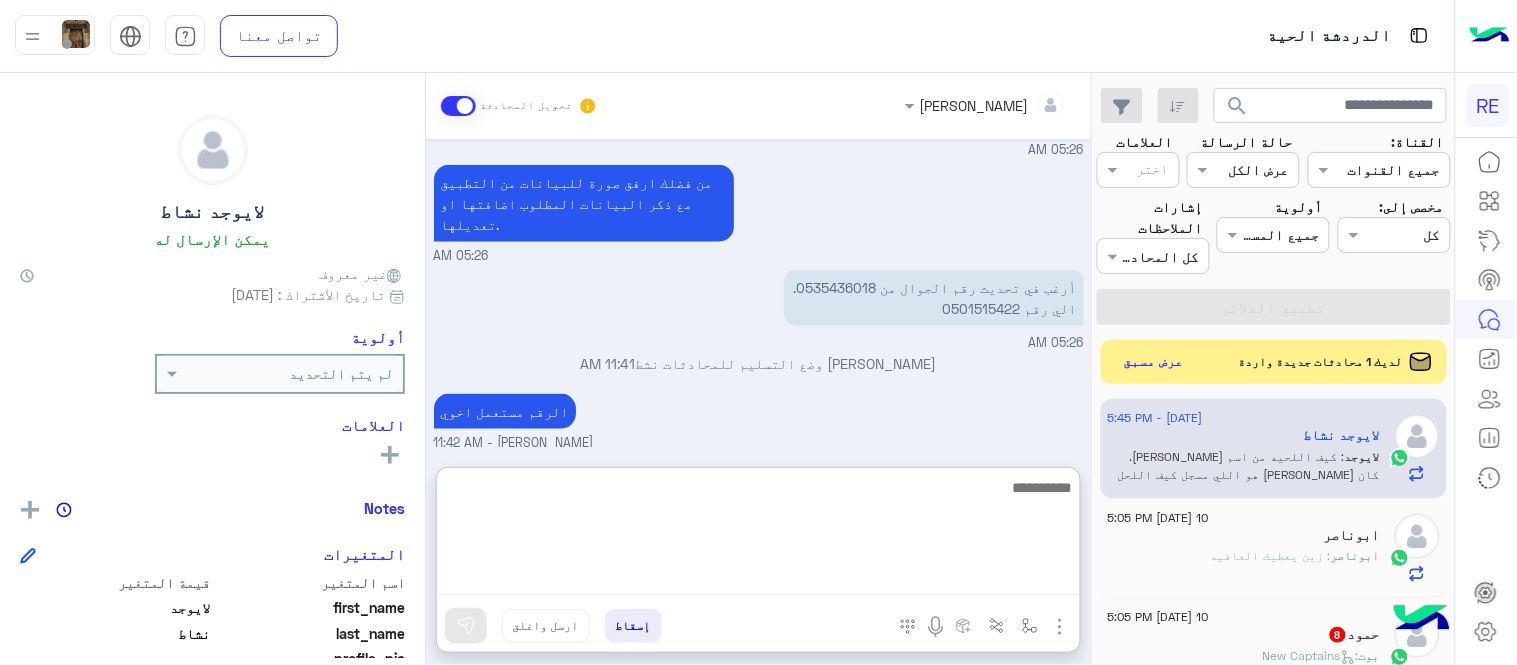 click at bounding box center (758, 535) 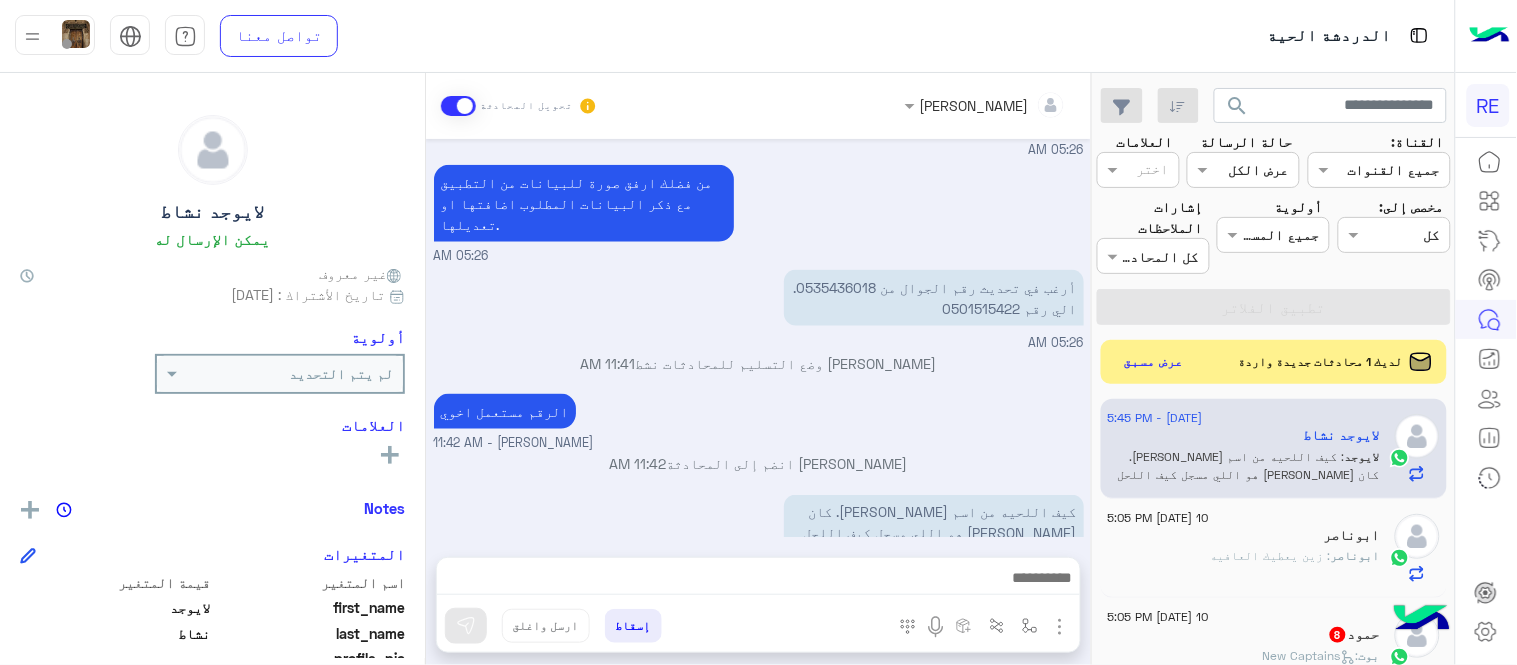 click on "الرقم مستعمل اخوي  Terhal Almodon -  11:42 AM" at bounding box center (759, 421) 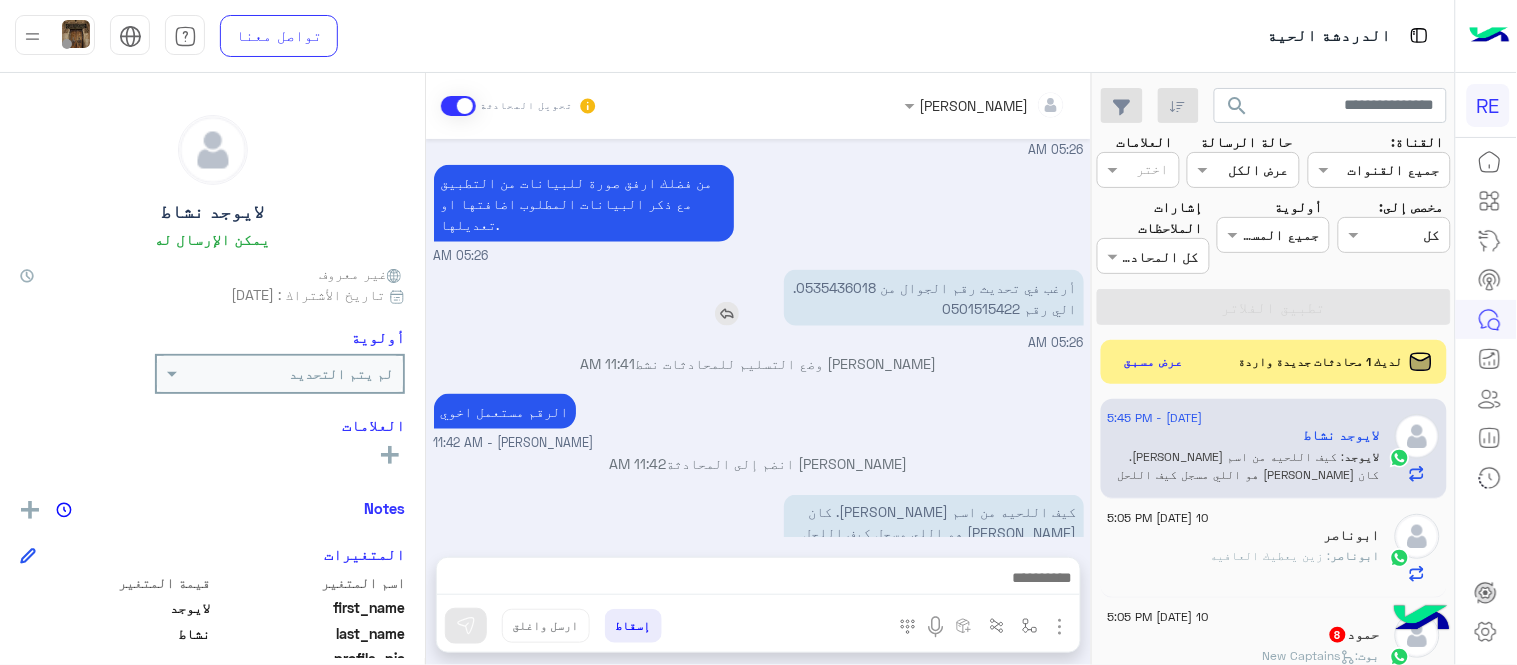 click on "أرغب في تحديث رقم الجوال   من 0535436018. الي رقم   0501515422" at bounding box center [934, 298] 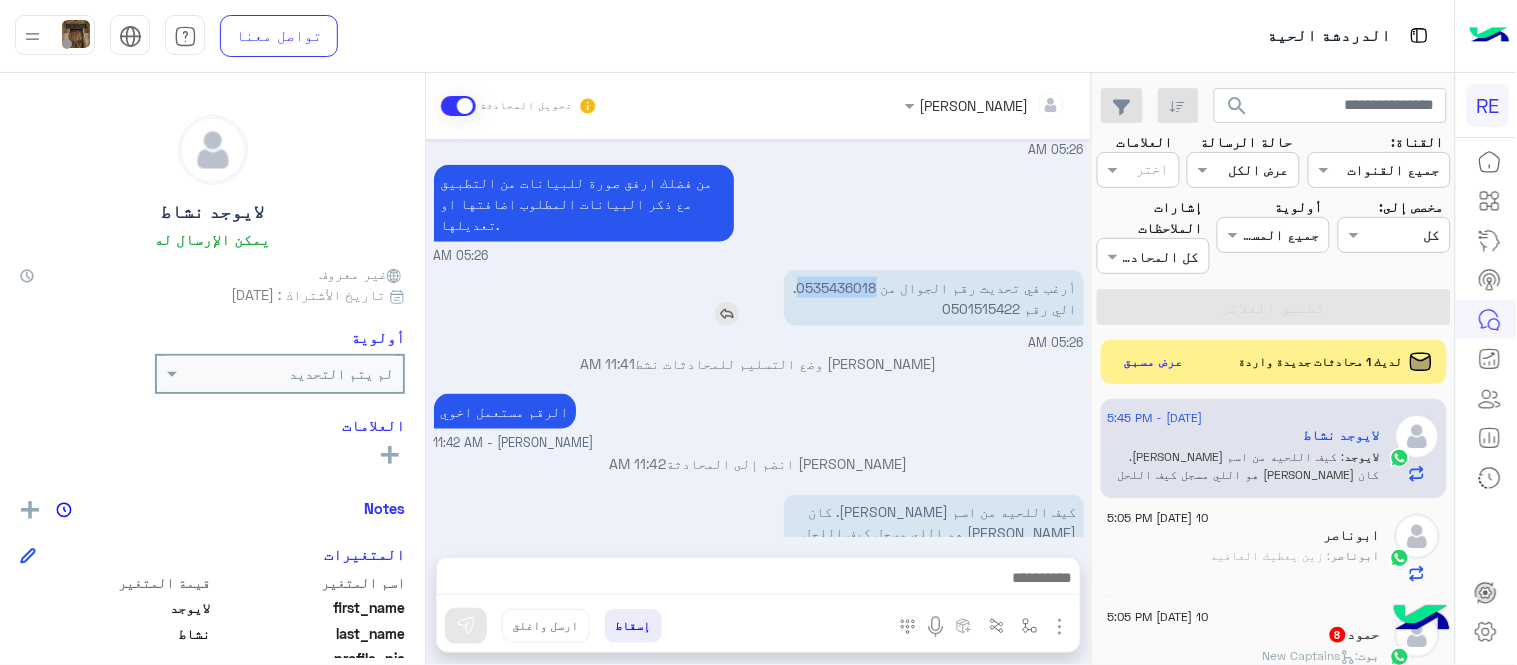 click on "أرغب في تحديث رقم الجوال   من 0535436018. الي رقم   0501515422" at bounding box center [934, 298] 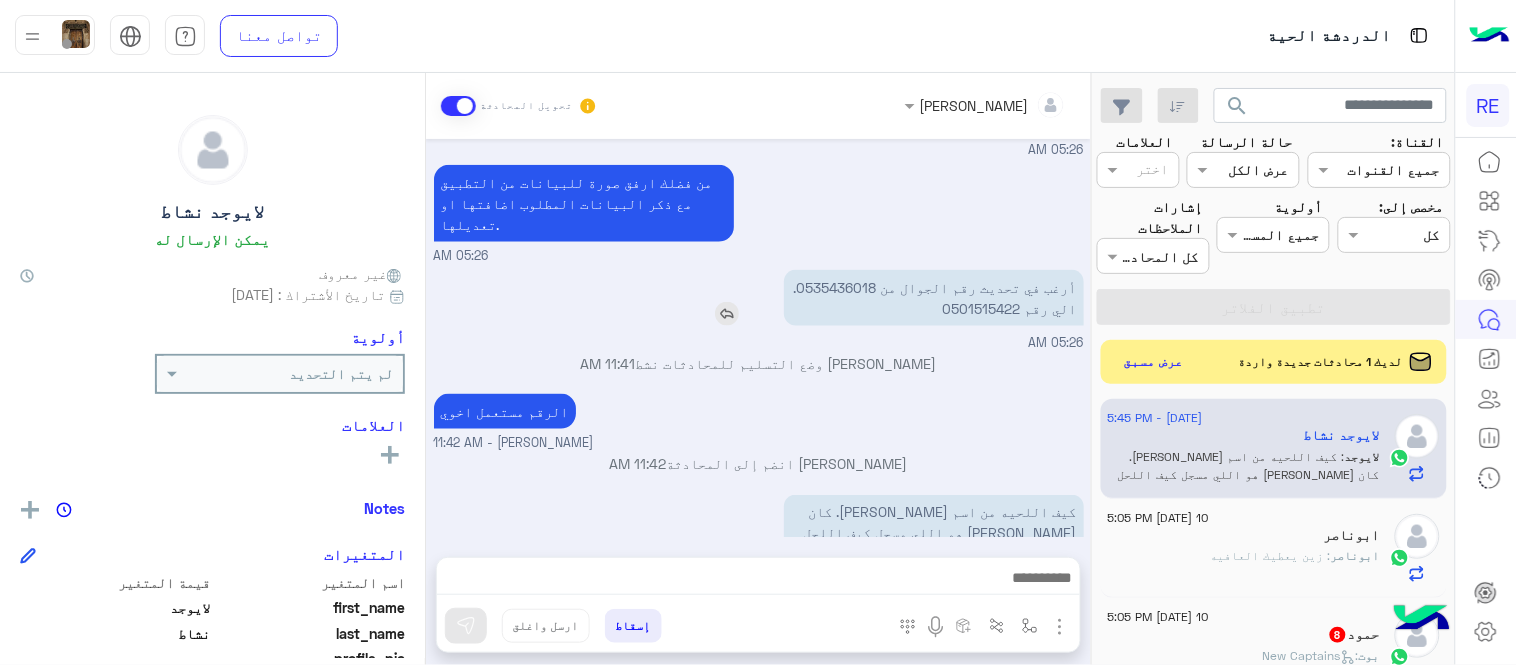 click on "أرغب في تحديث رقم الجوال   من 0535436018. الي رقم   0501515422" at bounding box center (934, 298) 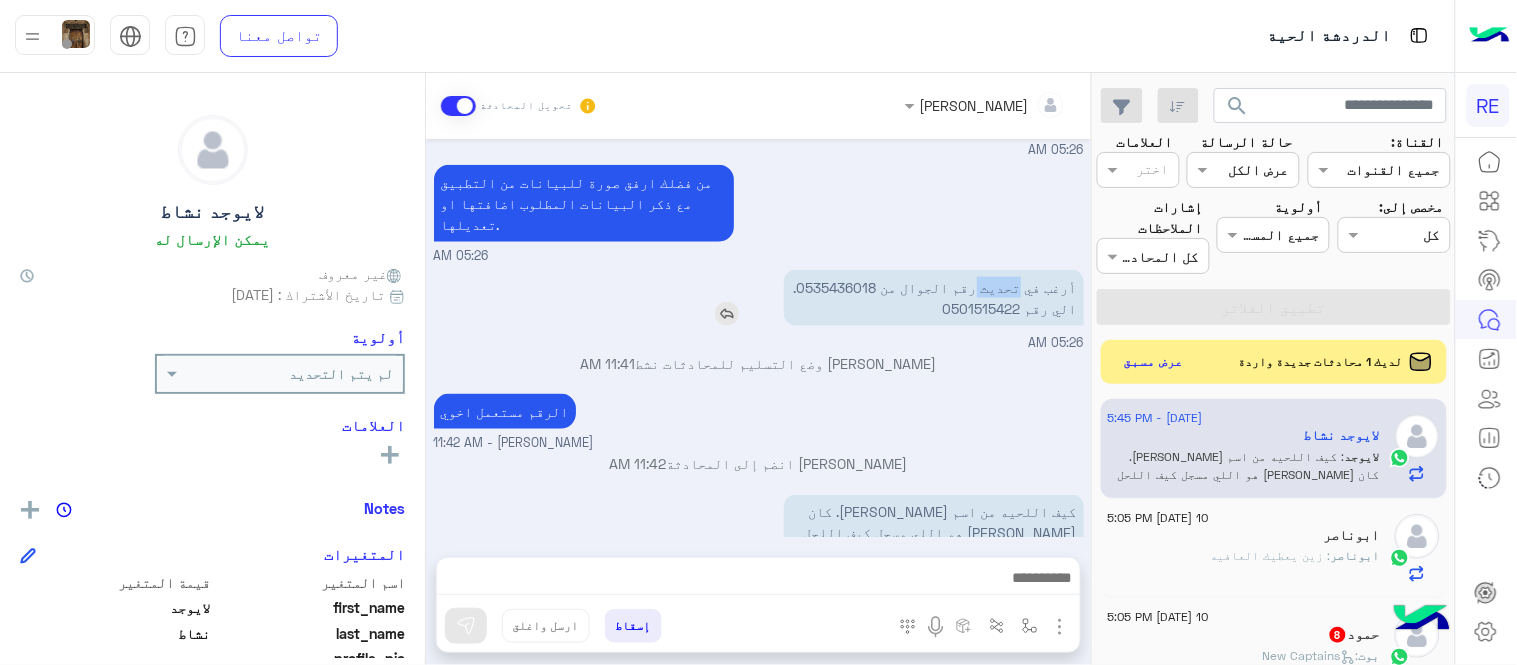click on "أرغب في تحديث رقم الجوال   من 0535436018. الي رقم   0501515422" at bounding box center [934, 298] 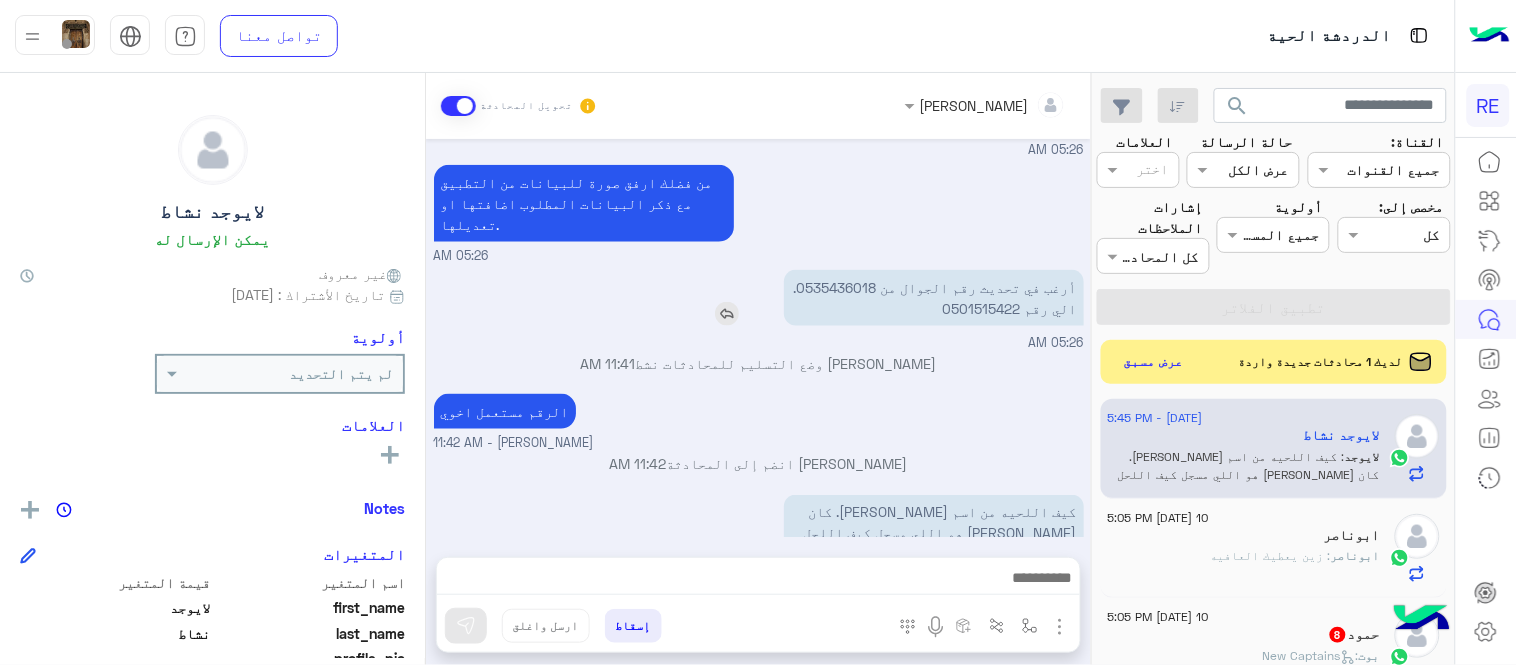 click on "أرغب في تحديث رقم الجوال   من 0535436018. الي رقم   0501515422" at bounding box center (934, 298) 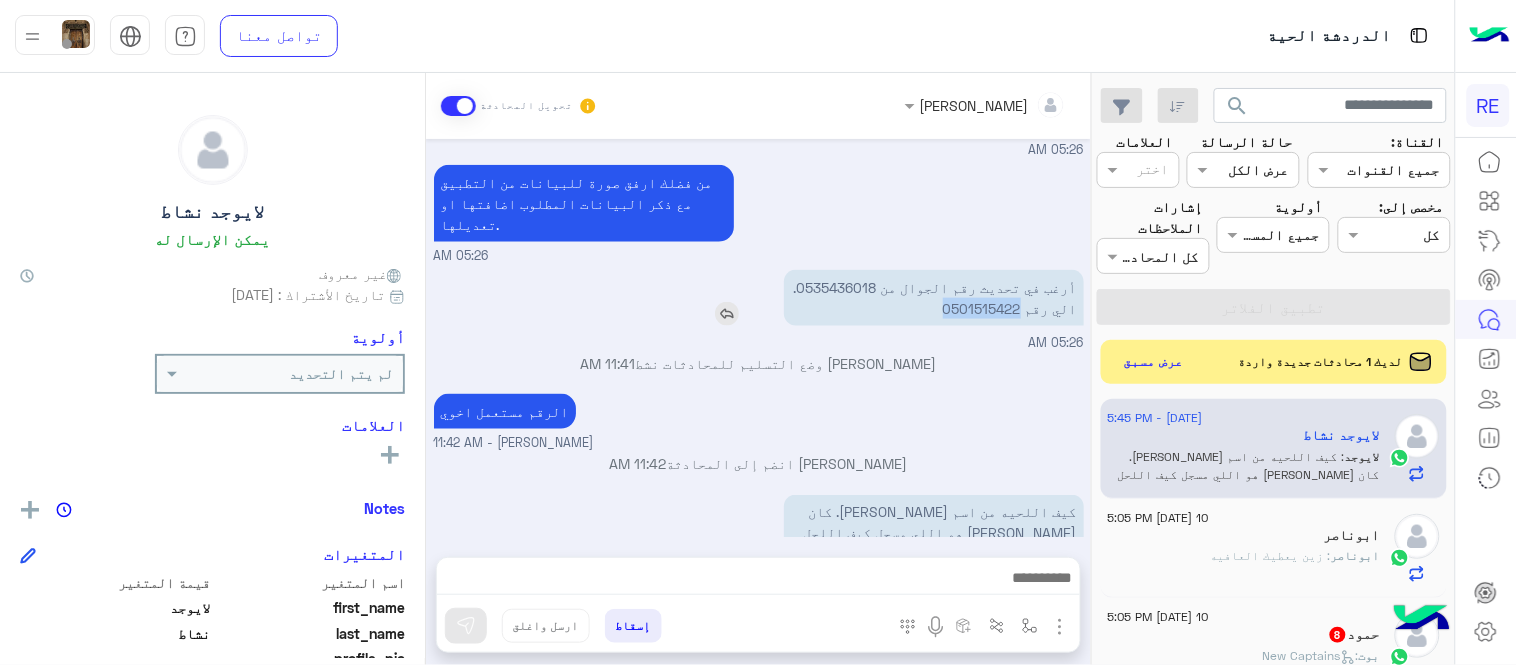 click on "أرغب في تحديث رقم الجوال   من 0535436018. الي رقم   0501515422" at bounding box center [934, 298] 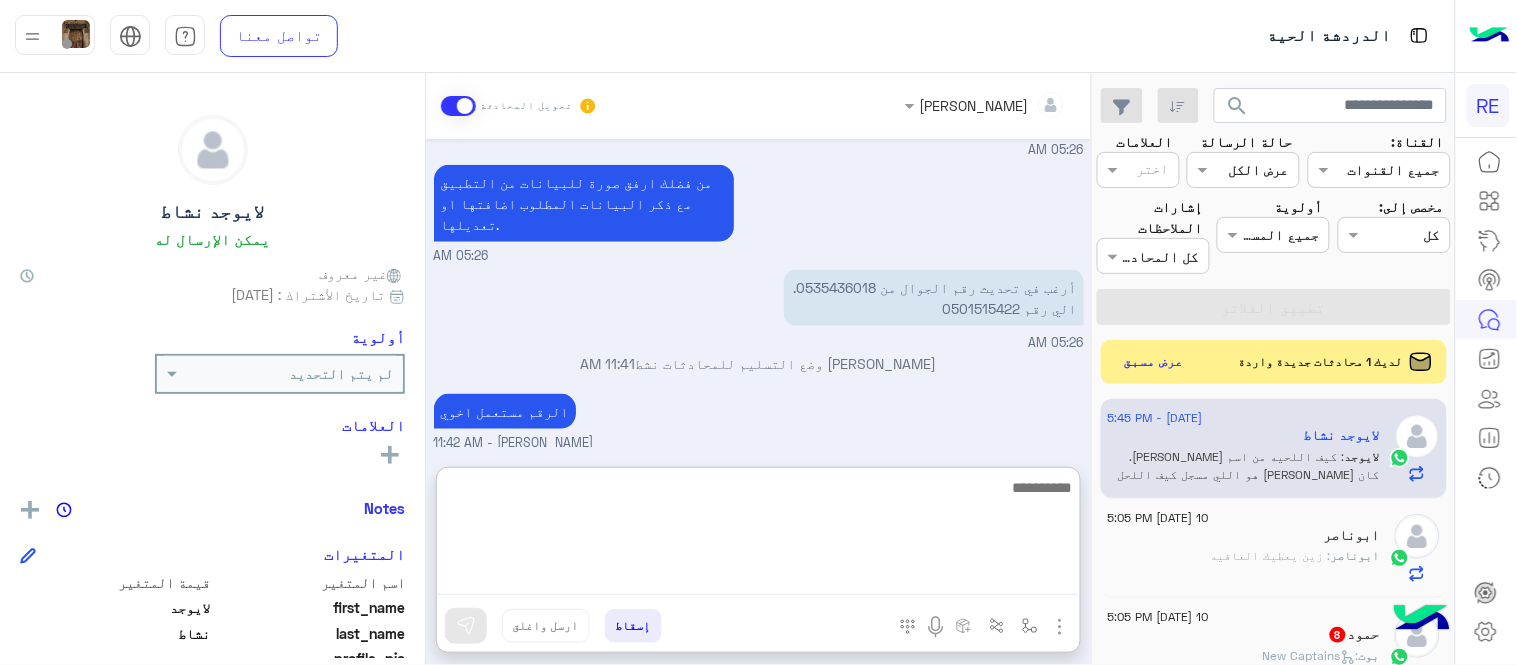 click at bounding box center [758, 535] 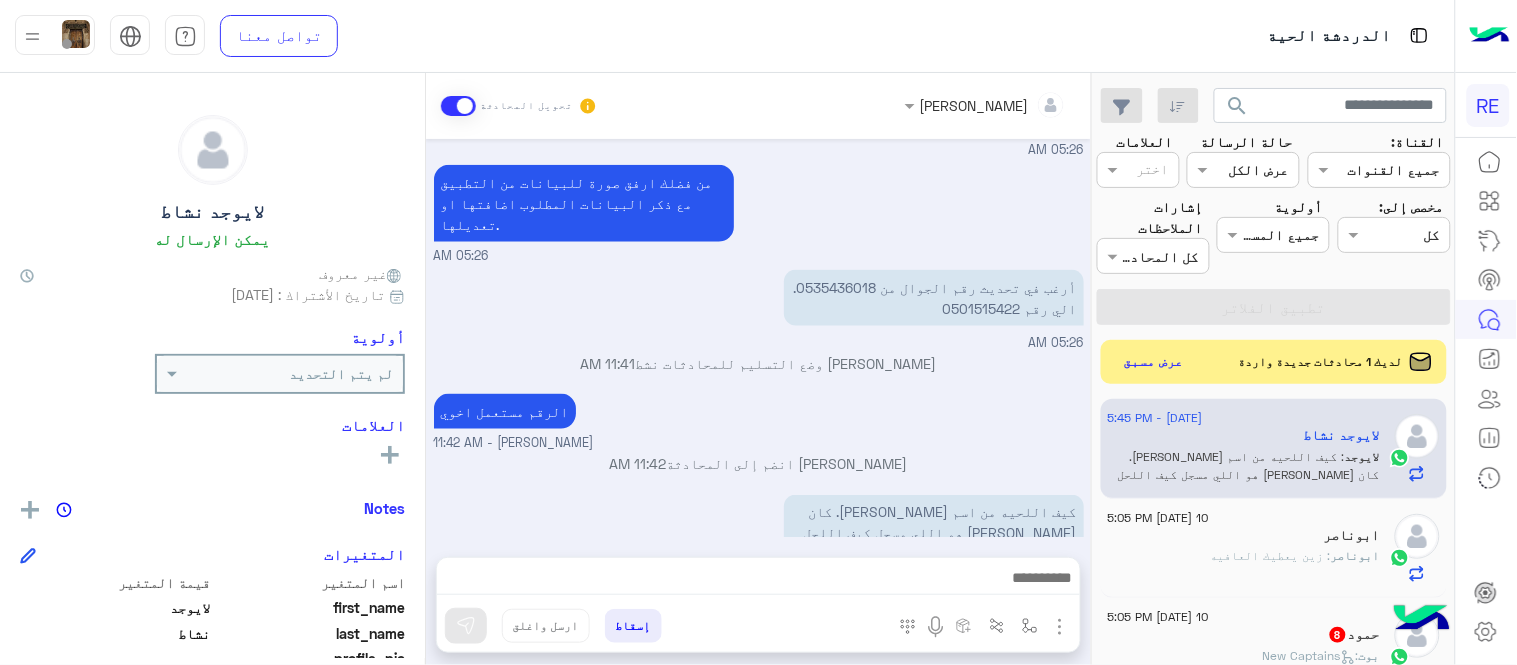 click on "Terhal Almodon تحويل المحادثة     [DATE]  مرحباً بك لايوجد، نأسف لمروركم بهذا، برجاء توضيح استفسارك الخاص وسيتم الرد عليكم من فريق الدعم قريبا. كان معك مساعدك الآلي من فريق رحلة. دمت بخير. اي خدمة اخرى ؟  الرجوع للقائمة الرئ   لا     05:25 AM   الرجوع للقائمة الرئ    05:25 AM  اختر [DATE] الخدمات التالية:    05:25 AM   تعديل البيانات    05:26 AM  من فضلك ارفق صورة للبيانات من التطبيق  مع ذكر البيانات المطلوب اضافتها او تعديلها.    05:26 AM  أرغب في تحديث رقم الجوال   من 0535436018. الي رقم   0501515422   05:26 AM   [PERSON_NAME] وضع التسليم للمحادثات نشط   11:41 AM      الرقم مستعمل اخوي  Terhal Almodon -  11:42 AM   [PERSON_NAME] انضم إلى المحادثة" at bounding box center (758, 373) 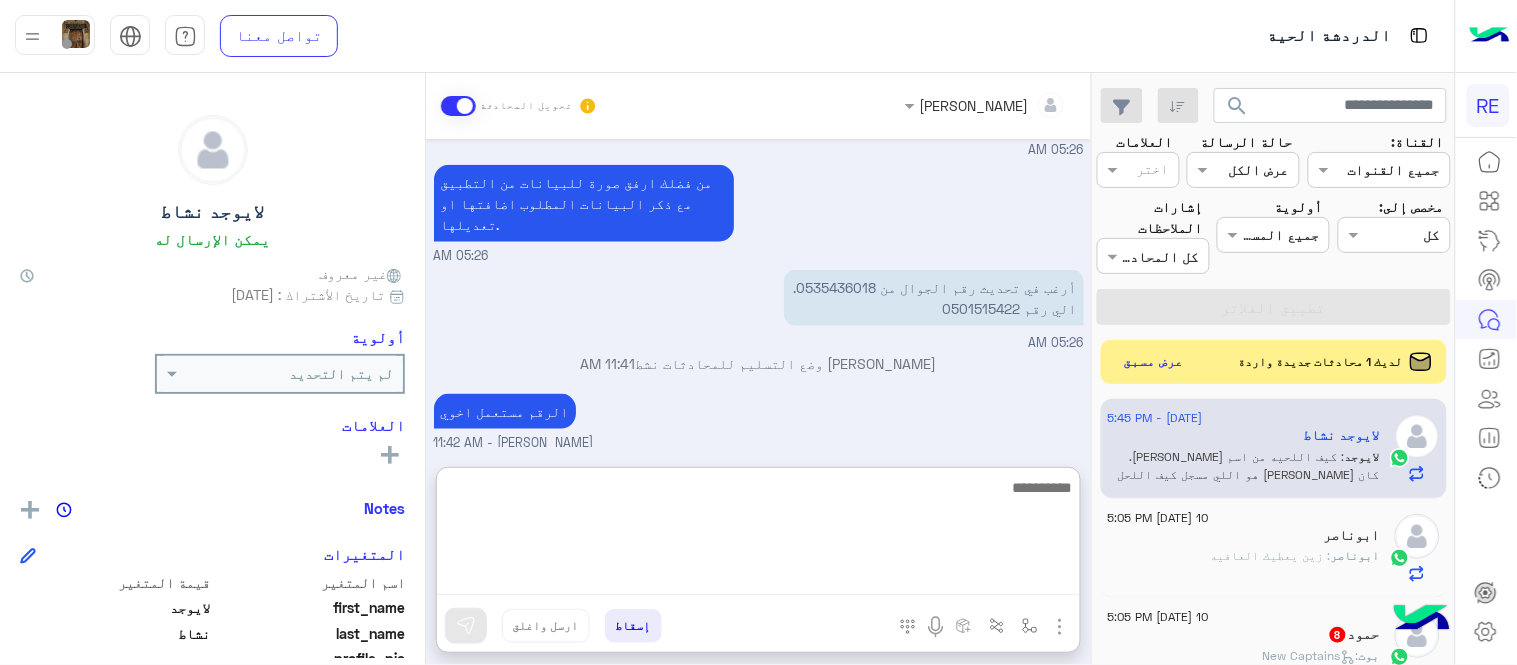 click at bounding box center [758, 535] 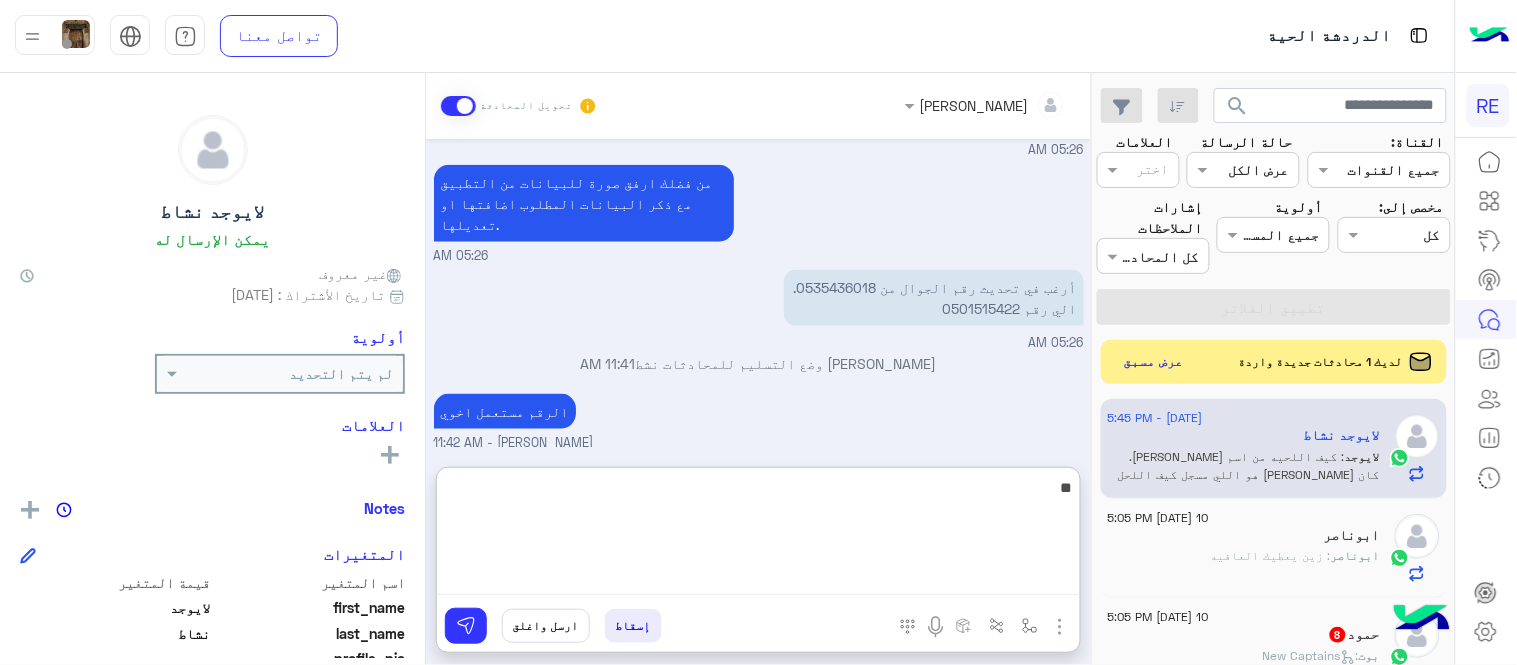type on "*" 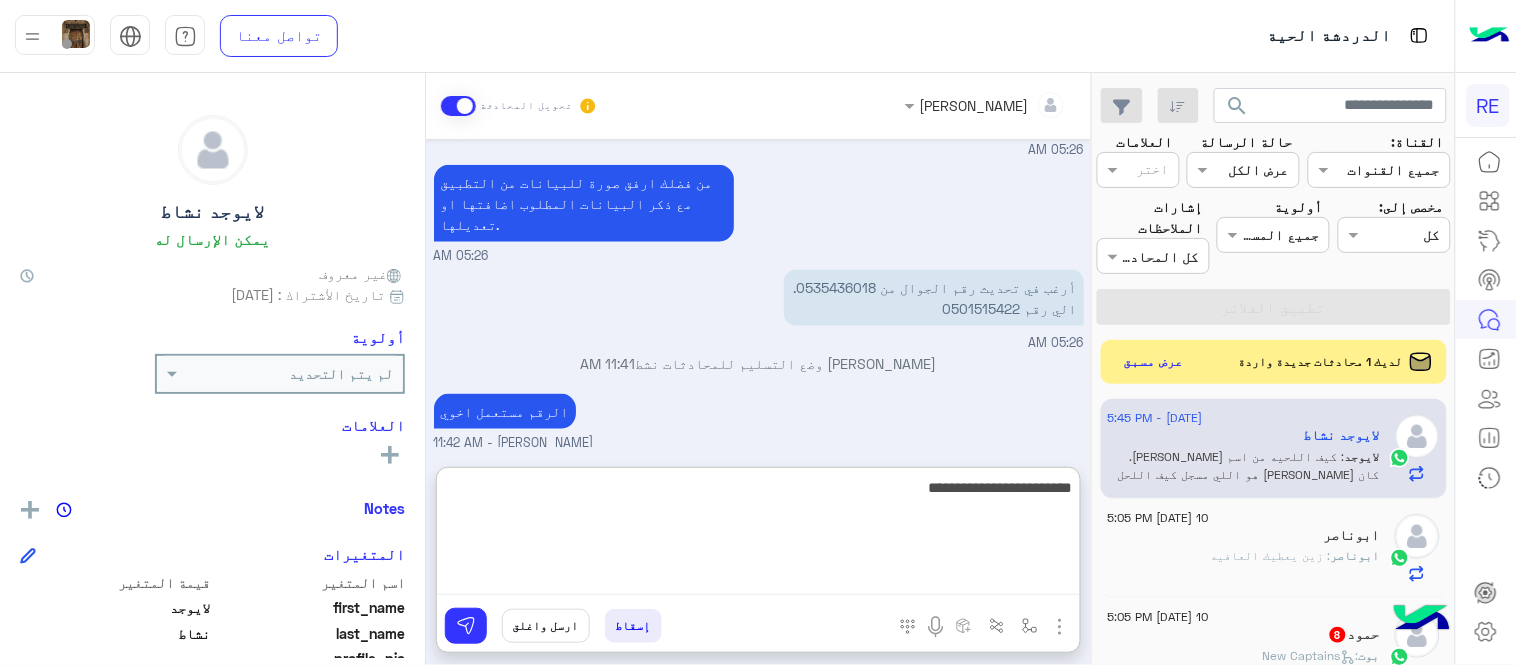 type on "**********" 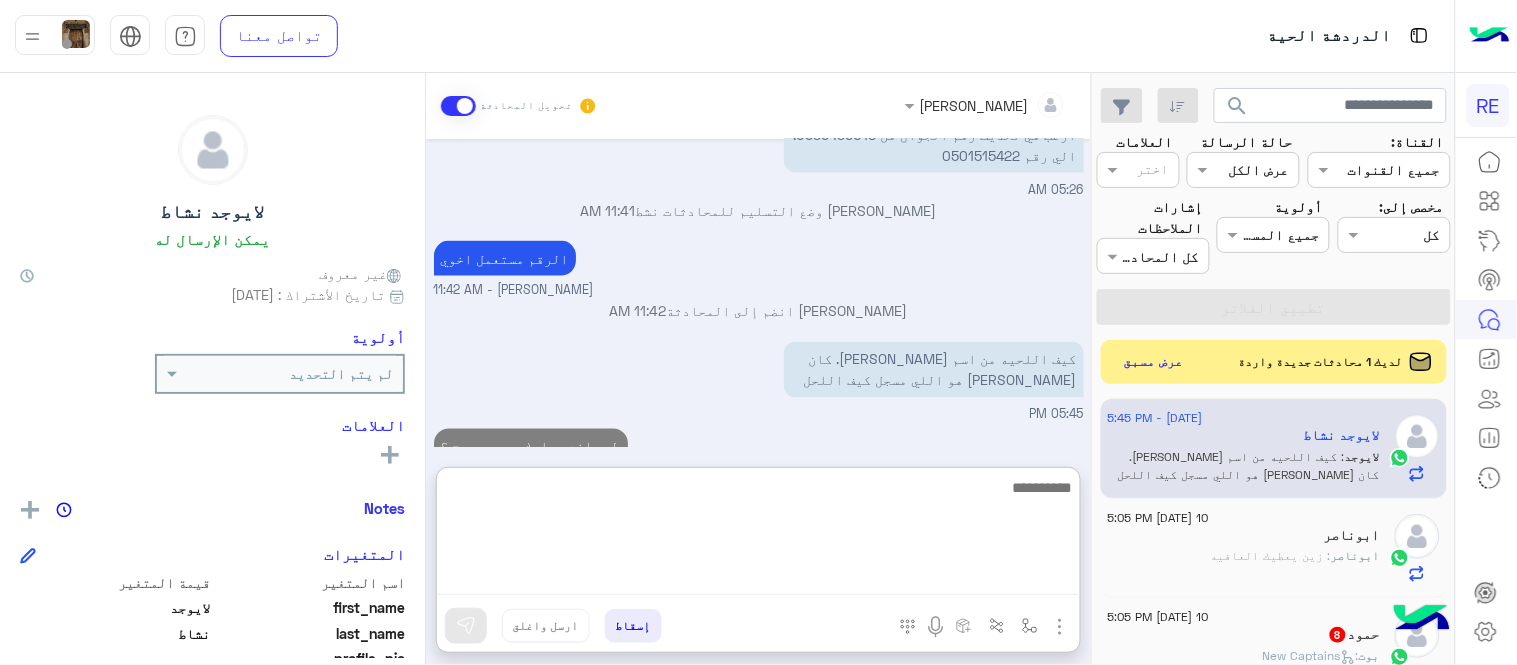 scroll, scrollTop: 793, scrollLeft: 0, axis: vertical 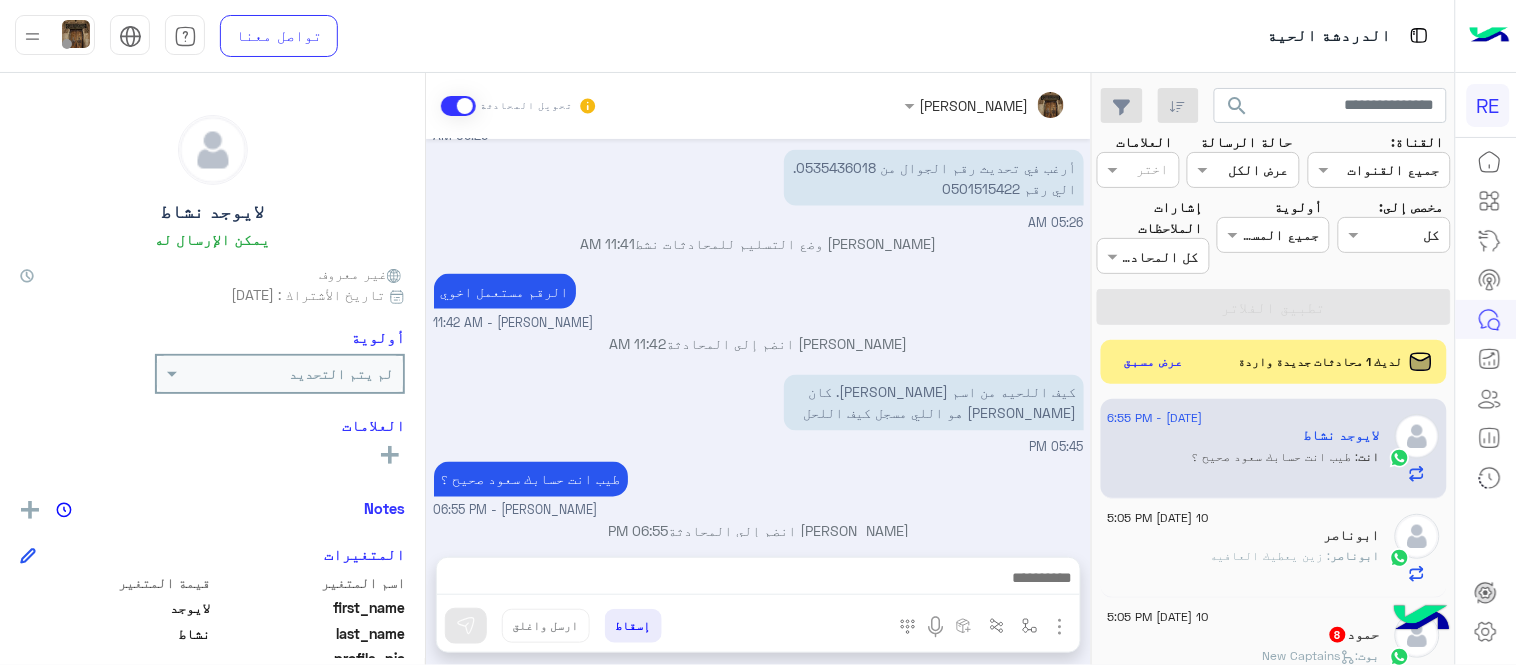 click on "[DATE]  مرحباً بك لايوجد، نأسف لمروركم بهذا، برجاء توضيح استفسارك الخاص وسيتم الرد عليكم من فريق الدعم قريبا. كان معك مساعدك الآلي من فريق رحلة. دمت بخير. اي خدمة اخرى ؟  الرجوع للقائمة الرئ   لا     05:25 AM   الرجوع للقائمة الرئ    05:25 AM  اختر [DATE] الخدمات التالية:    05:25 AM   تعديل البيانات    05:26 AM  من فضلك ارفق صورة للبيانات من التطبيق  مع ذكر البيانات المطلوب اضافتها او تعديلها.    05:26 AM  أرغب في تحديث رقم الجوال   من 0535436018. الي رقم   0501515422   05:26 AM   [PERSON_NAME] وضع التسليم للمحادثات نشط   11:41 AM      الرقم مستعمل اخوي  Terhal Almodon -  11:42 AM   [PERSON_NAME] انضم إلى المحادثة   11:42 AM        05:45 PM   06:55 PM" at bounding box center [758, 338] 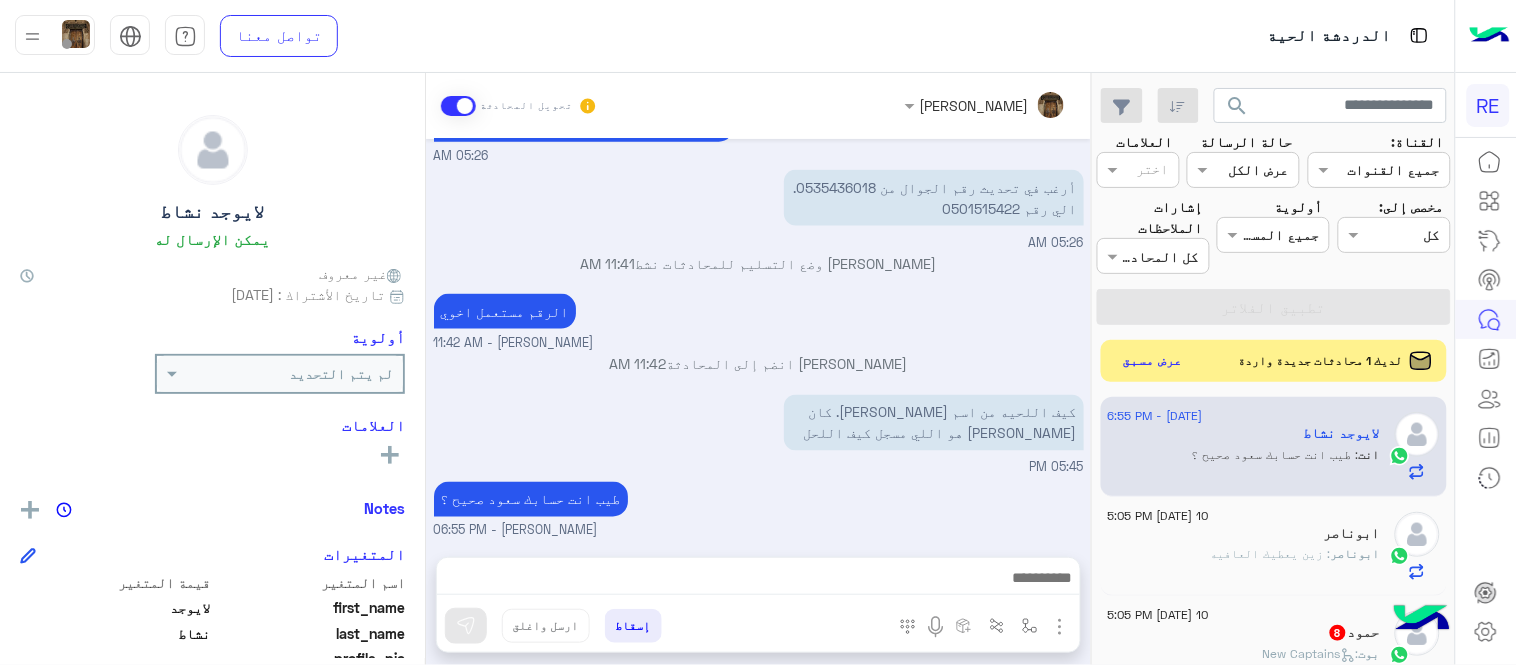 click on "عرض مسبق" 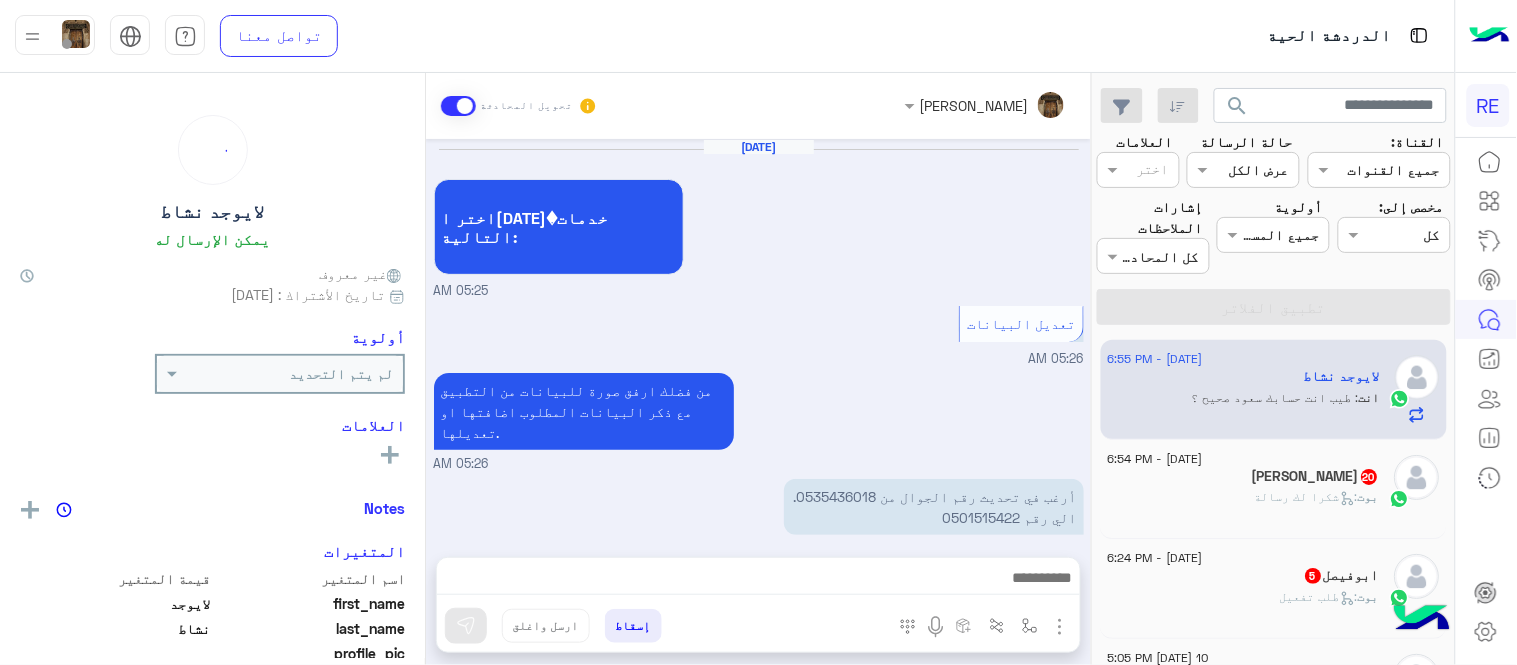 scroll, scrollTop: 308, scrollLeft: 0, axis: vertical 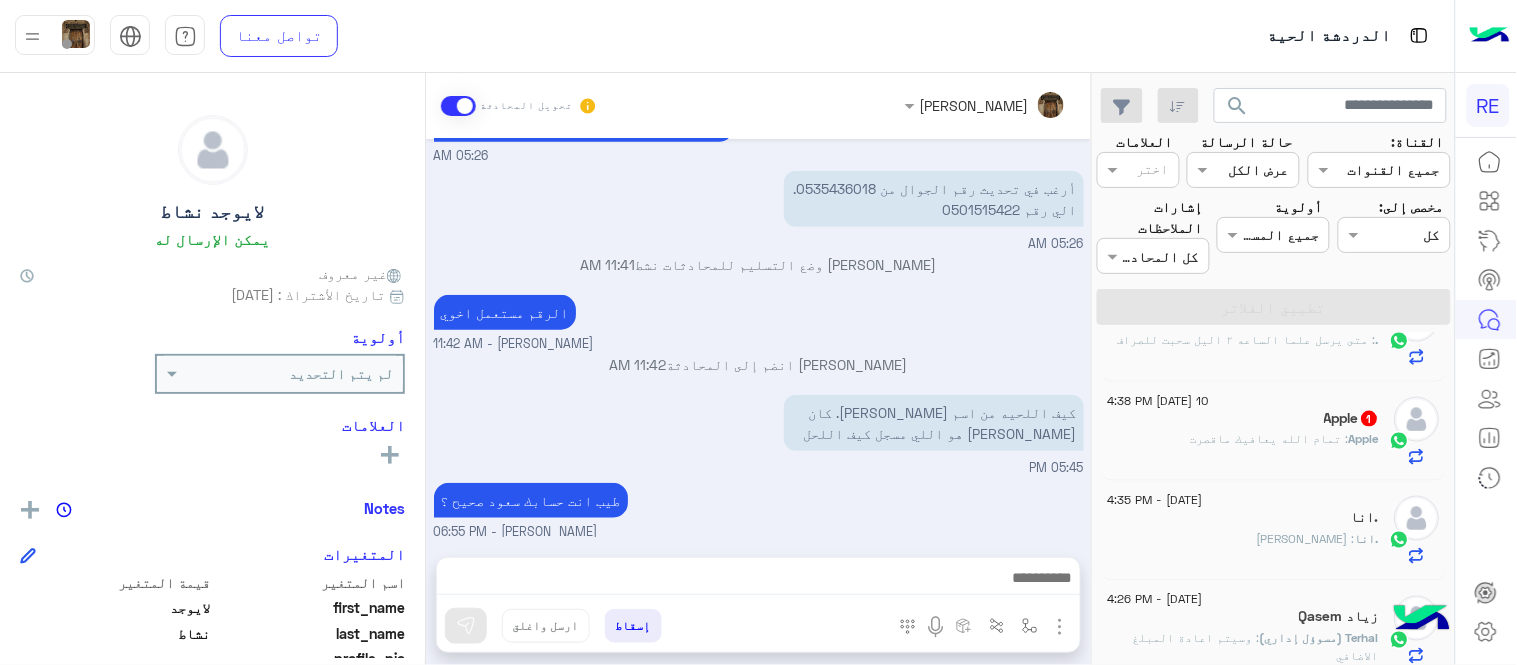 click on "Apple : تمام الله يعافيك ماقصرت" 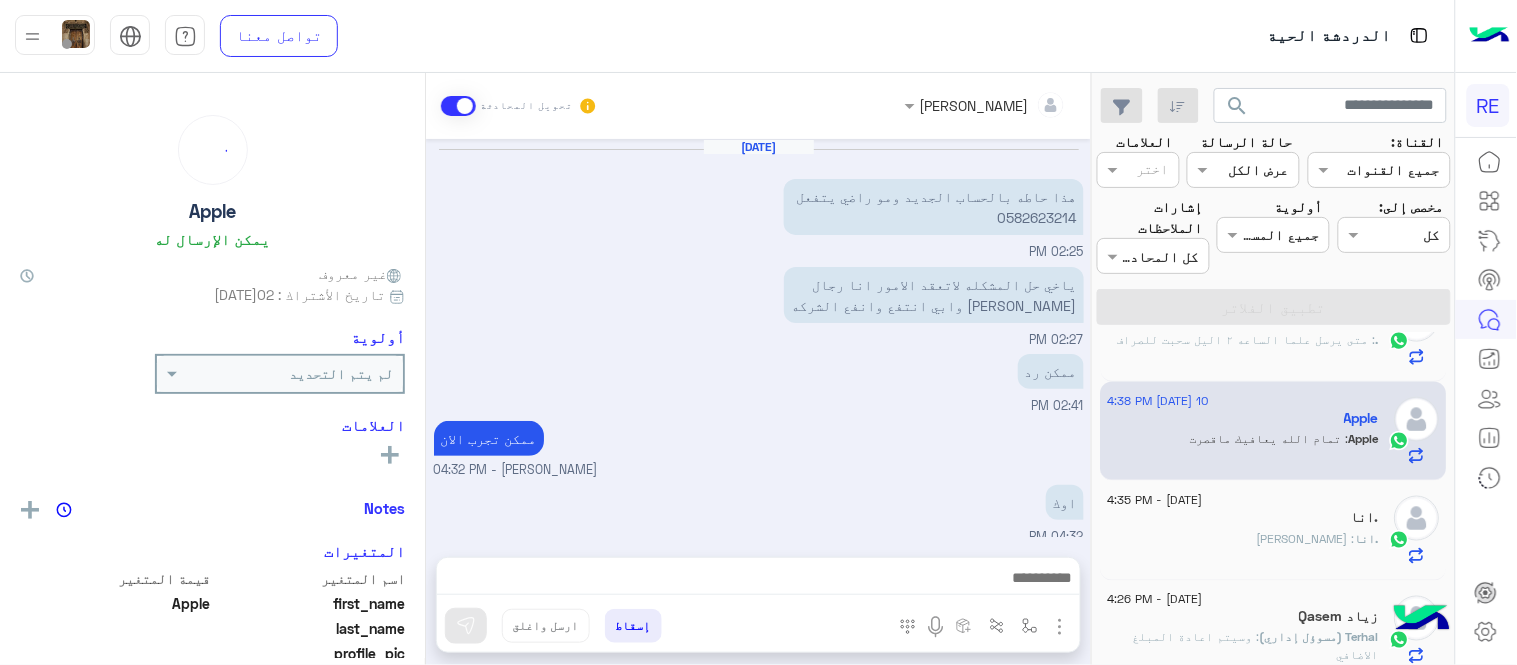 scroll, scrollTop: 574, scrollLeft: 0, axis: vertical 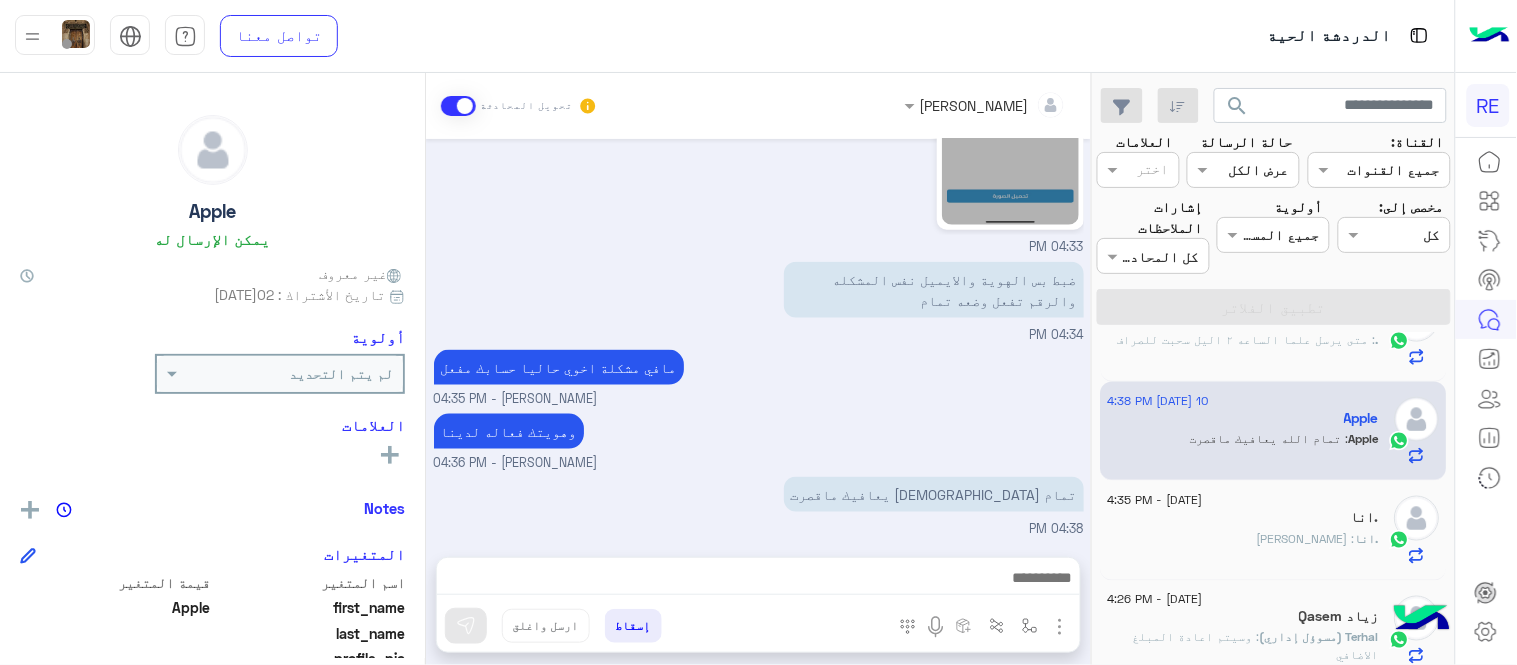 click on "Terhal Almodon تحويل المحادثة     [DATE]  هذا حاطه بالحساب الجديد ومو راضي يتفعل 0582623214   02:25 PM  ياخي حل المشكله لاتعقد الامور انا رجال شغيل وابي انتفع وانفع الشركه   02:27 PM  ممكن رد   02:41 PM  ممكن تجرب الان  Terhal Almodon -  04:32 PM  اوك   04:32 PM    04:33 PM  ضبط بس الهوية والايميل نفس المشكله والرقم تفعل وضعه تمام   04:34 PM  مافي مشكلة اخوي حاليا حسابك مفعل  Terhal Almodon -  04:35 PM  وهويتك فعاله لدينا  Terhal Almodon -  04:36 PM  تمام الله يعافيك ماقصرت   04:38 PM   إسقاط   ارسل واغلق    Apple    يمكن الإرسال له   غير معروف      تاريخ الأشتراك : [DATE]  أولوية لم يتم التحديد  العلامات   رؤية الكل   Notes  سجل الملاحظات  إضافة ملاحظة  first_name" 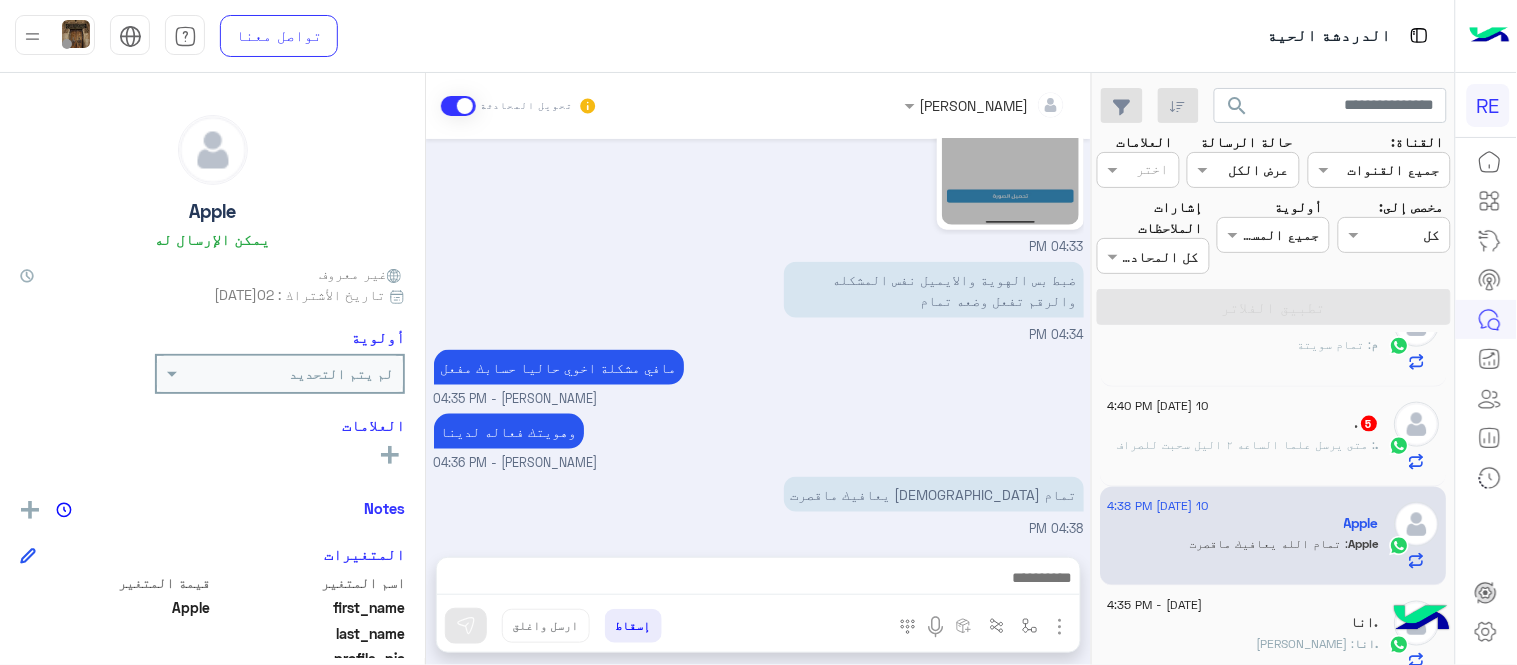 scroll, scrollTop: 643, scrollLeft: 0, axis: vertical 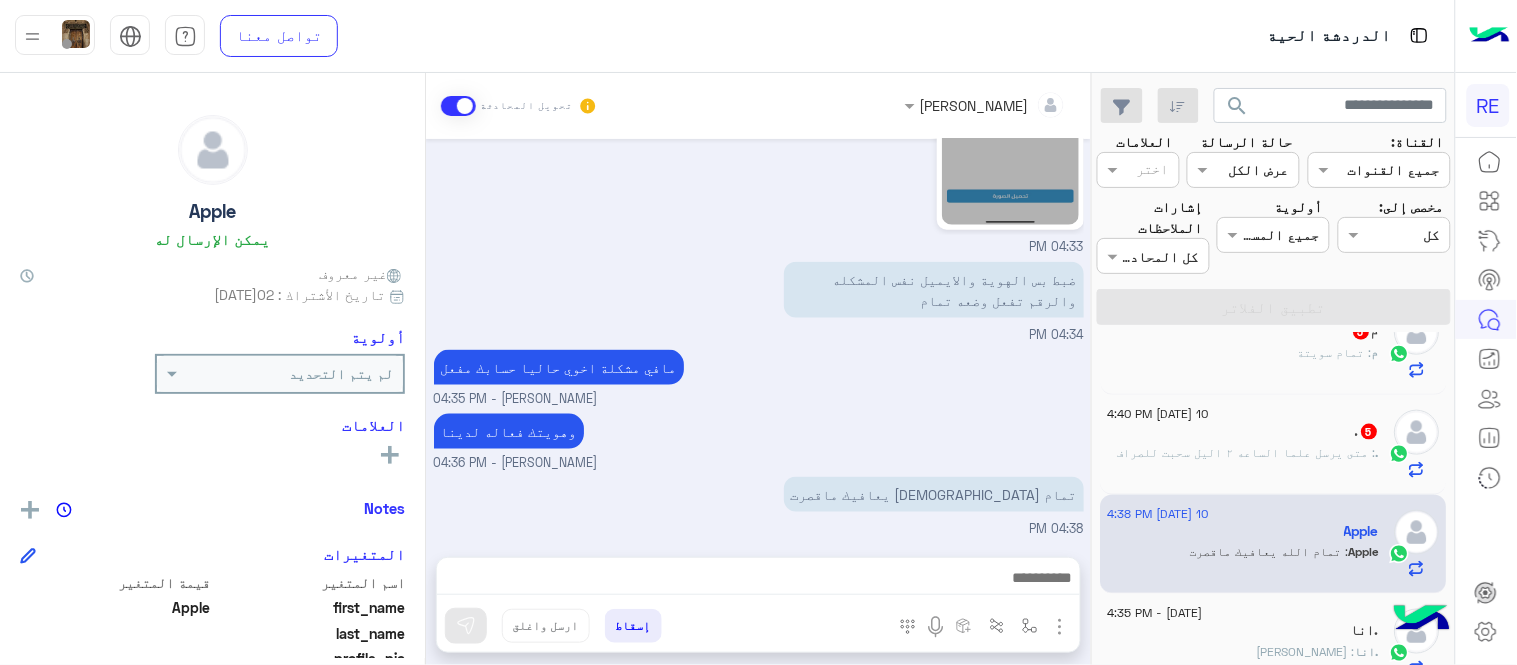 click on ": متى يرسل علما الساعه ٢ اليل سحبت للصراف" 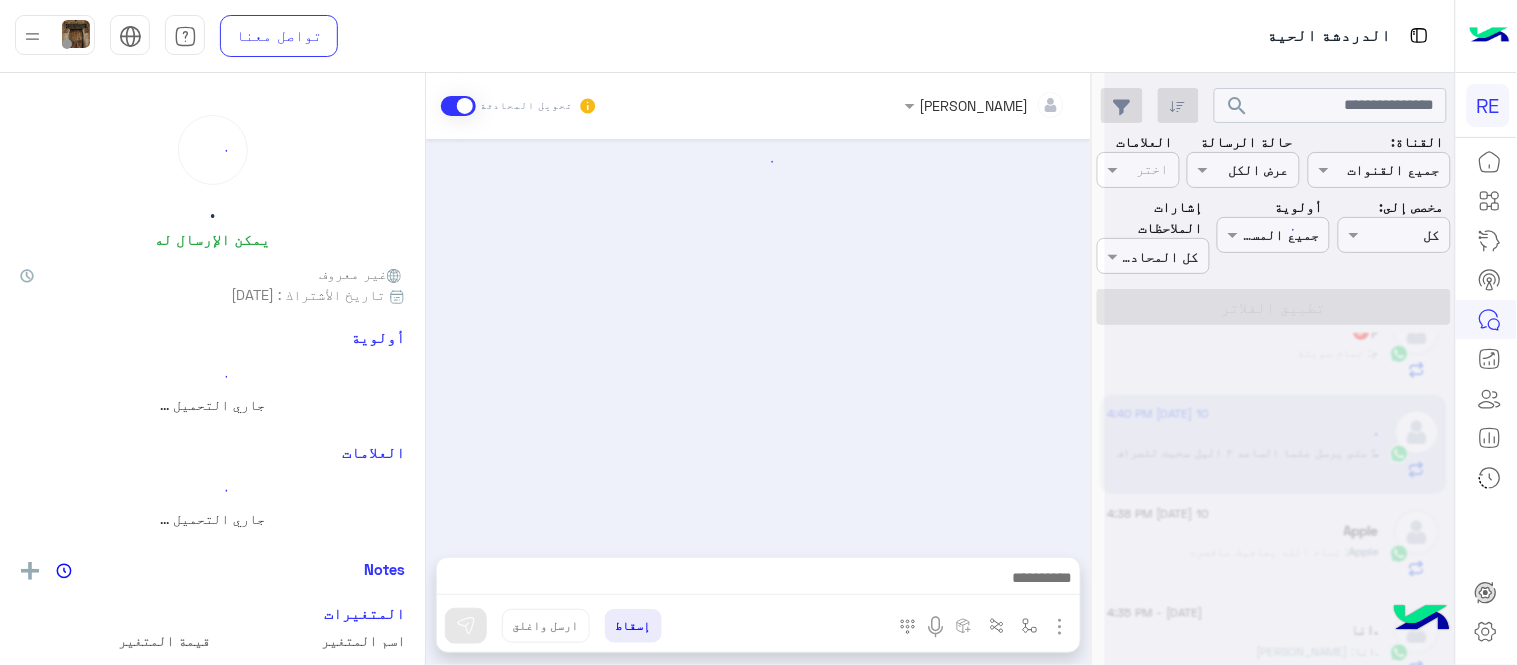 scroll, scrollTop: 522, scrollLeft: 0, axis: vertical 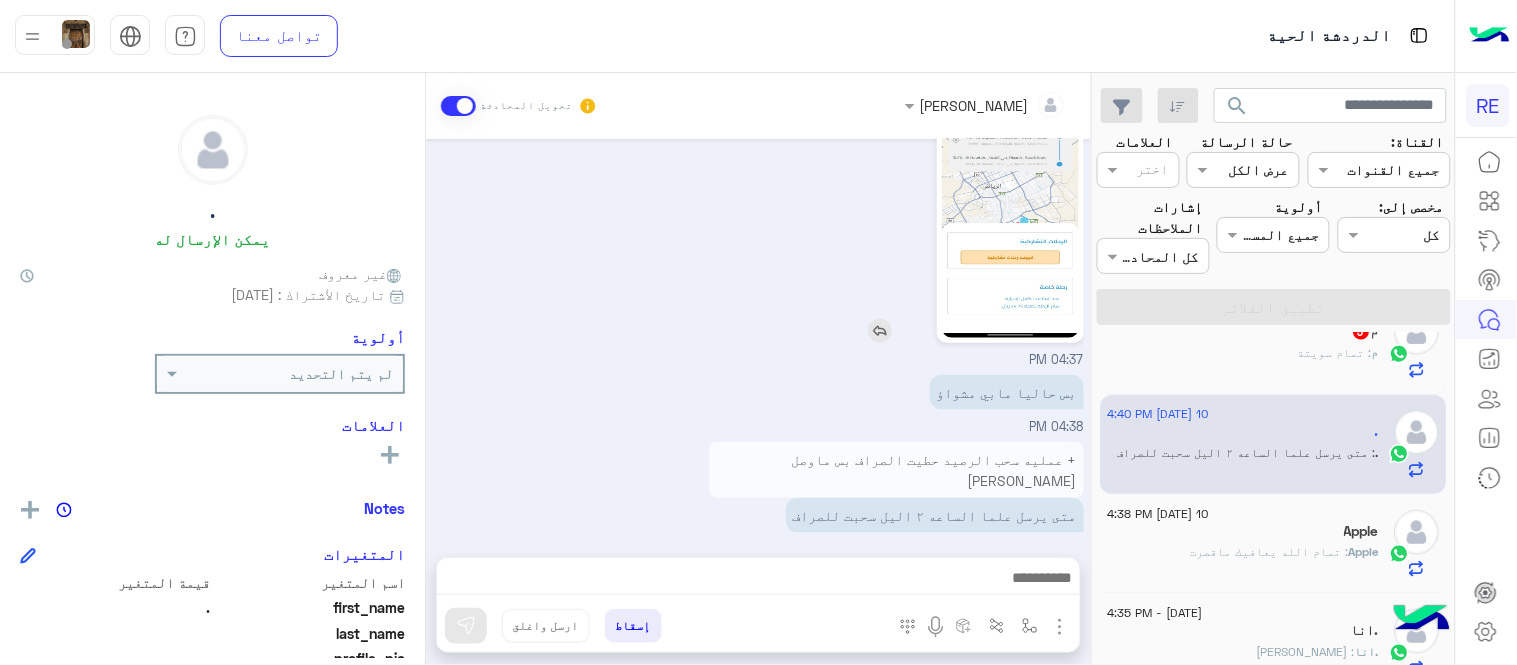 click 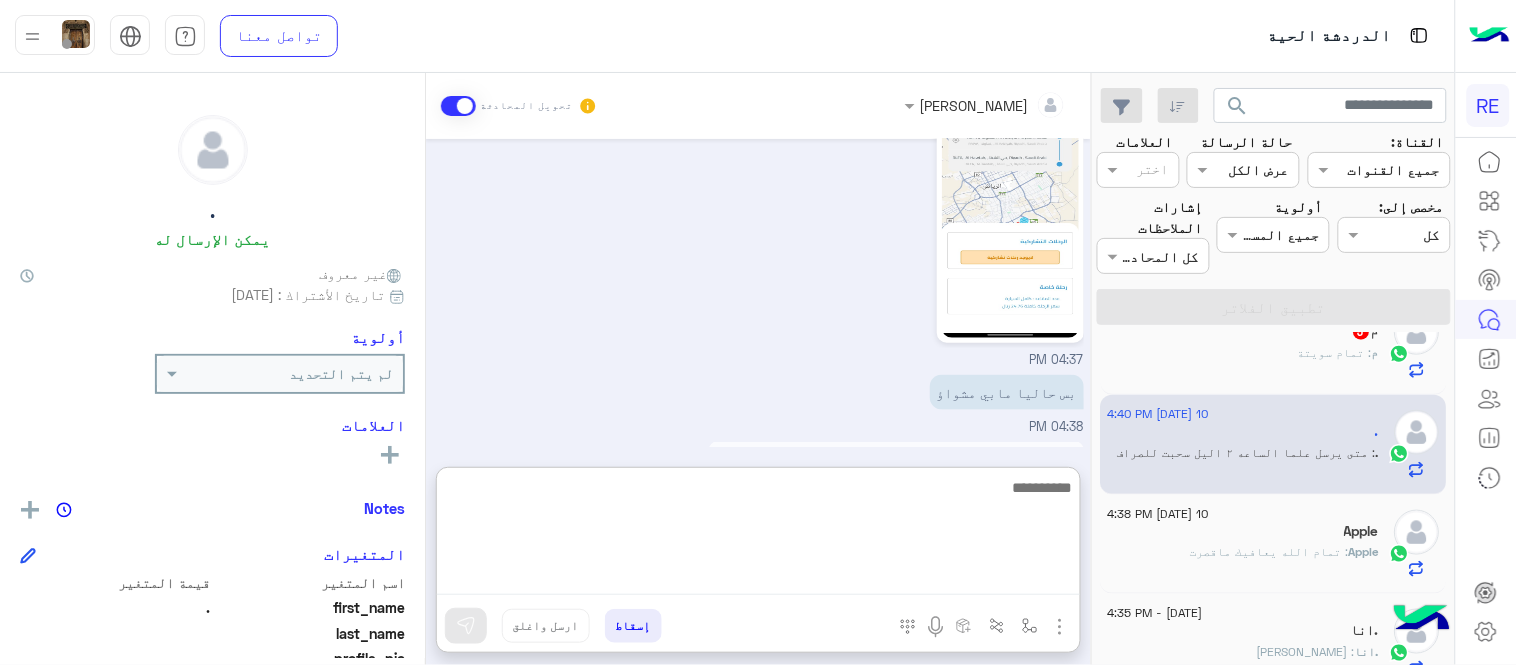 click at bounding box center [758, 535] 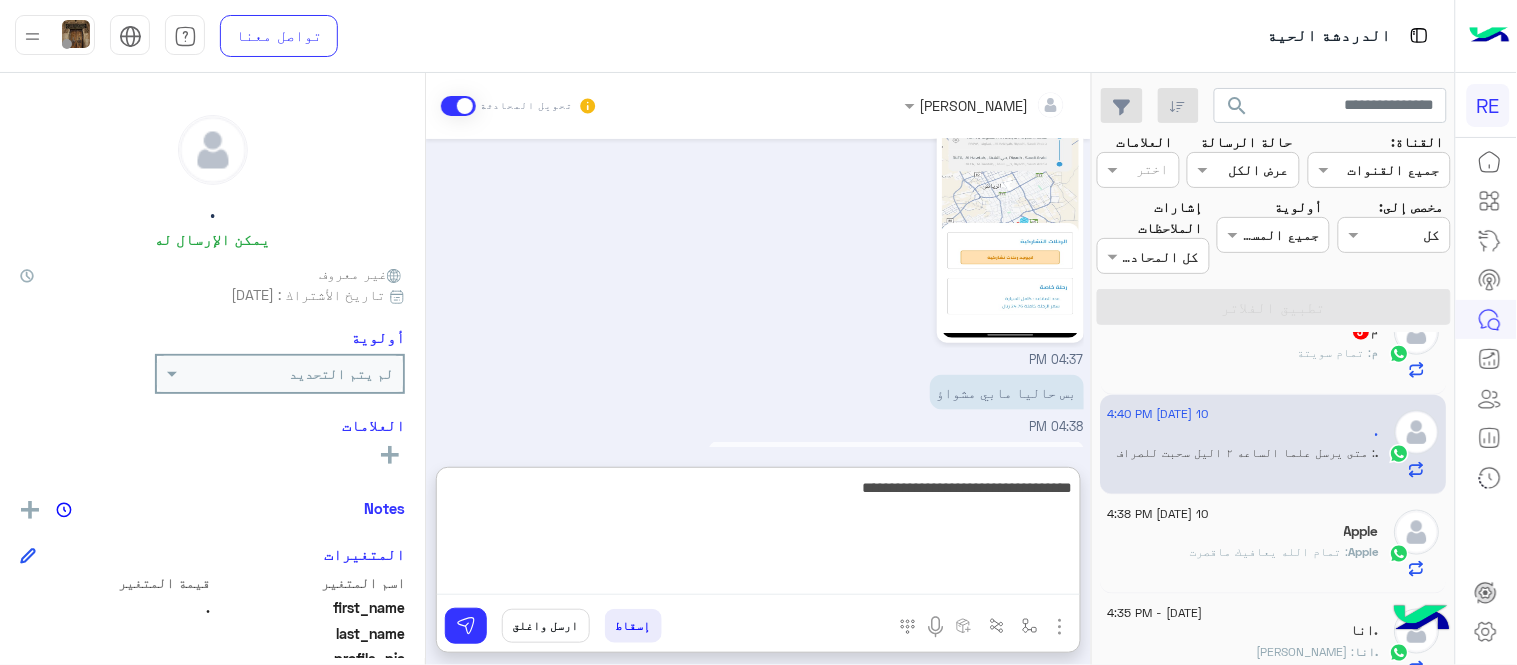 scroll, scrollTop: 644, scrollLeft: 0, axis: vertical 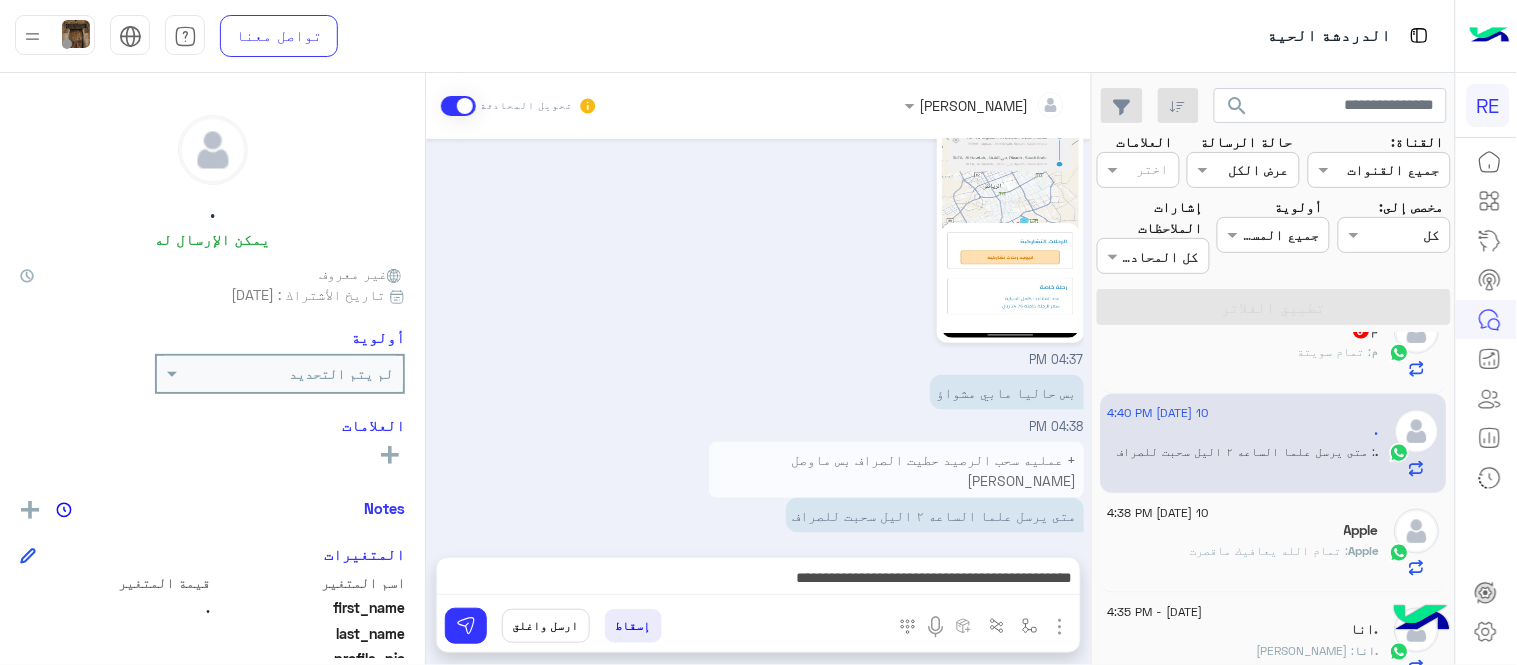click on "بس حاليا مابي مشواؤ   04:38 PM" at bounding box center (759, 403) 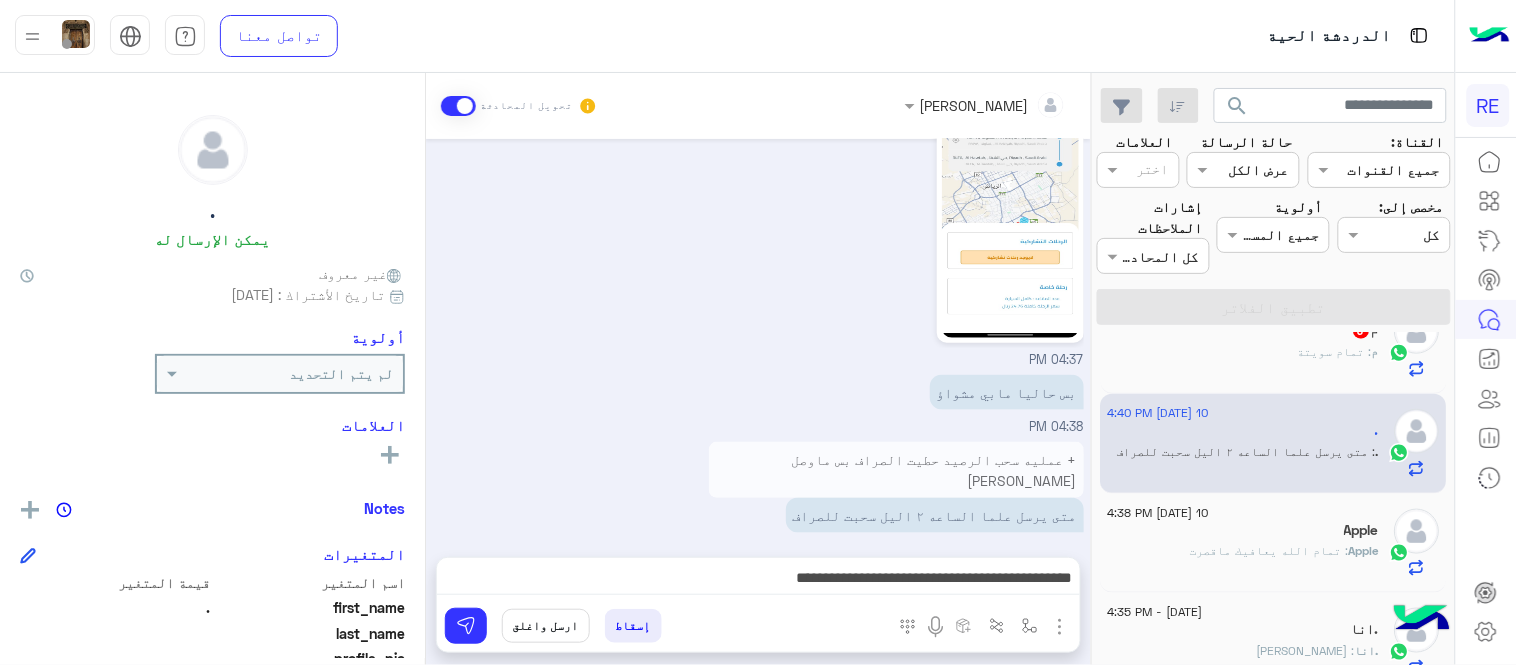 click on ".    يمكن الإرسال له   غير معروف      تاريخ الأشتراك : [DATE]  أولوية لم يتم التحديد  العلامات   رؤية الكل   Notes  سجل الملاحظات لم تتم إضافة ملاحظات بعد.  إضافة ملاحظة   المتغيرات  اسم المتغير قيمة المتغير first_name  .  last_name    profile_pic gender    locale    timezone  غير معروف signup_date  [DATE]  last_visited_flow  Default reply  last_interaction  [DATE] 4:40 PM  last_message  متى يرسل علما الساعه ٢ اليل سحبت للصراف  last_clicked_button  لا  phone_number  966570315733  ChannelId  WhatsApp  HandoverOn  true  UserId  10632_966570315733  email    last_message_sentiment  Neutral  last_message_id  wamid.HBgMOTY2NTcwMzE1NzMzFQIAEhggQ0VDRDEwQzA4ODBBNEFGOTQzODJGMkRENDkwNDUyNjIA" 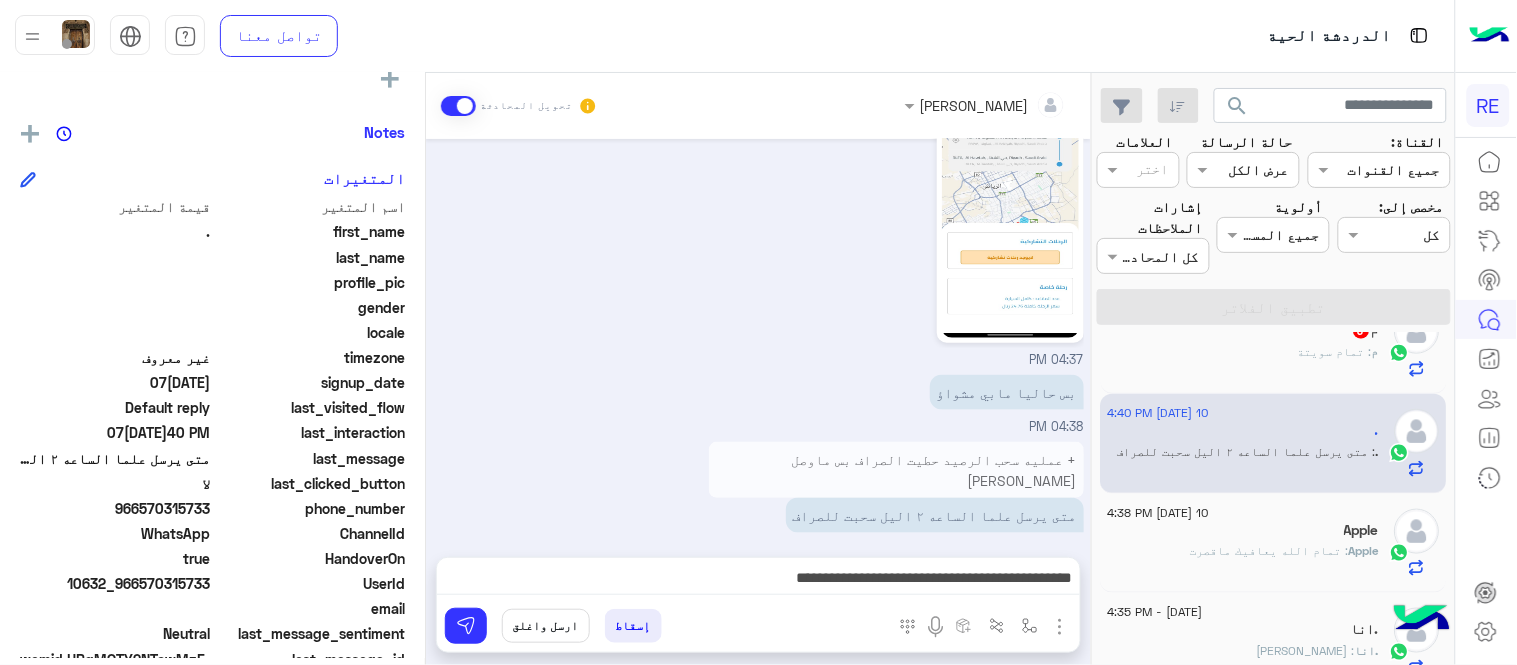 scroll, scrollTop: 377, scrollLeft: 0, axis: vertical 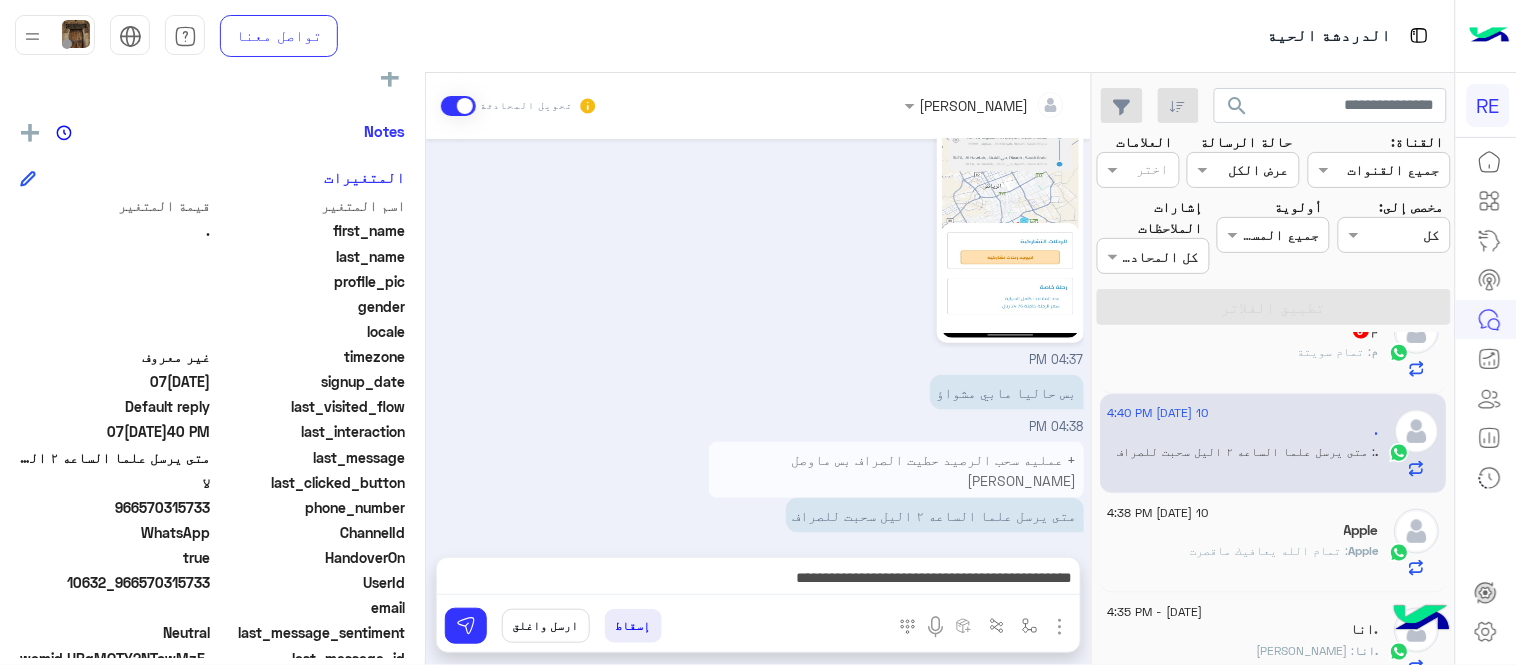 drag, startPoint x: 143, startPoint y: 505, endPoint x: 212, endPoint y: 504, distance: 69.00725 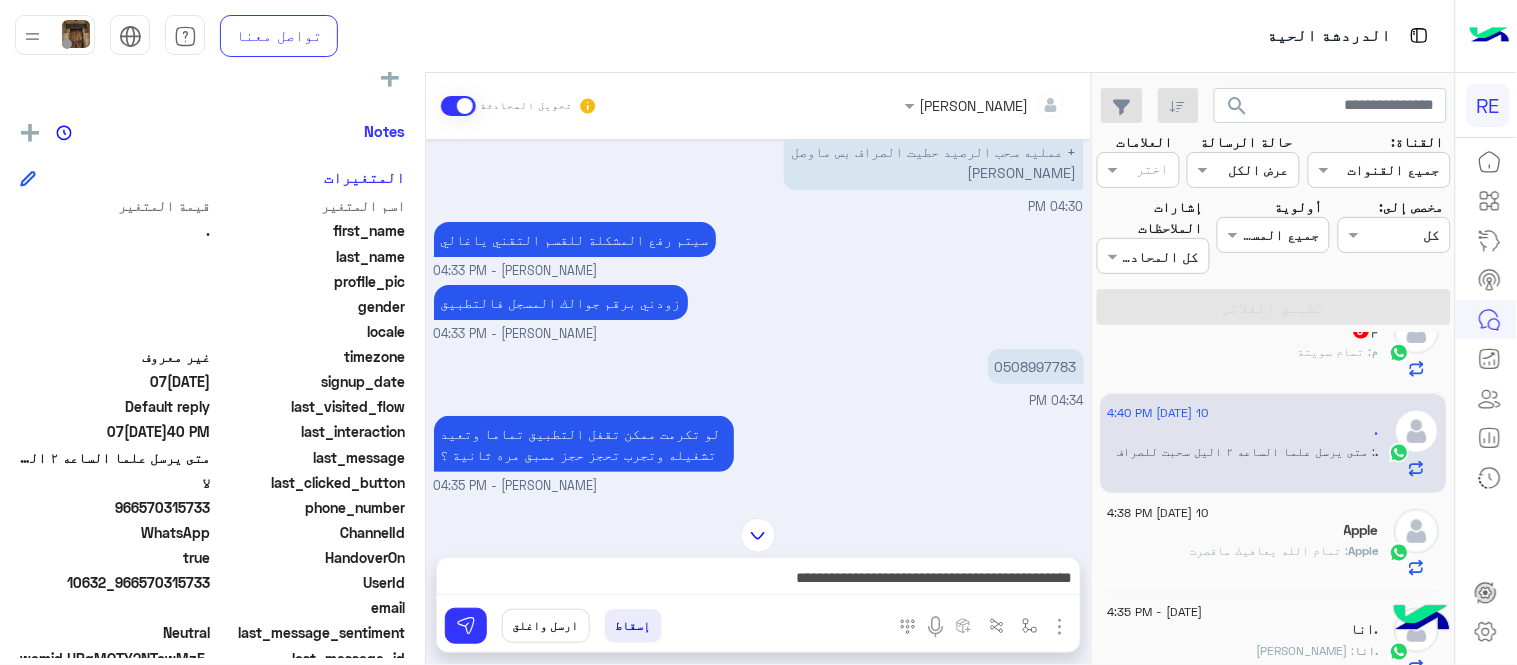 scroll, scrollTop: 0, scrollLeft: 0, axis: both 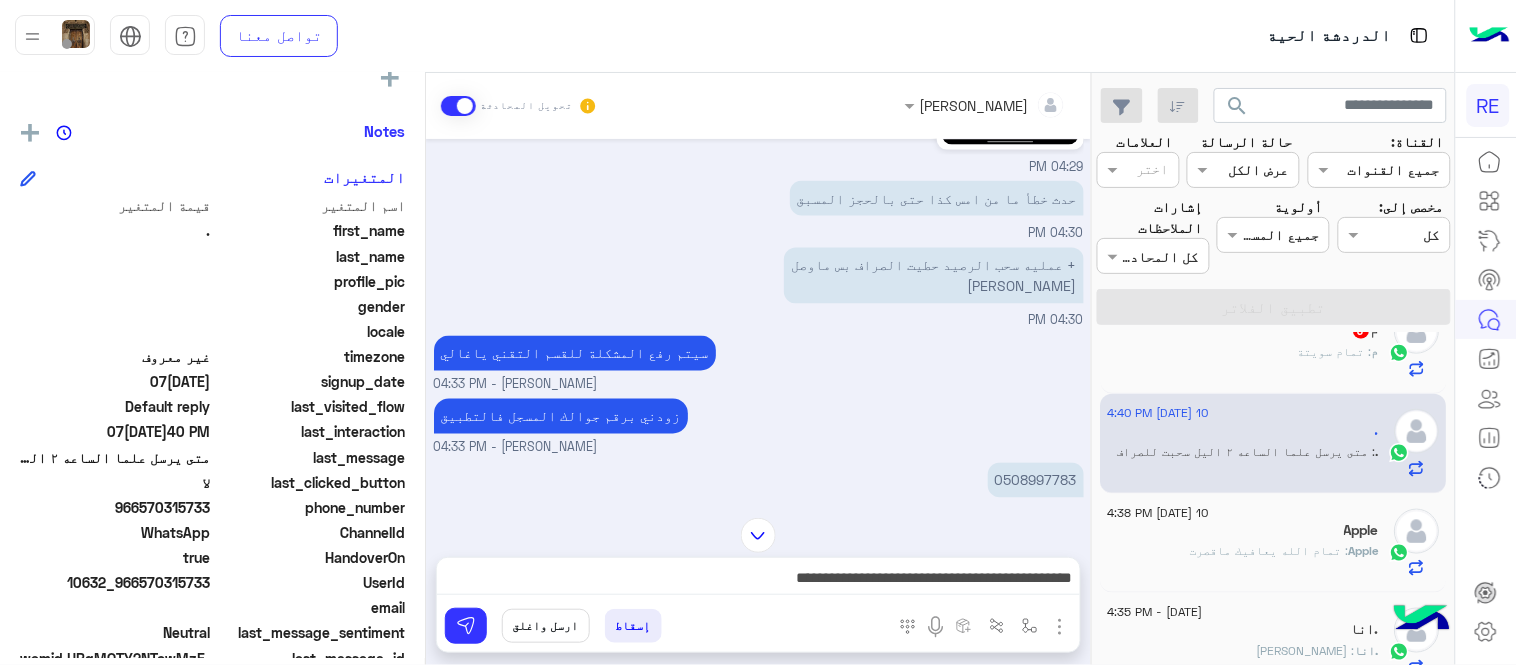 click on "0508997783" at bounding box center [976, -608] 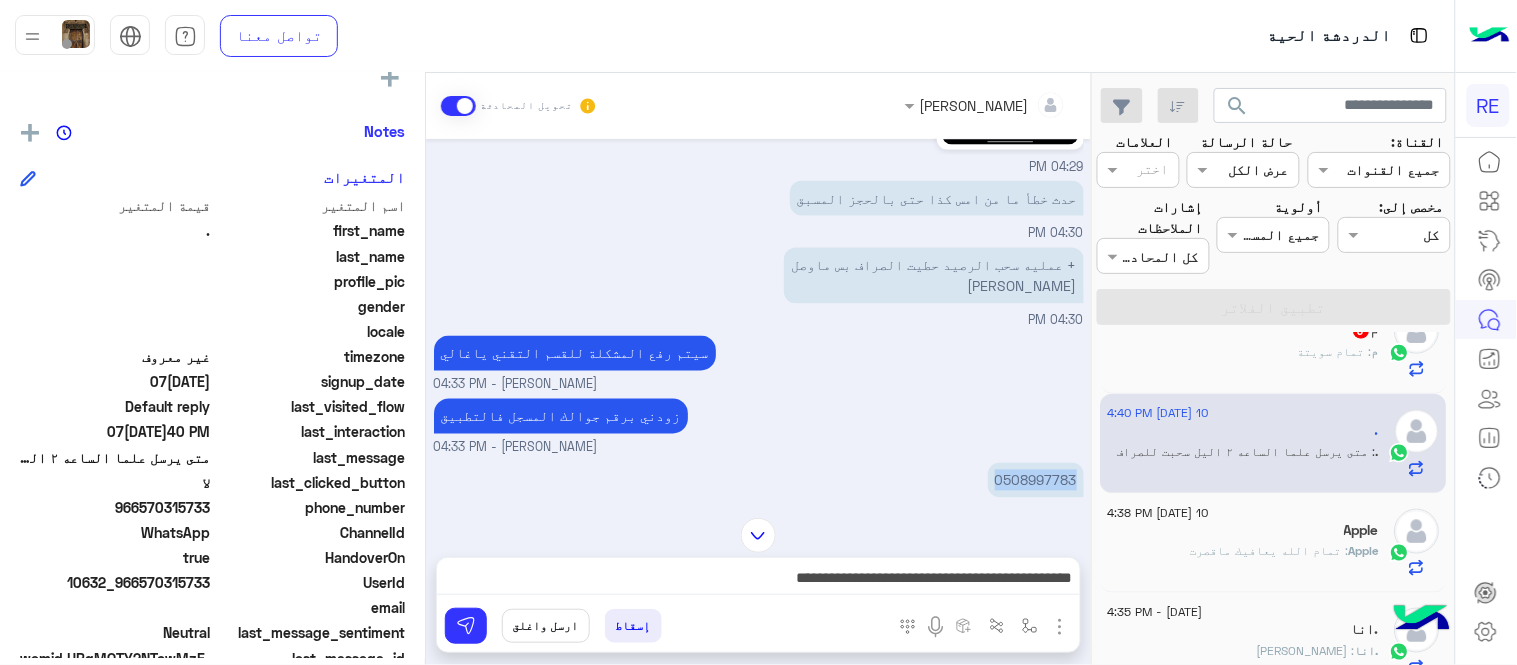 click on "0508997783" at bounding box center (976, -608) 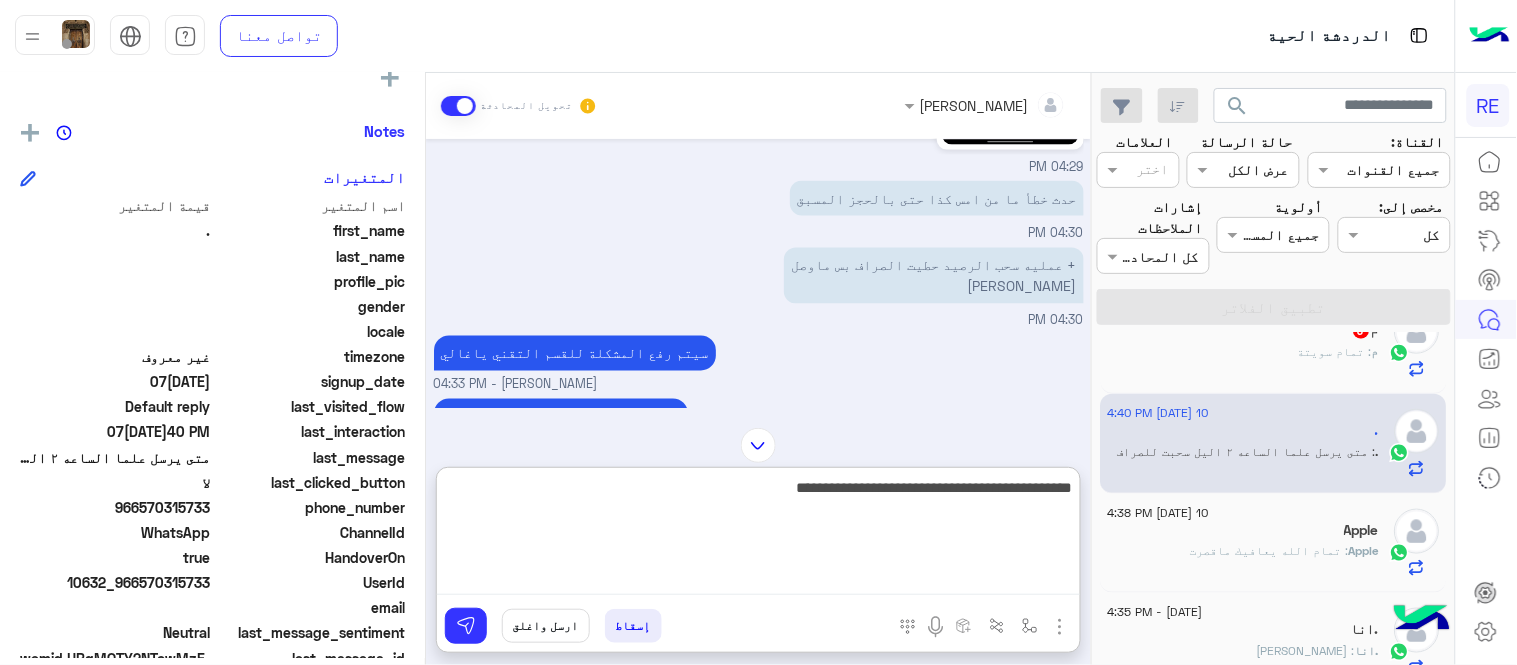 click on "**********" at bounding box center (758, 535) 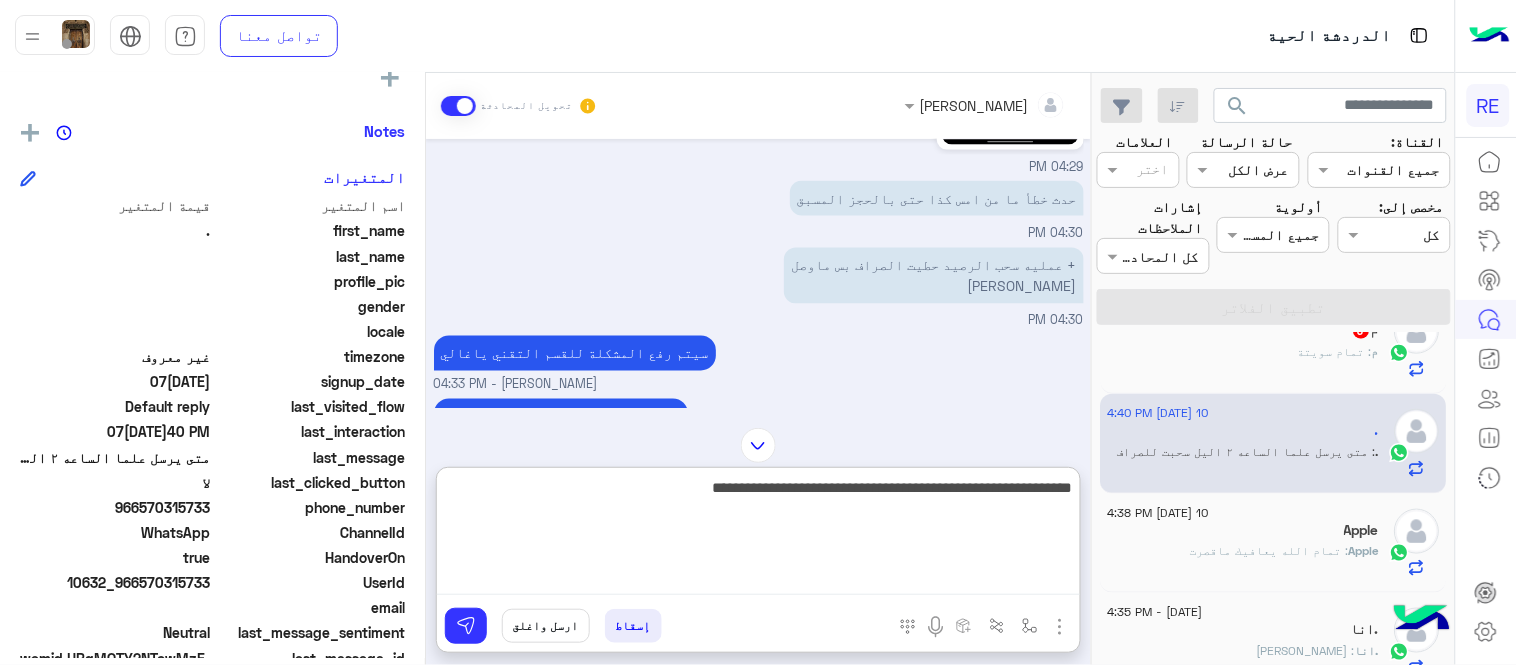 type on "**********" 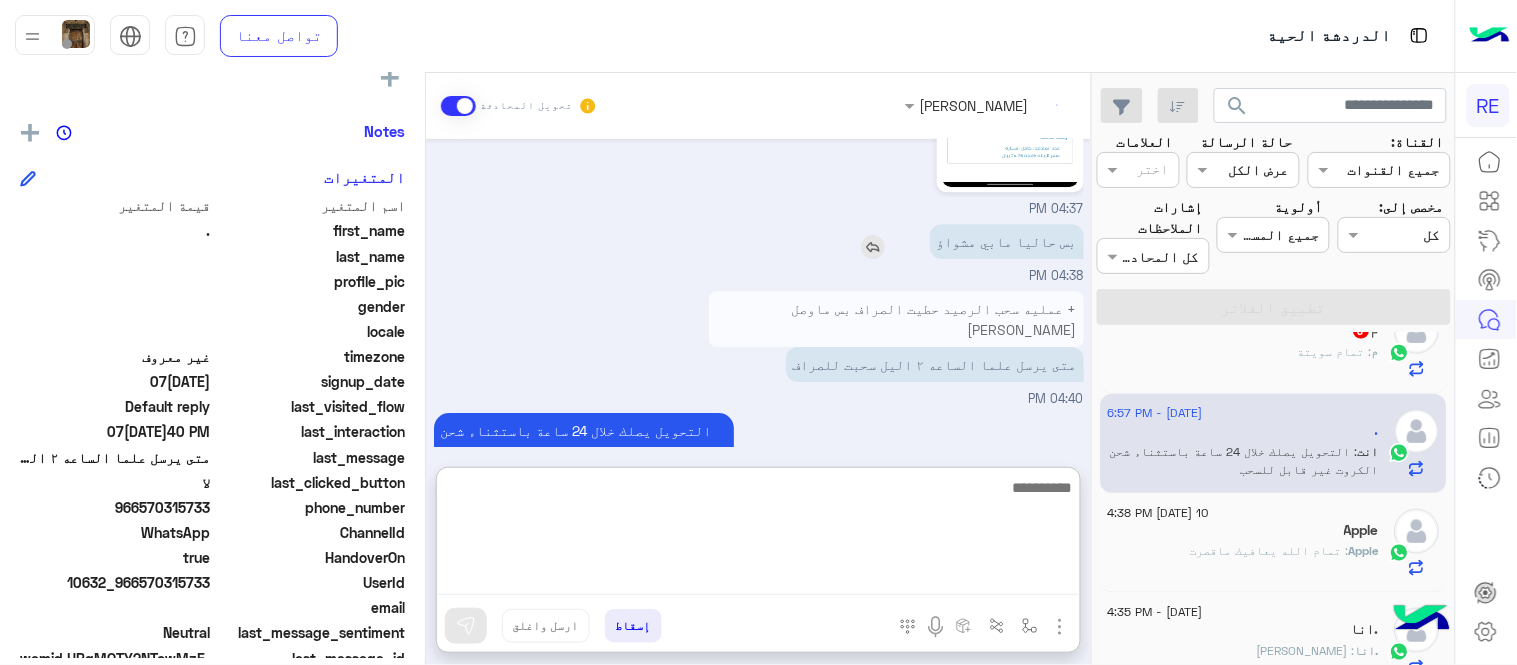 scroll, scrollTop: 1648, scrollLeft: 0, axis: vertical 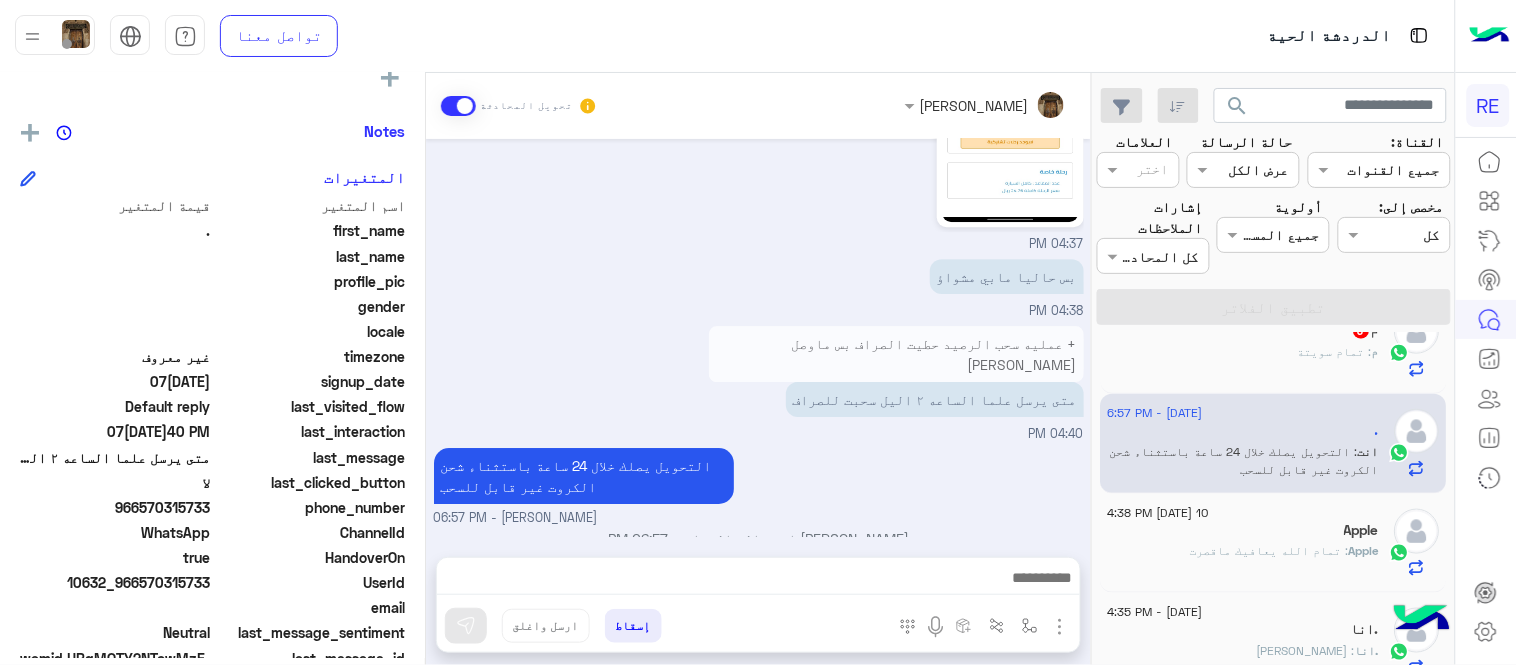 click on "[DATE]  مب سياره   11:03 AM  مسجل ك مسافر   11:03 AM  بامكانك عزيزي الحجز من خانة الحجز المسبق في حال ماكان فيه كابتن متوفر في الطلب المباشر.  Terhal Almodon -  11:19 AM  حتى المسبق لايمكن   11:20 AM   لا    03:14 PM  السلام عليكم   03:14 PM  وعليكم السلام  Terhal Almodon -  04:29 PM  ممكن تصورلي المشكلة وقت الحجز المسبق اخوي  Terhal Almodon -  04:29 PM    04:29 PM  حدث خطأ ما من امس كذا حتى بالحجز المسبق   04:30 PM  + عمليه سحب الرصيد حطيت الصراف بس ماوصل [PERSON_NAME]   04:30 PM  سيتم رفع المشكلة للقسم التقني ياغالي  Terhal Almodon -  04:33 PM  زودني برقم جوالك المسجل فالتطبيق  Terhal Almodon -  04:33 PM  0508997783   04:34 PM   Terhal Almodon -  04:35 PM  اك   04:36 PM    04:37 PM  بس حاليا مابي مشواؤ" at bounding box center (758, 338) 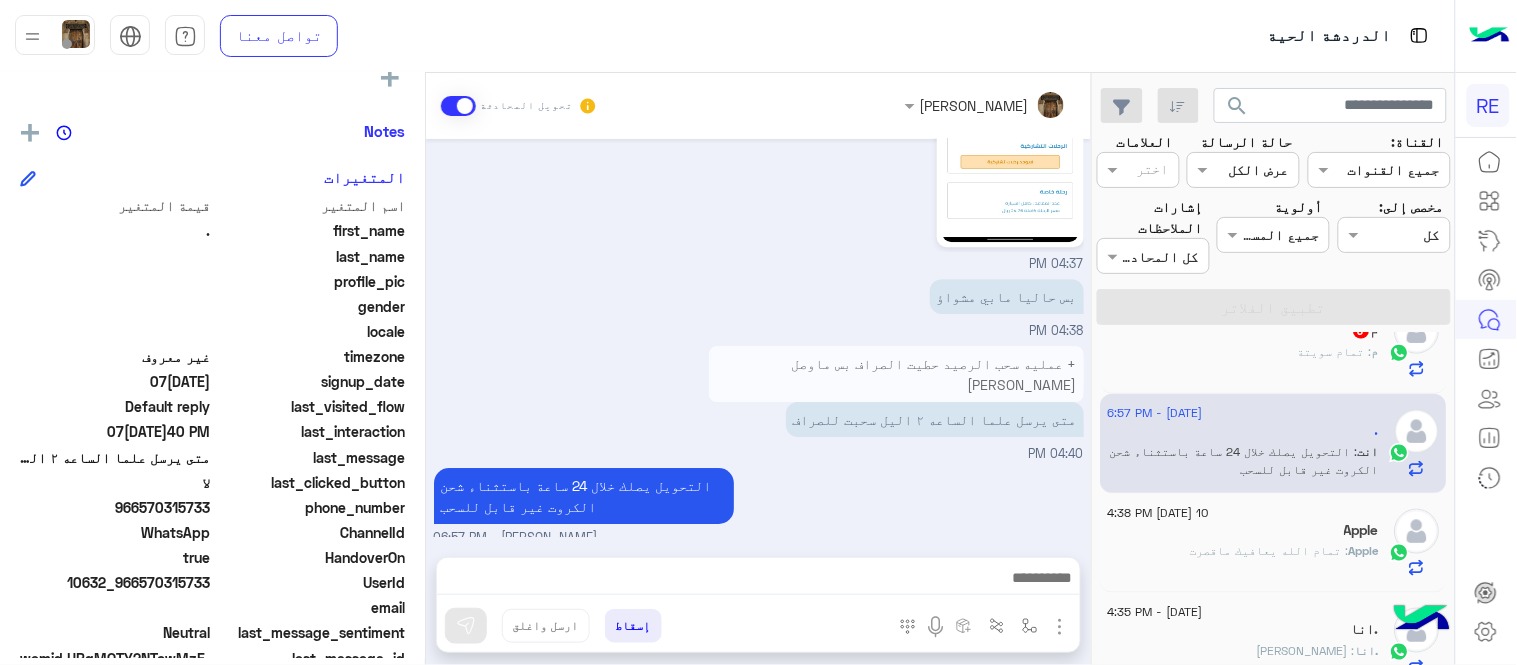 click on "[PERSON_NAME] -  06:57 PM" at bounding box center (759, 538) 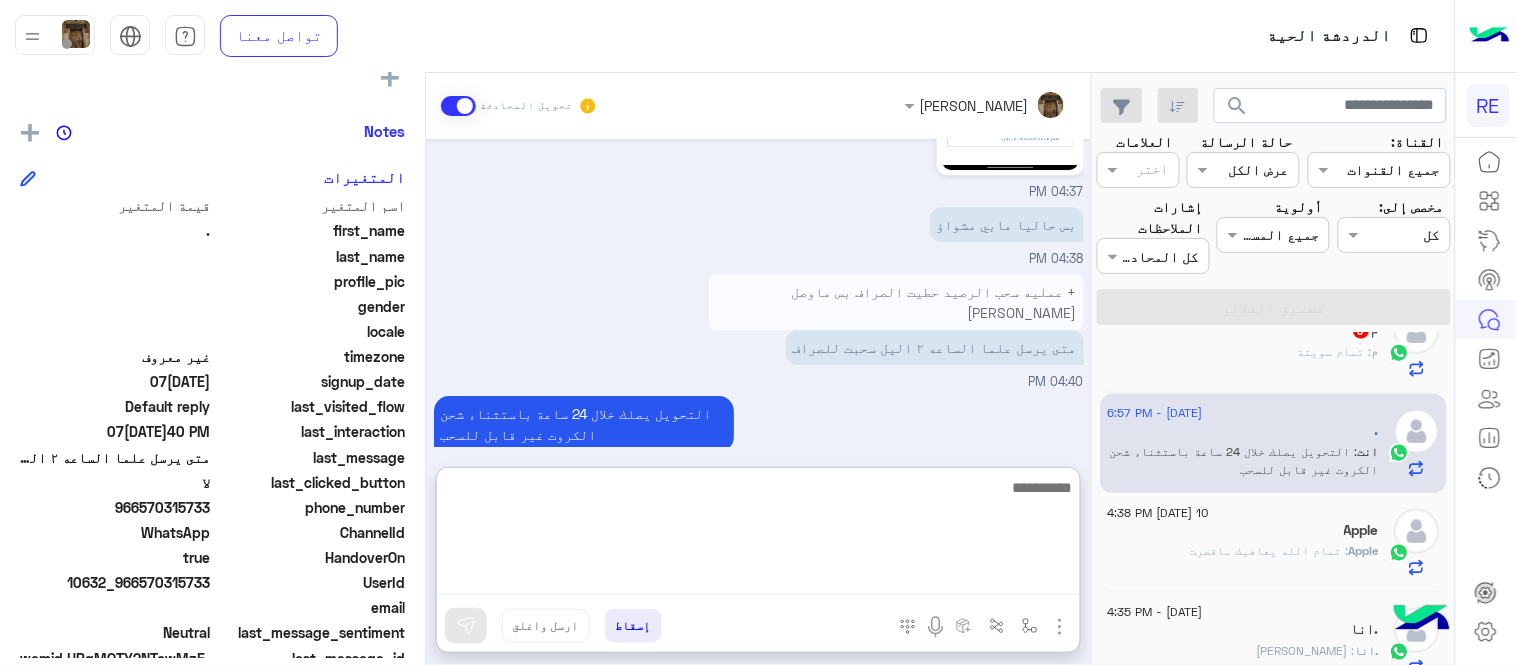 click at bounding box center (758, 535) 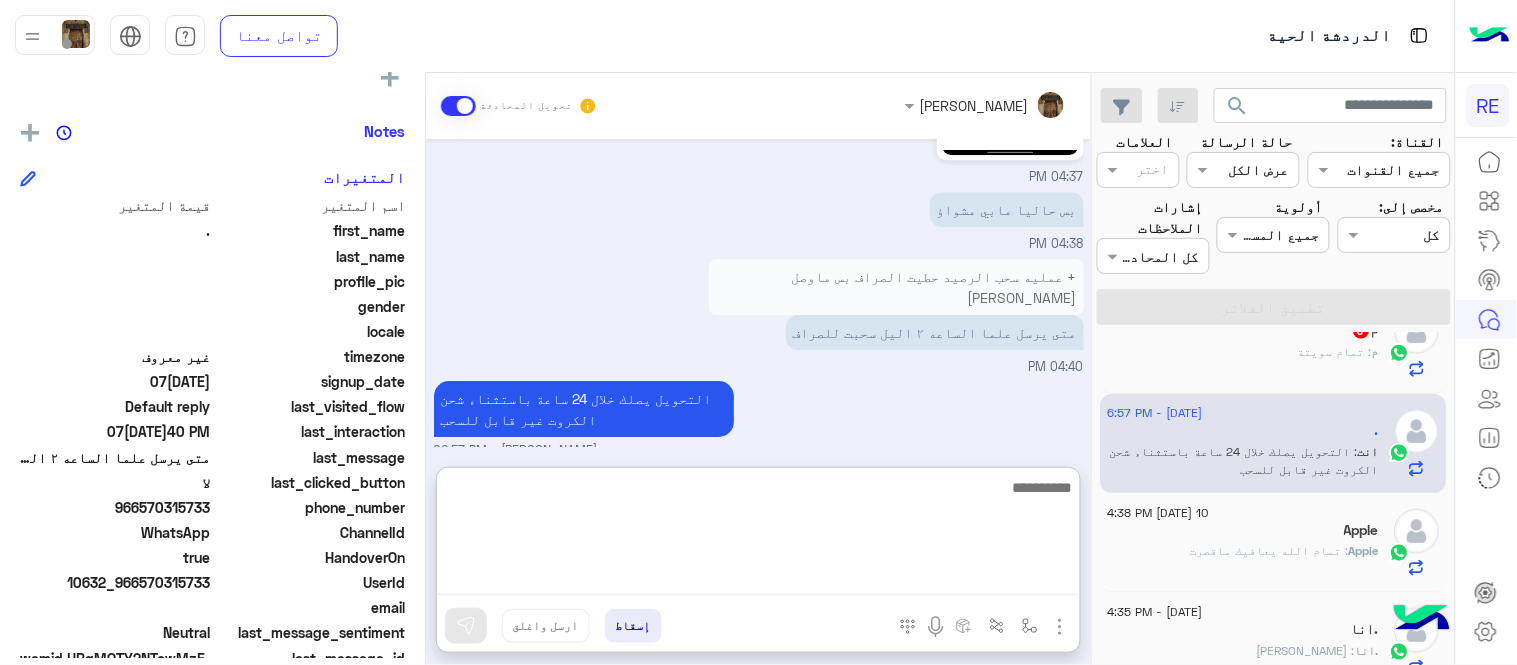 scroll, scrollTop: 1648, scrollLeft: 0, axis: vertical 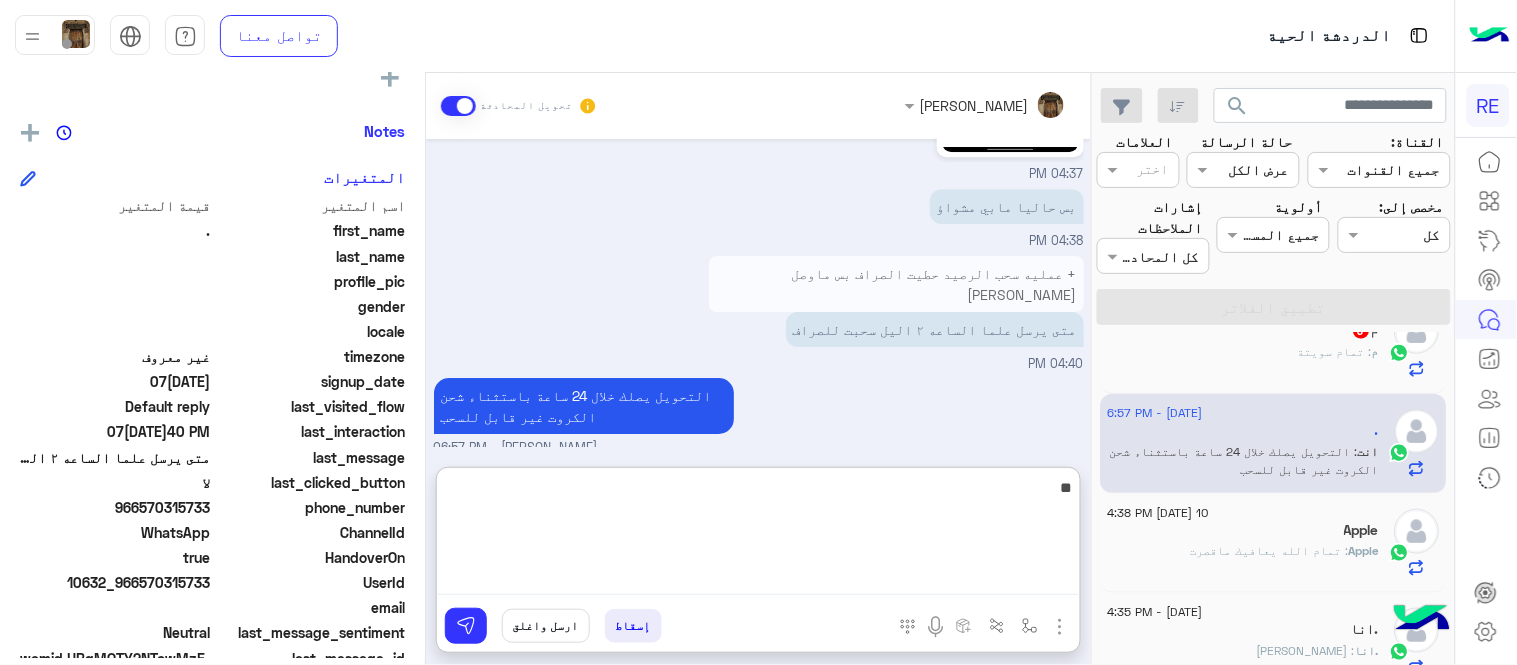 type on "*" 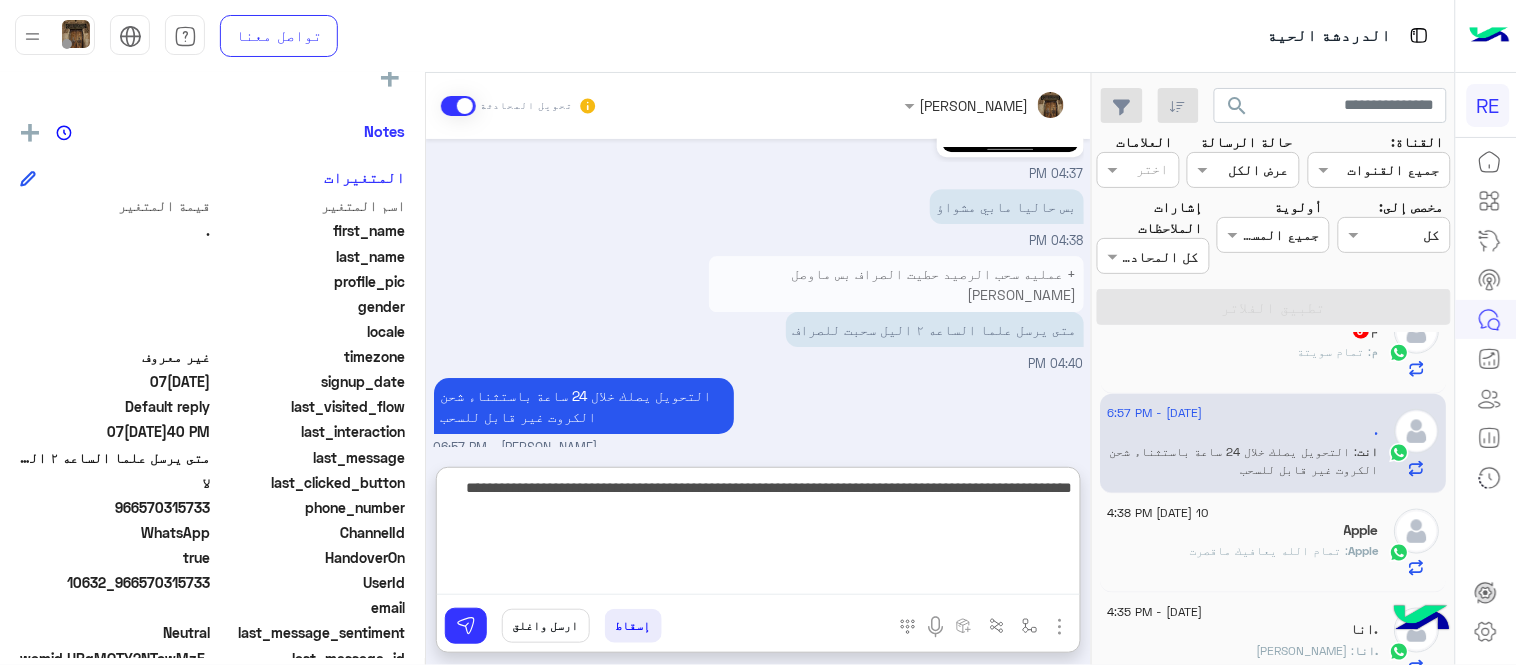 type on "**********" 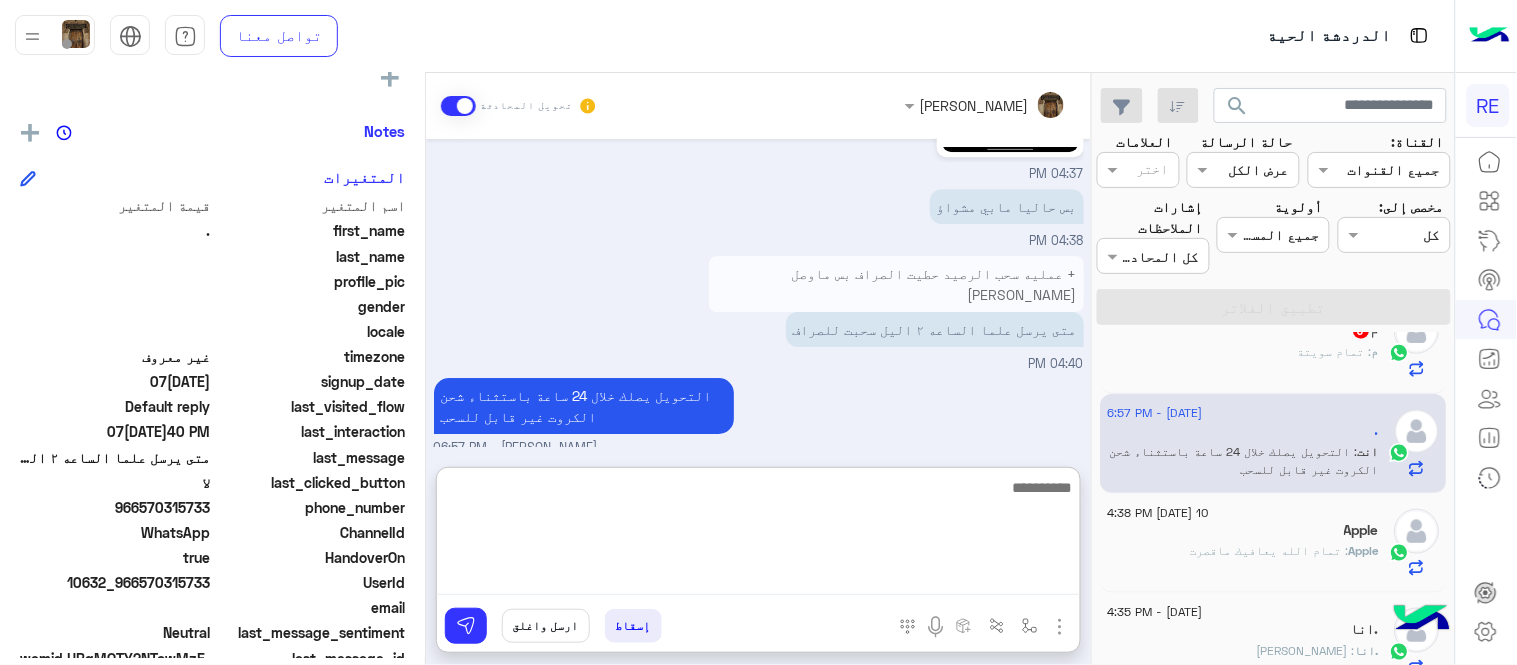scroll, scrollTop: 1755, scrollLeft: 0, axis: vertical 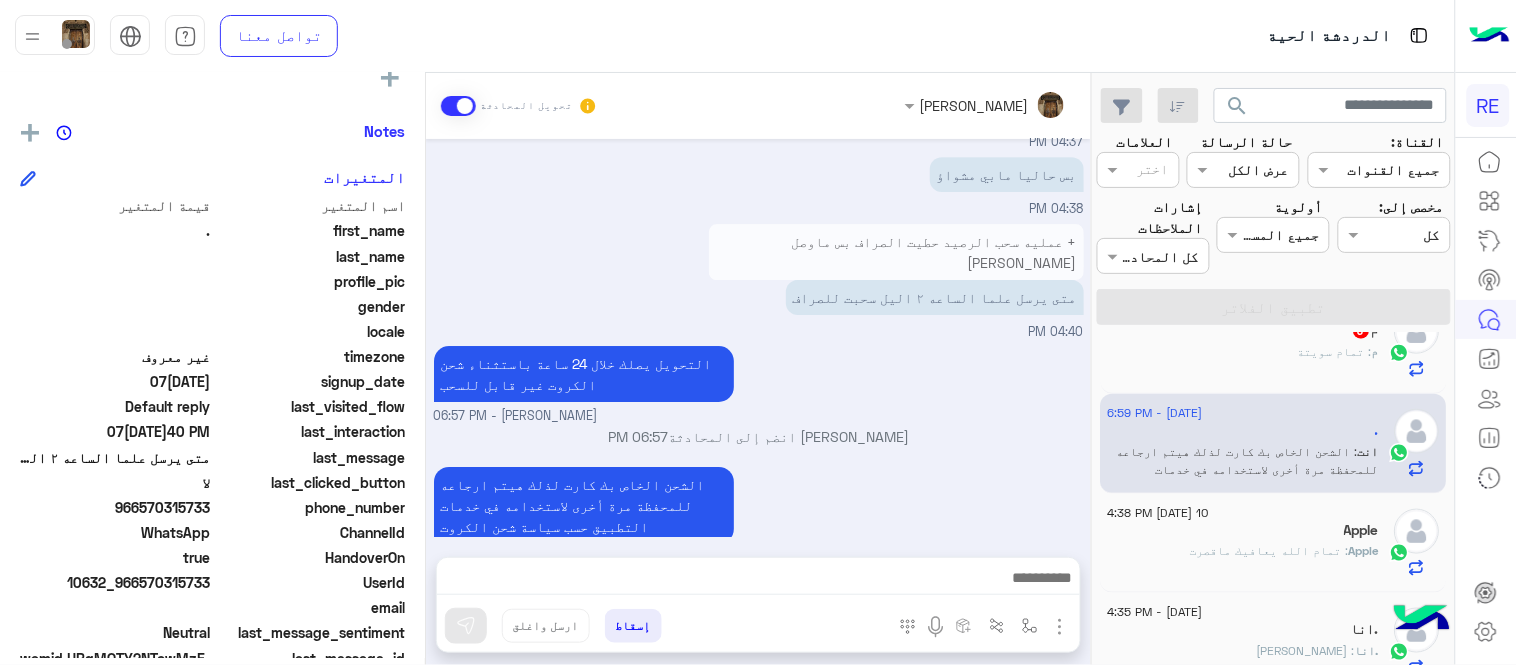 click on "[DATE]  مب سياره   11:03 AM  مسجل ك مسافر   11:03 AM  بامكانك عزيزي الحجز من خانة الحجز المسبق في حال ماكان فيه كابتن متوفر في الطلب المباشر.  Terhal Almodon -  11:19 AM  حتى المسبق لايمكن   11:20 AM   لا    03:14 PM  السلام عليكم   03:14 PM  وعليكم السلام  Terhal Almodon -  04:29 PM  ممكن تصورلي المشكلة وقت الحجز المسبق اخوي  Terhal Almodon -  04:29 PM    04:29 PM  حدث خطأ ما من امس كذا حتى بالحجز المسبق   04:30 PM  + عمليه سحب الرصيد حطيت الصراف بس ماوصل [PERSON_NAME]   04:30 PM  سيتم رفع المشكلة للقسم التقني ياغالي  Terhal Almodon -  04:33 PM  زودني برقم جوالك المسجل فالتطبيق  Terhal Almodon -  04:33 PM  0508997783   04:34 PM   Terhal Almodon -  04:35 PM  اك   04:36 PM    04:37 PM  بس حاليا مابي مشواؤ" at bounding box center [758, 338] 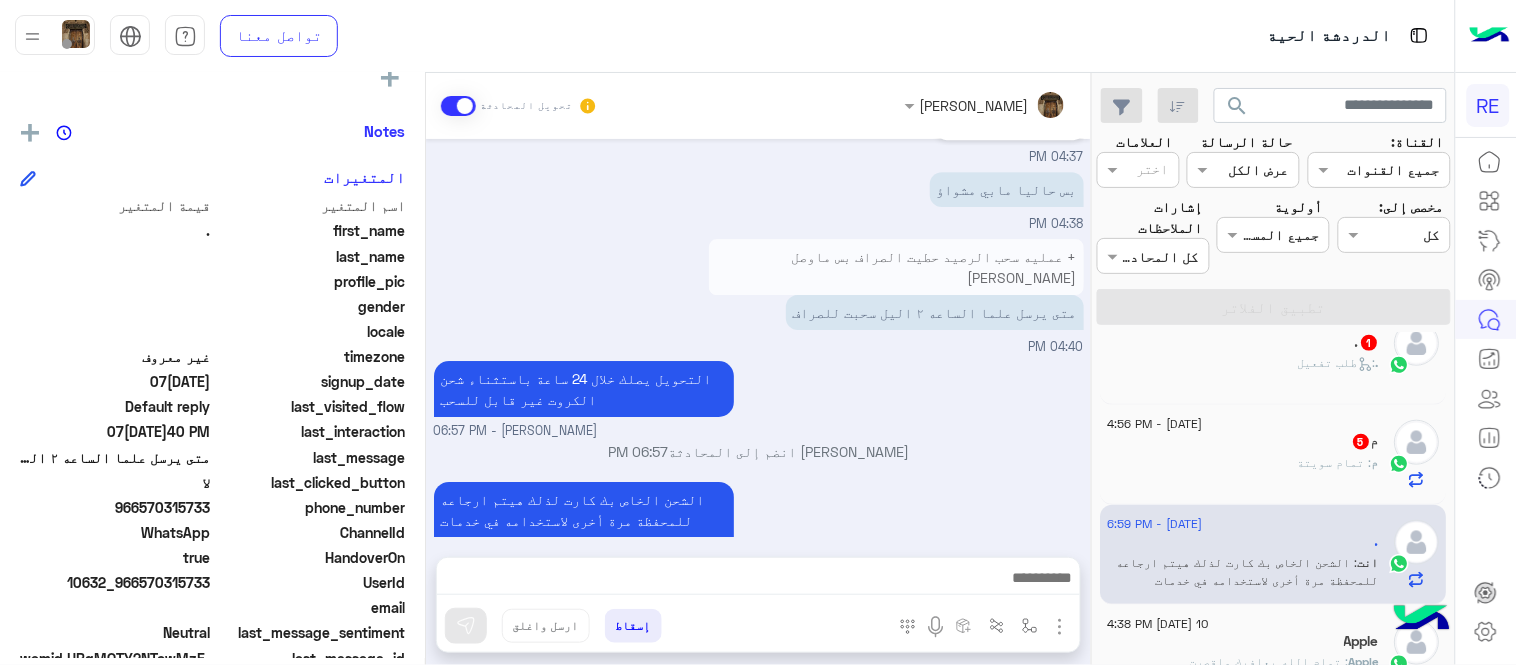 scroll, scrollTop: 538, scrollLeft: 0, axis: vertical 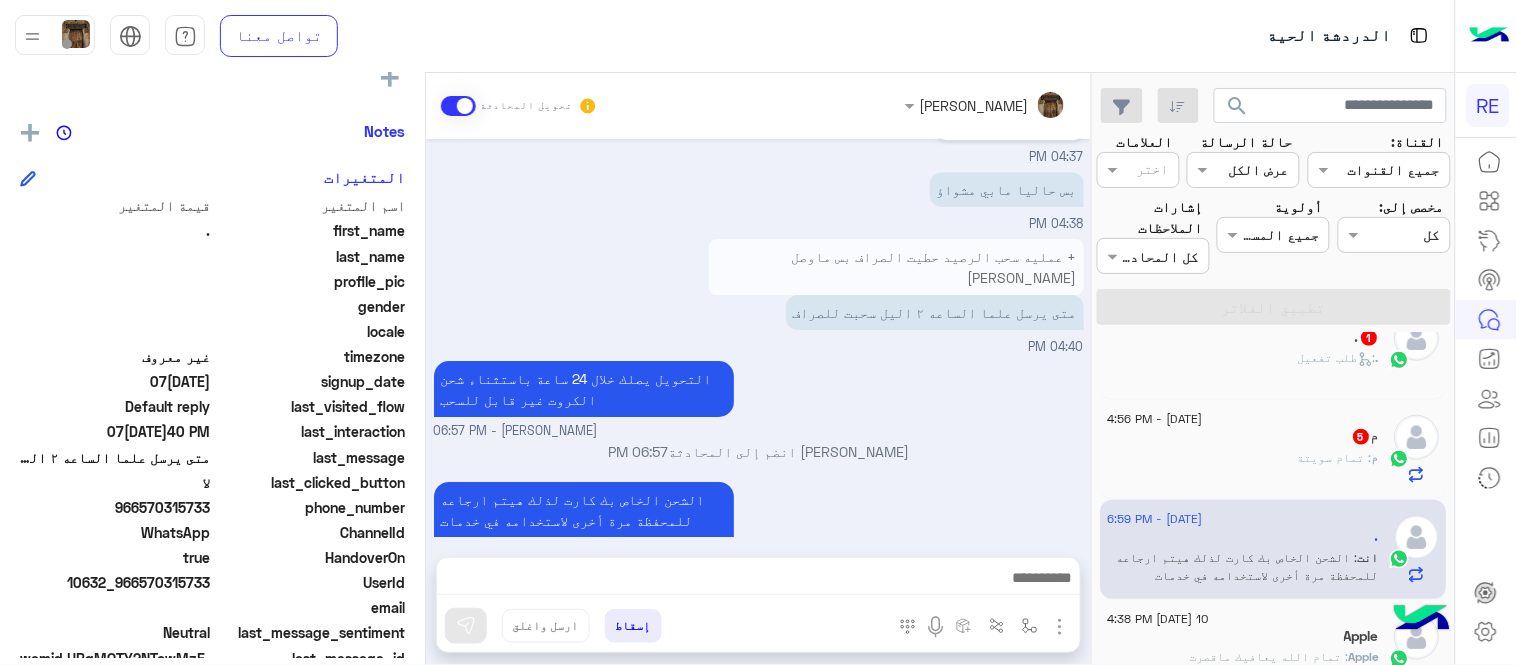 click on "م : تمام سويتة" 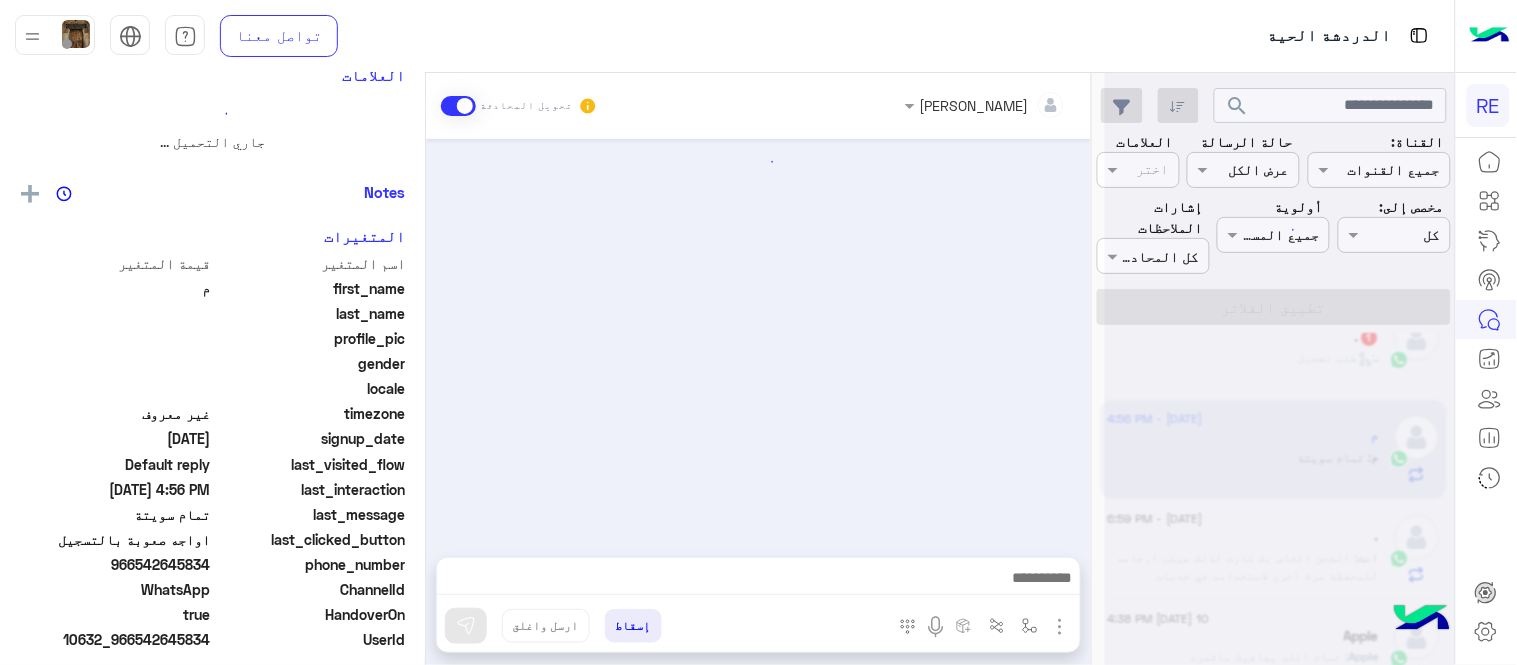 scroll, scrollTop: 0, scrollLeft: 0, axis: both 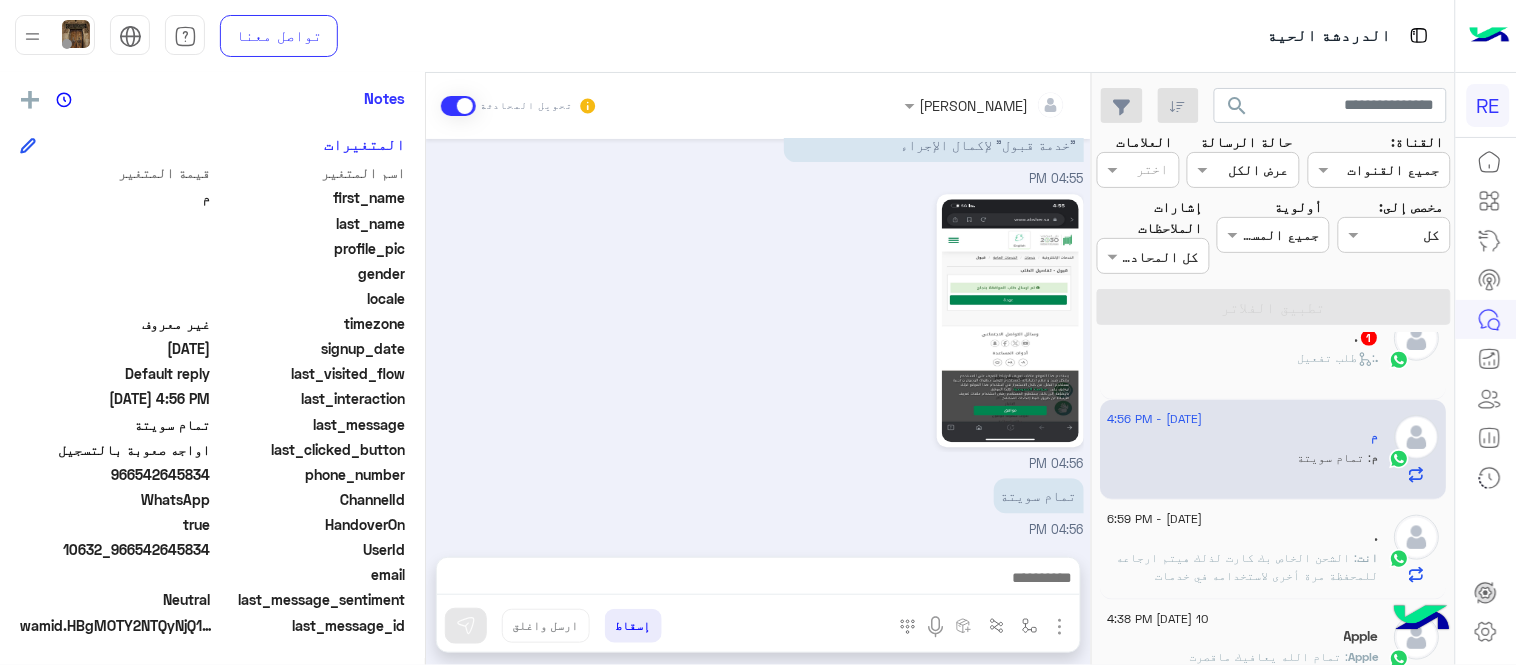 drag, startPoint x: 136, startPoint y: 472, endPoint x: 212, endPoint y: 475, distance: 76.05919 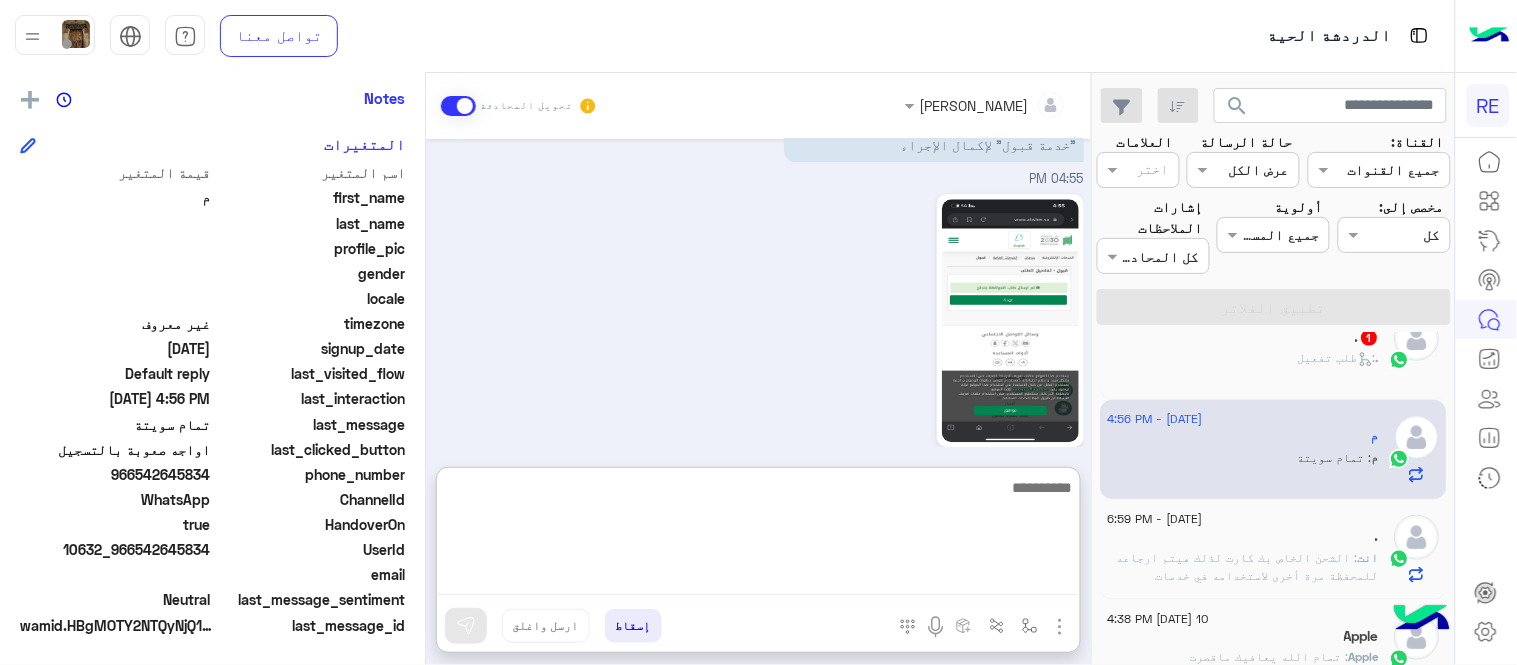 click at bounding box center (758, 535) 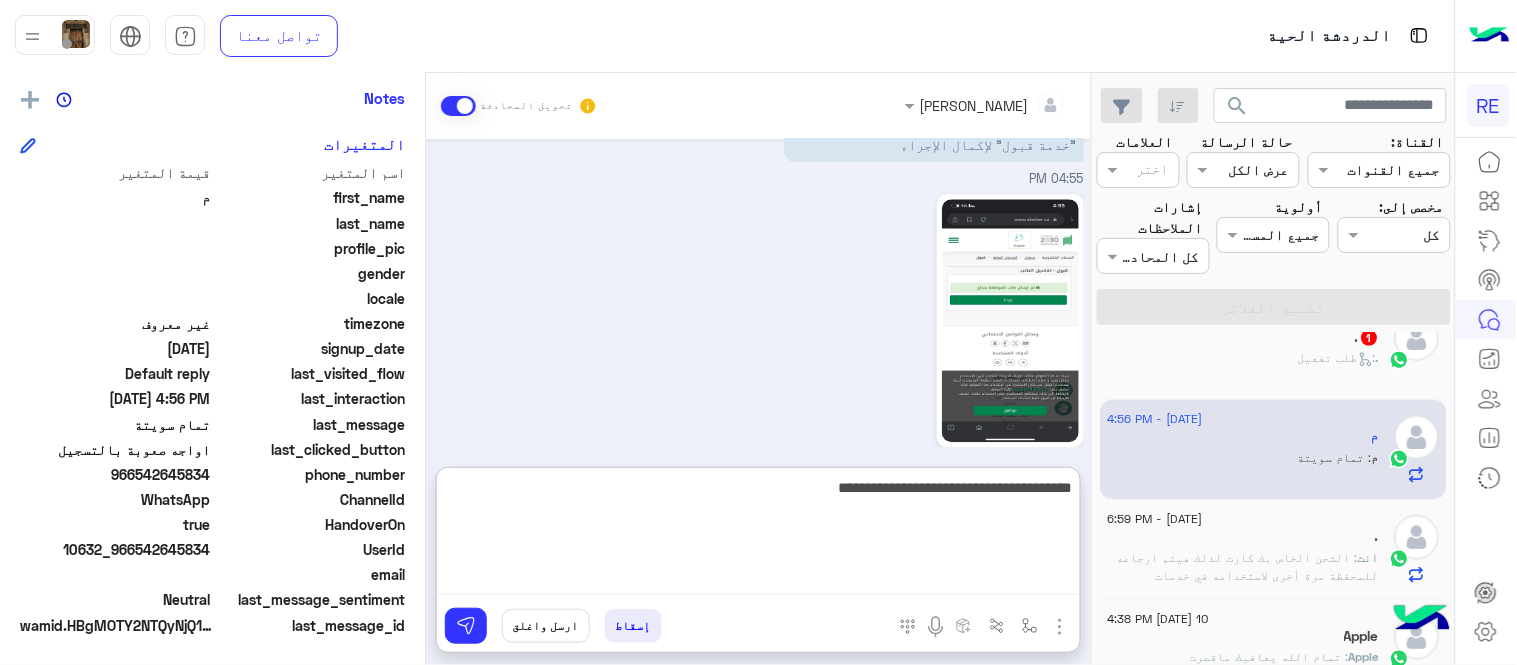 type on "**********" 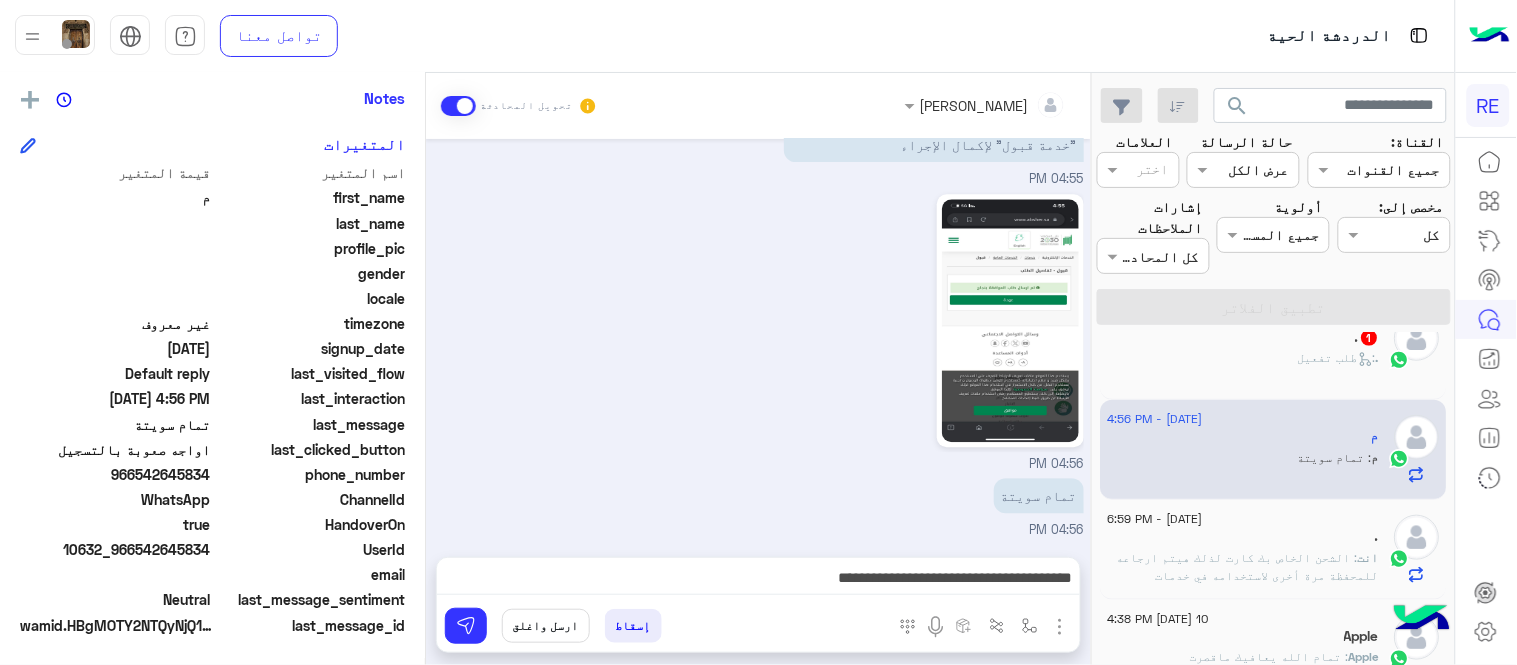 click on "04:56 PM" at bounding box center (759, 331) 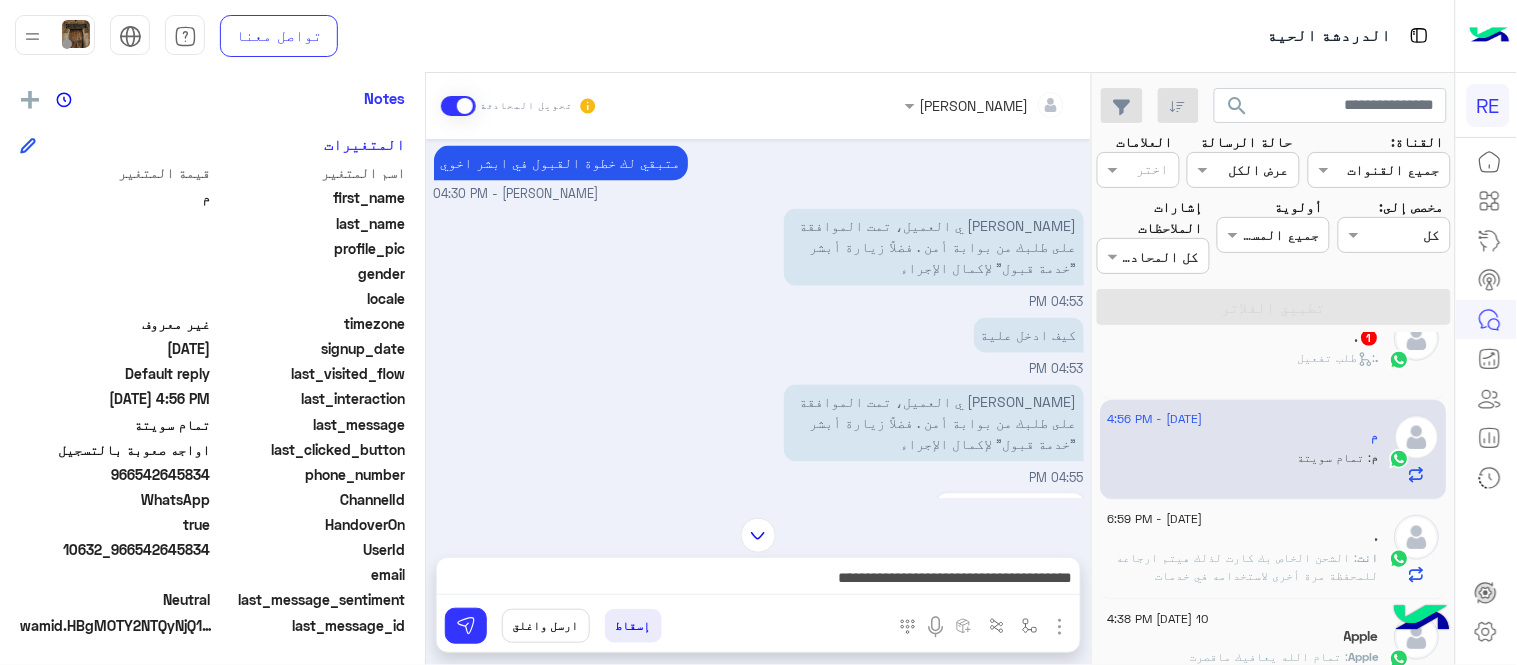 scroll, scrollTop: 928, scrollLeft: 0, axis: vertical 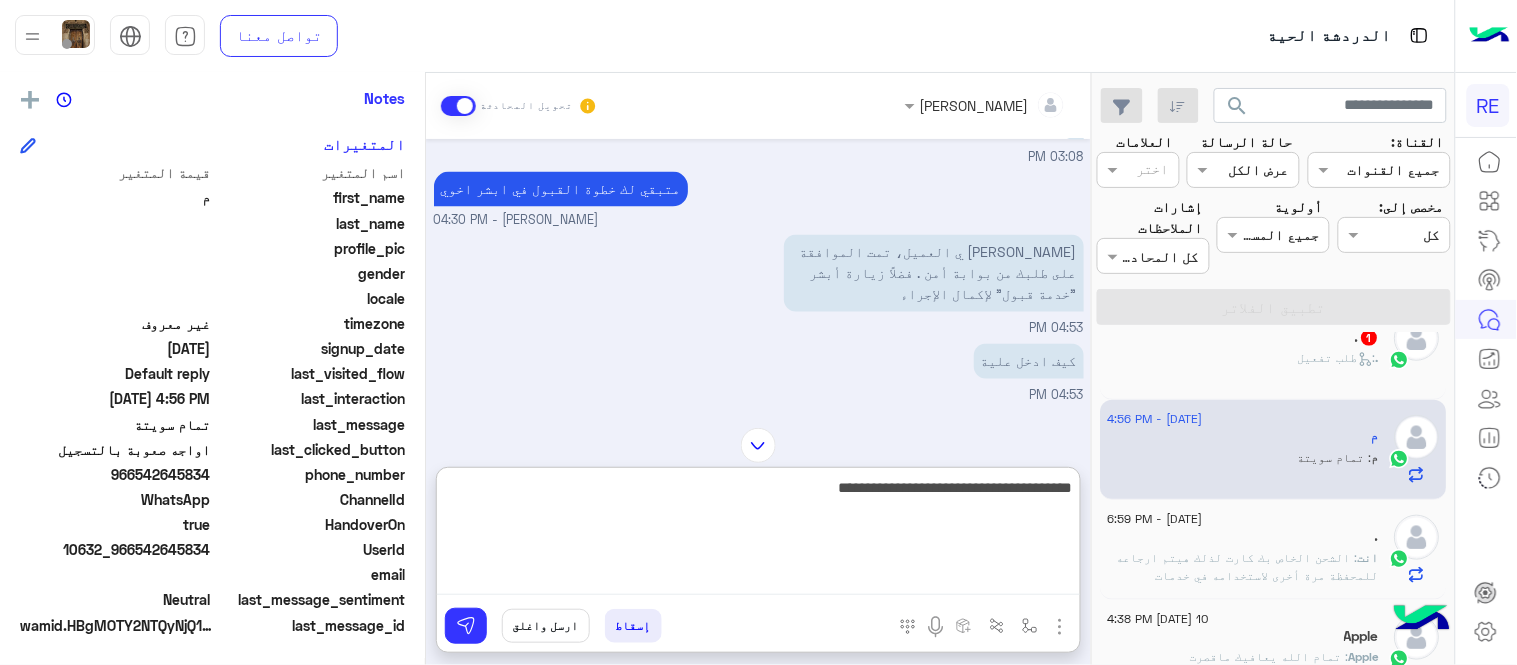 click on "**********" at bounding box center (758, 535) 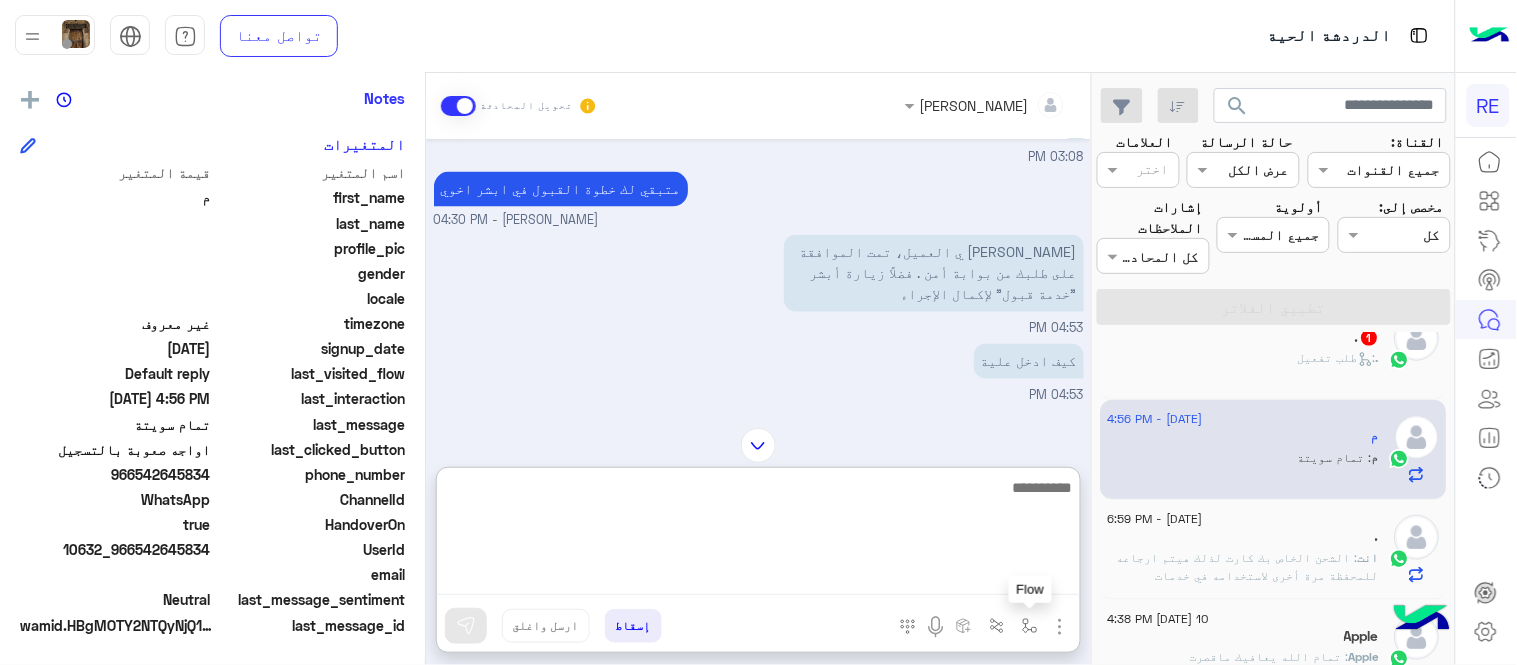 type 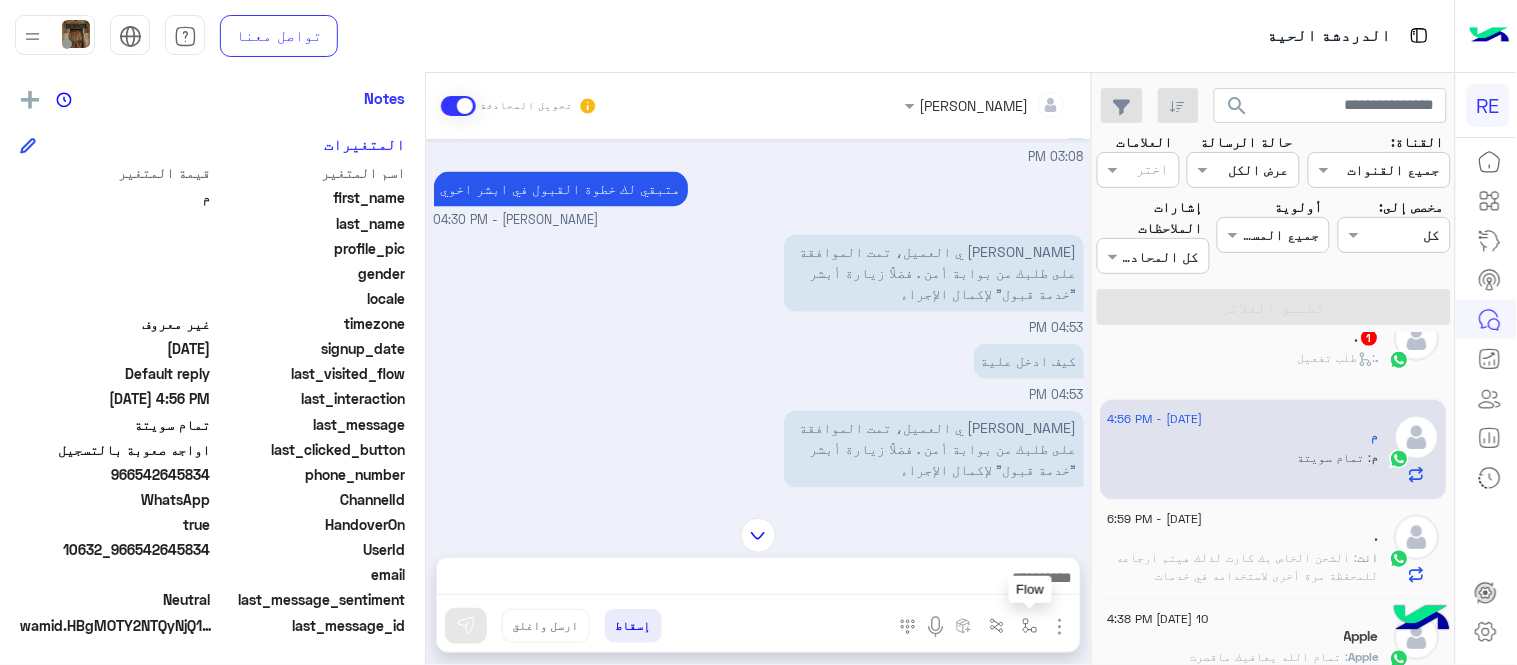 click at bounding box center [1030, 626] 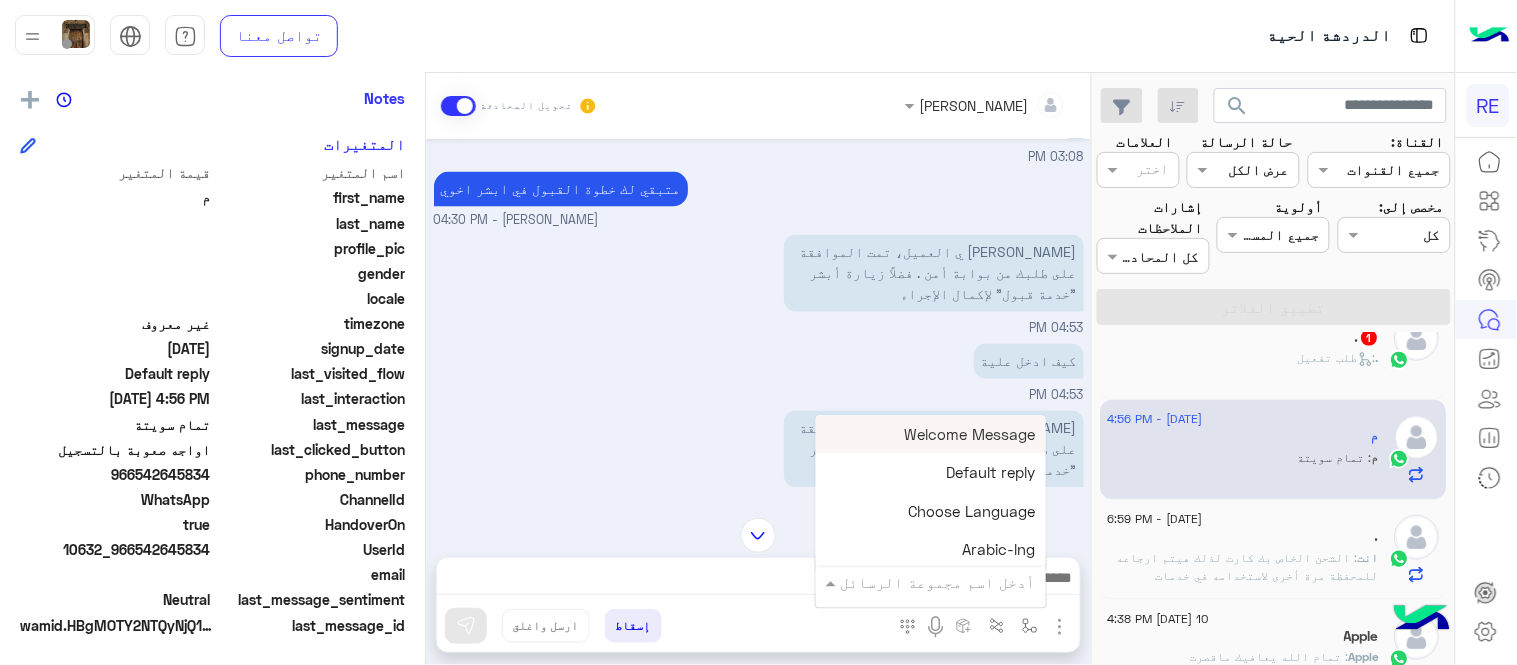 click at bounding box center (959, 582) 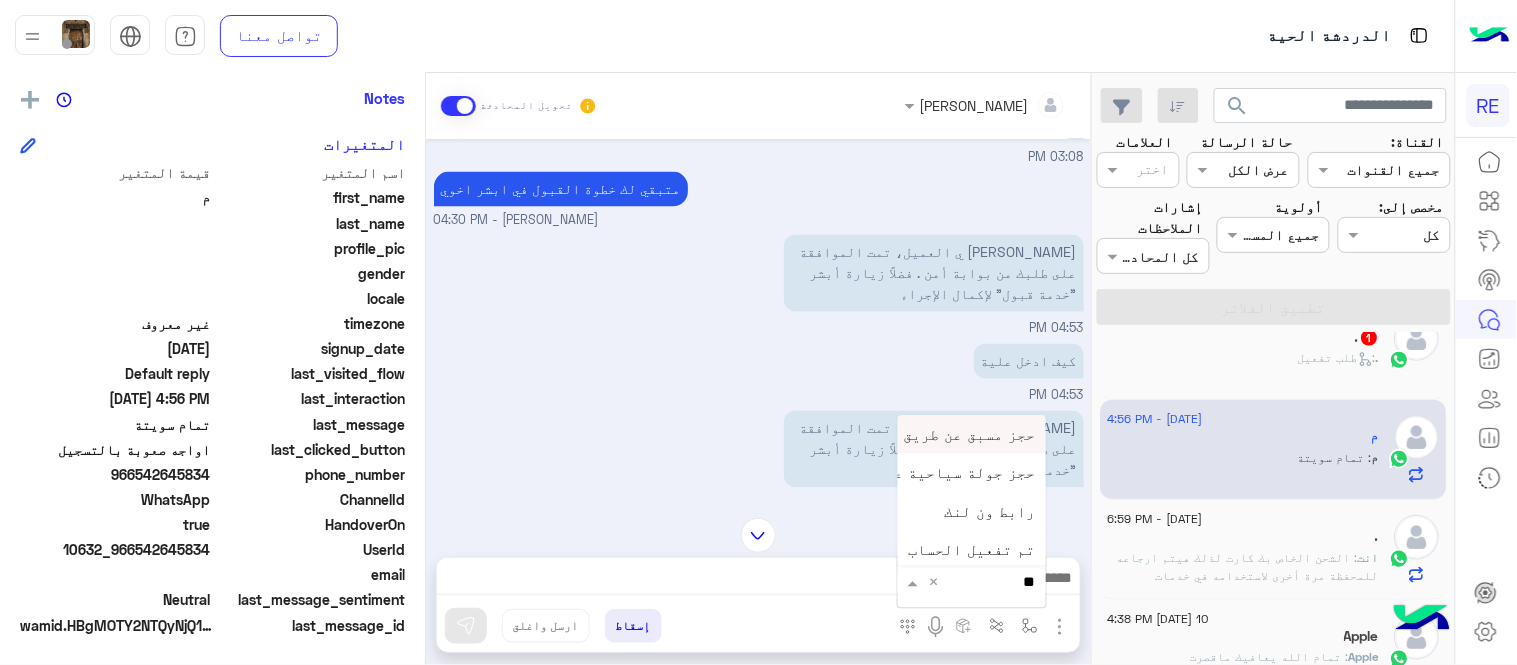 type on "***" 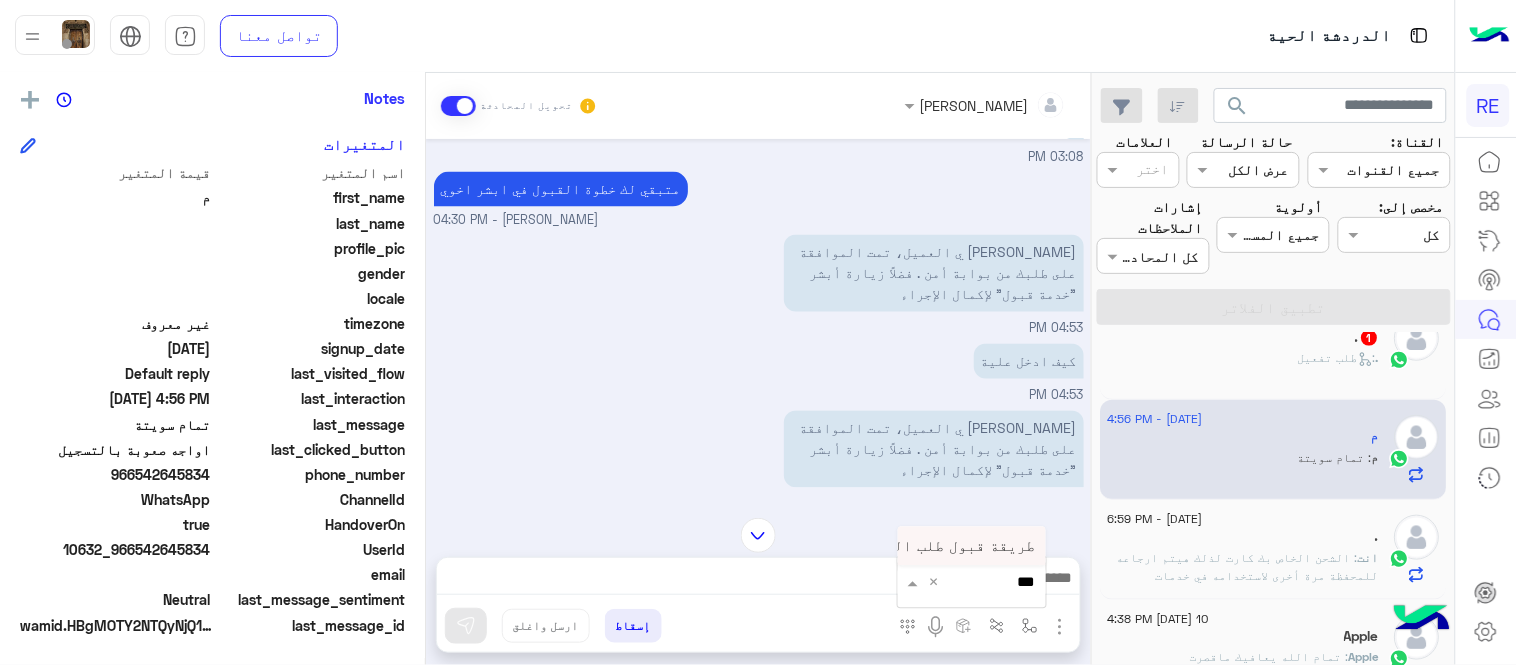 click on "طريقة قبول طلب التحقق تفعيل ابشر ككابتن" at bounding box center [972, 546] 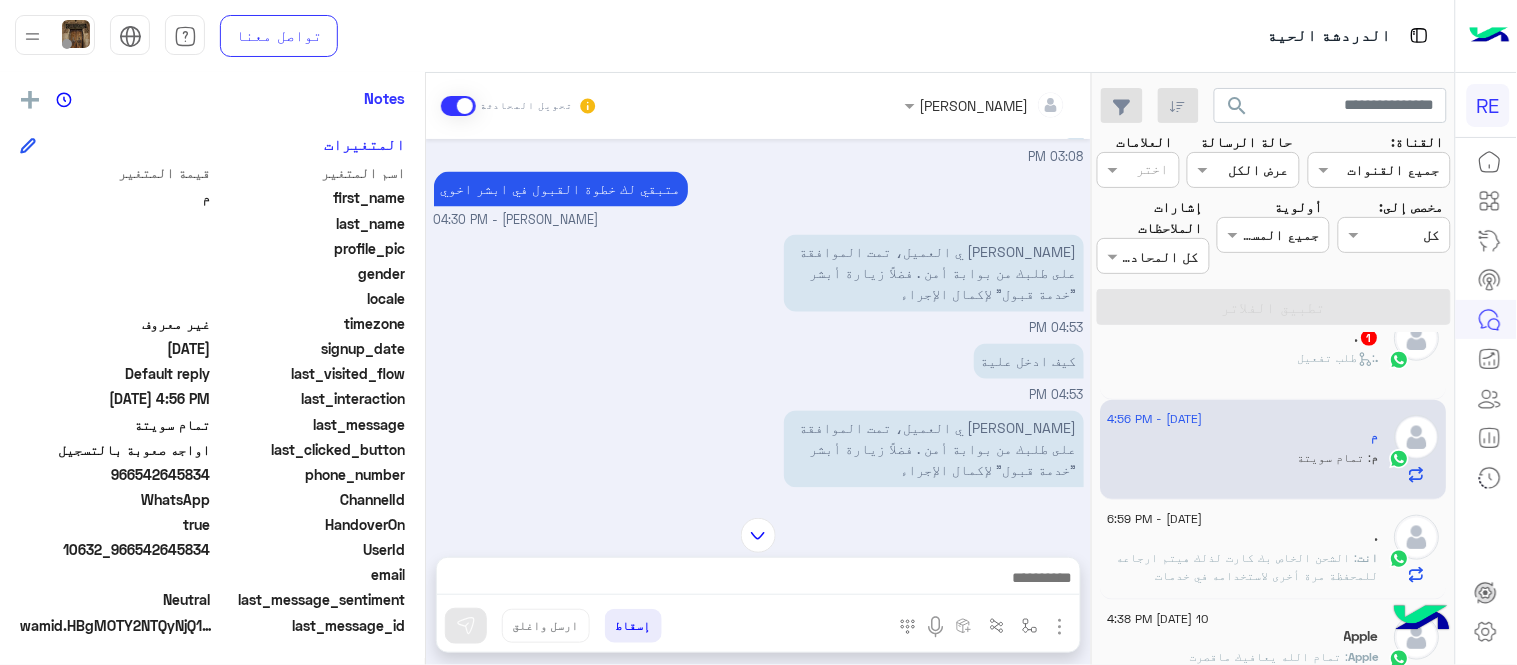 type on "**********" 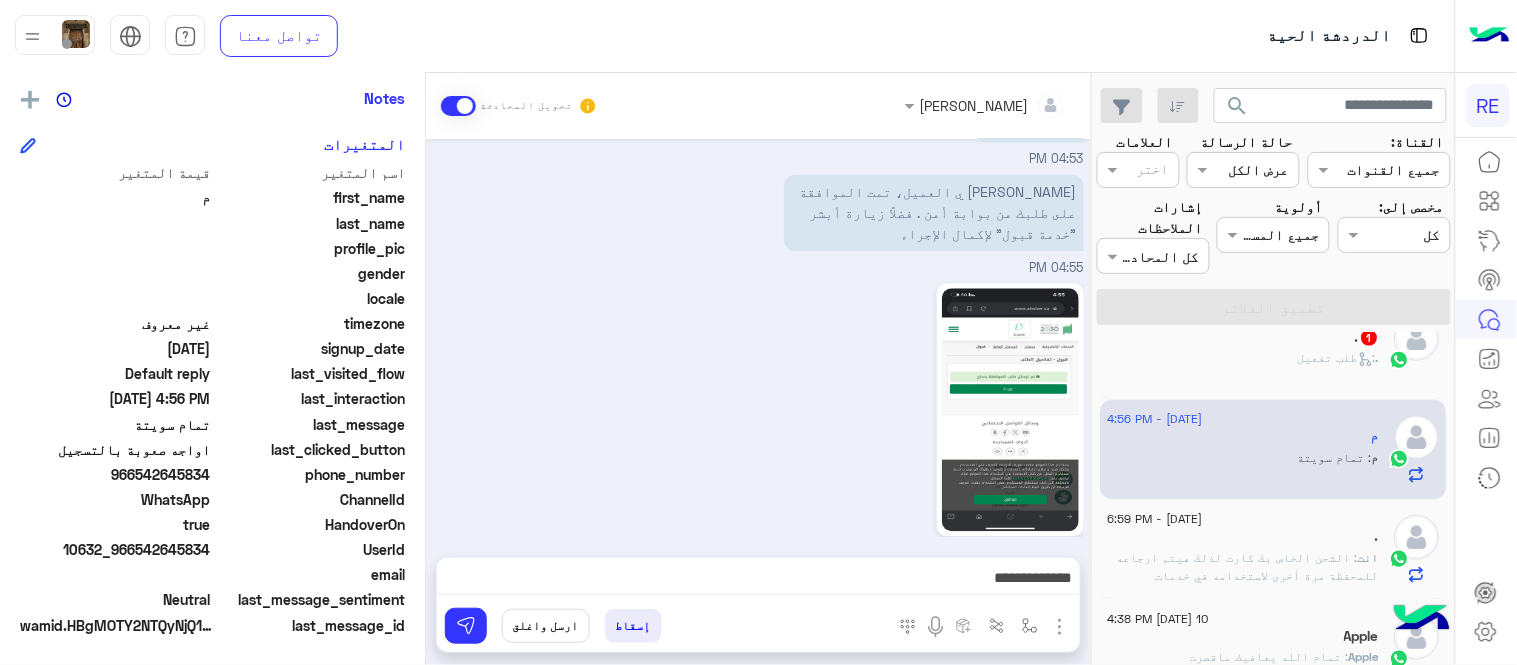 scroll, scrollTop: 1254, scrollLeft: 0, axis: vertical 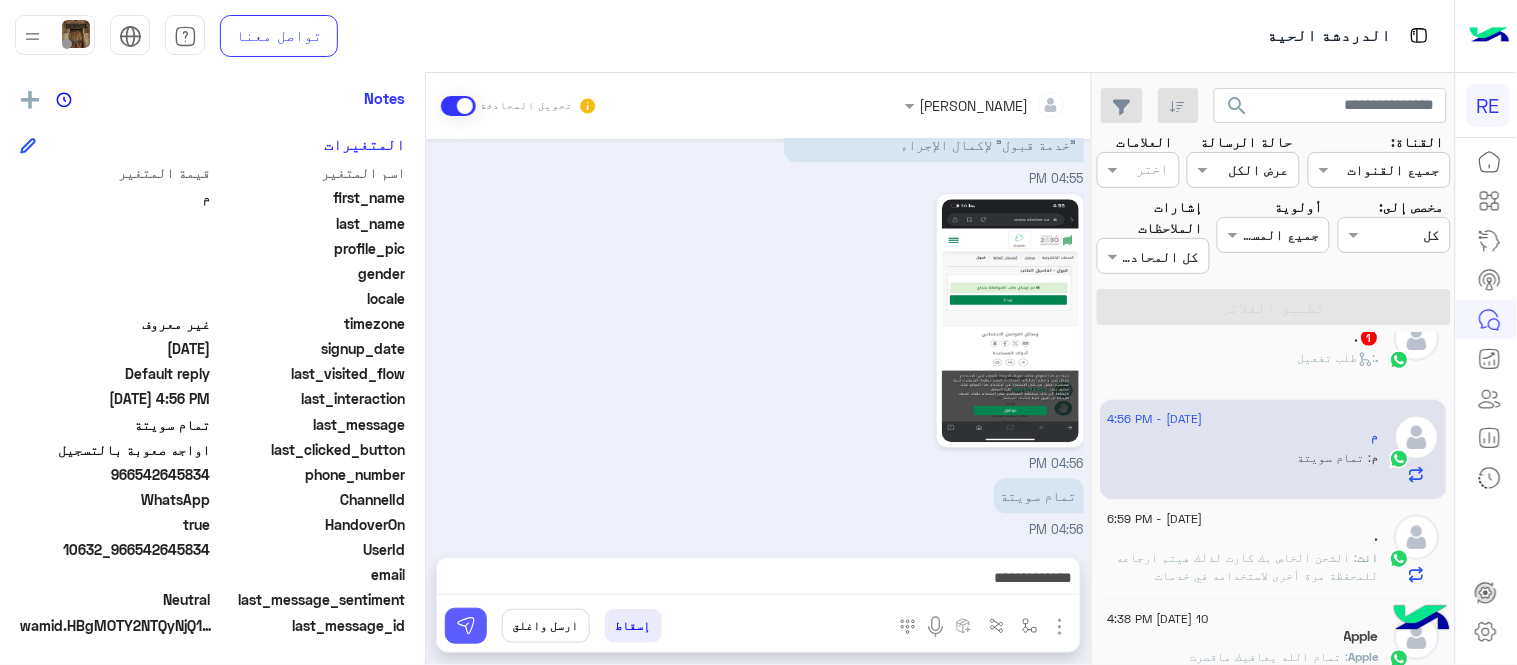 click at bounding box center (466, 626) 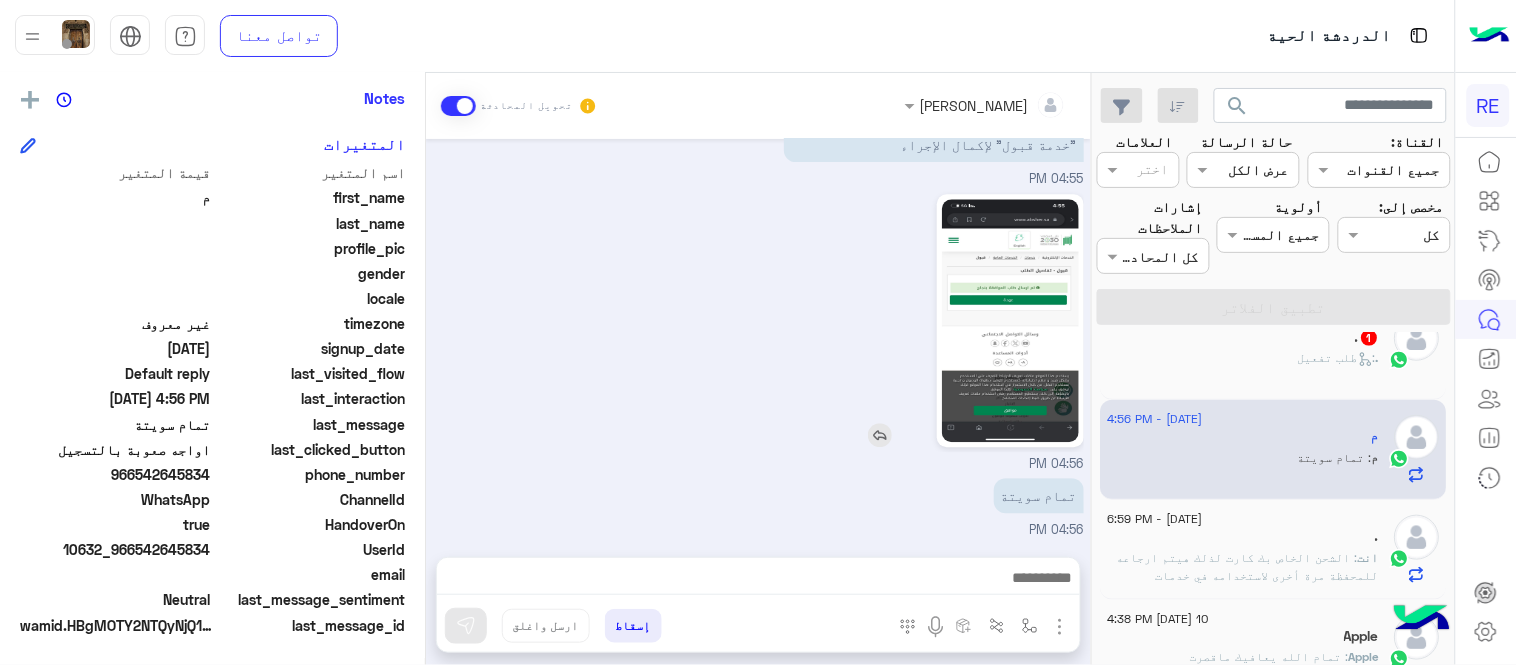 click 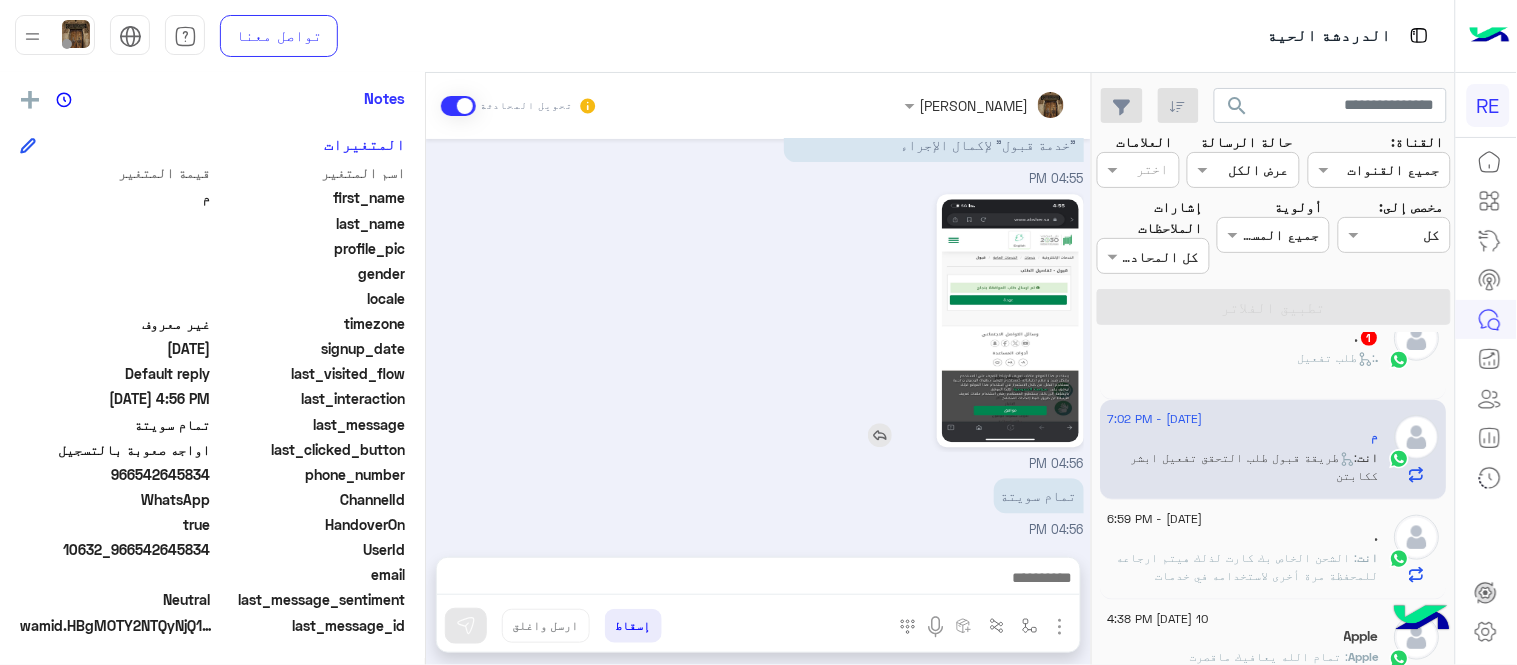 scroll, scrollTop: 1438, scrollLeft: 0, axis: vertical 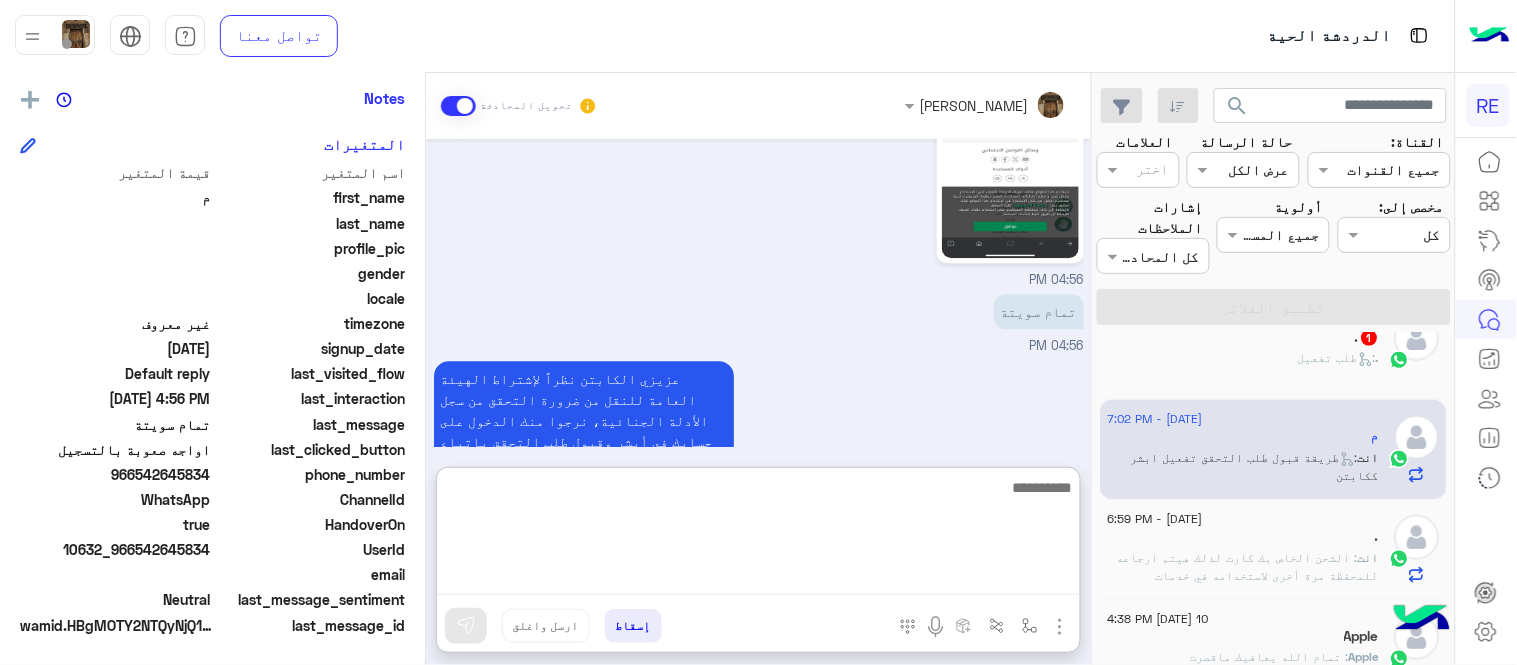 click at bounding box center (758, 535) 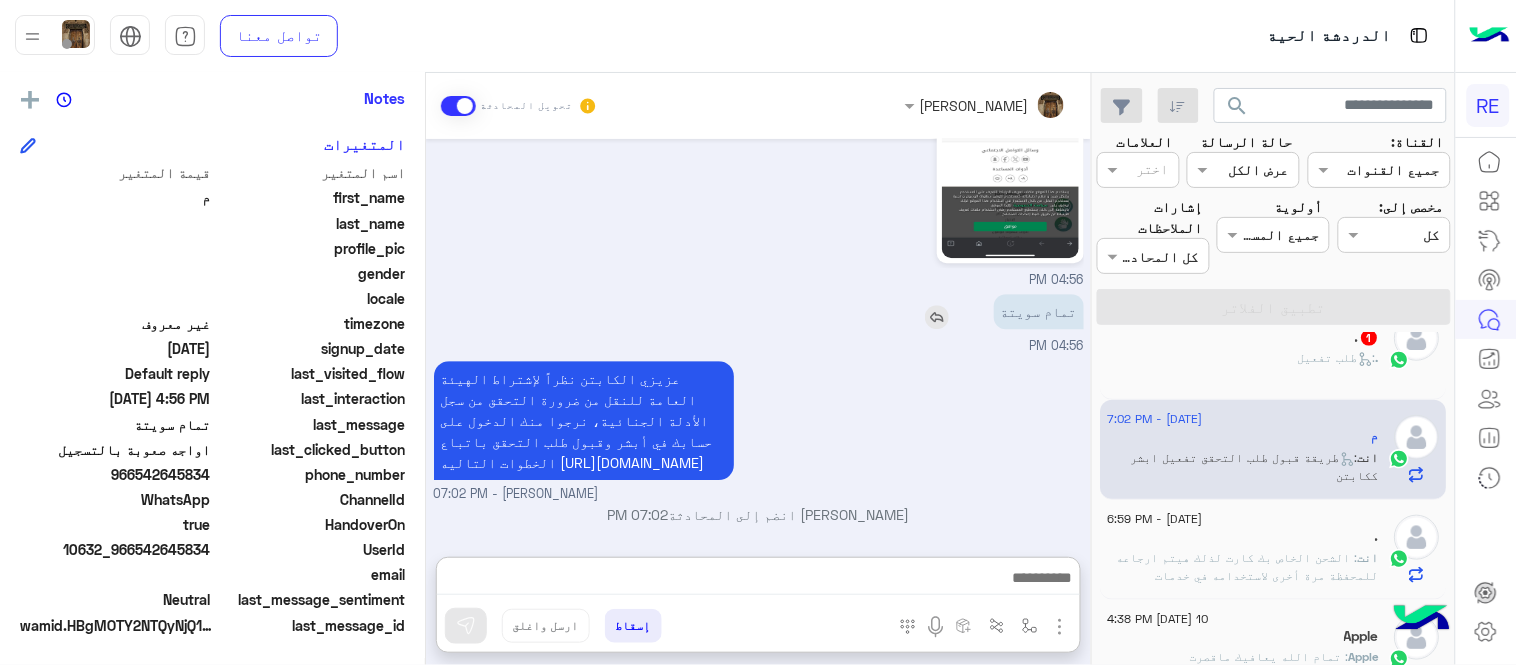 click at bounding box center [937, 317] 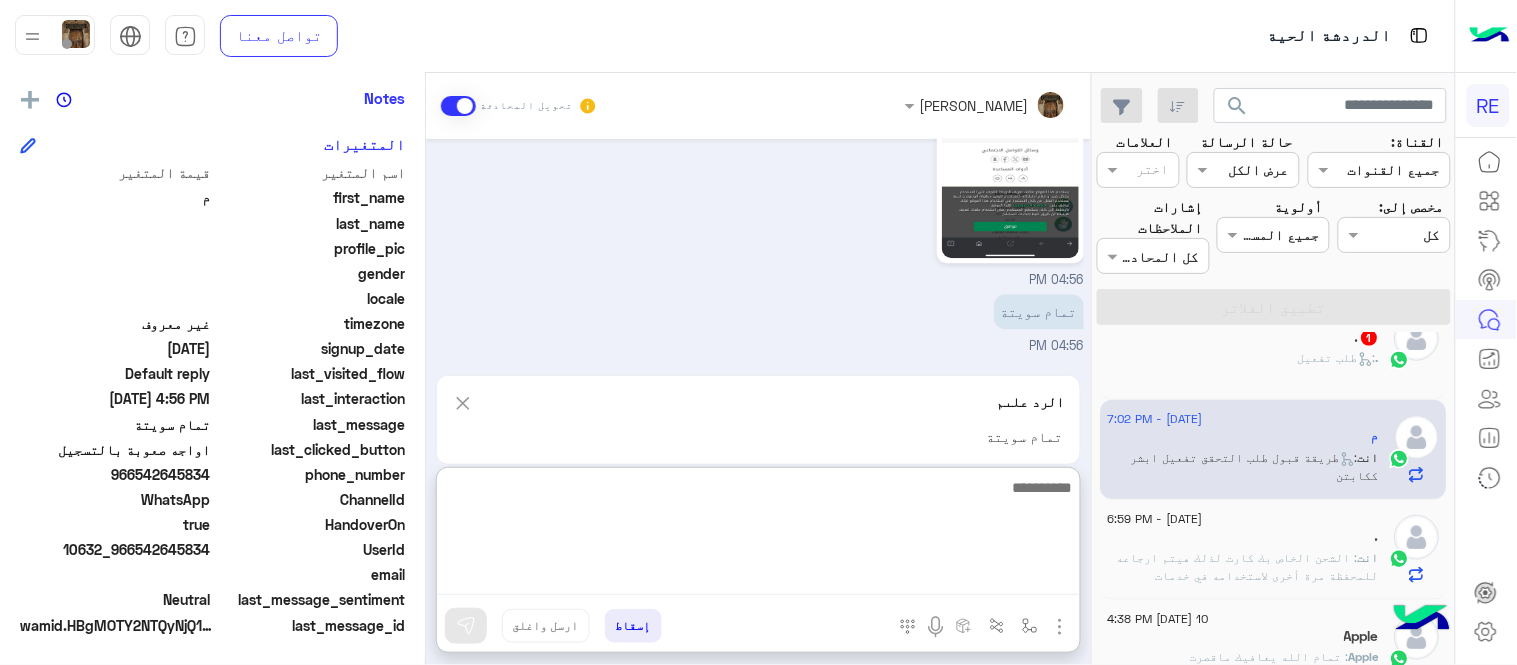click at bounding box center (758, 535) 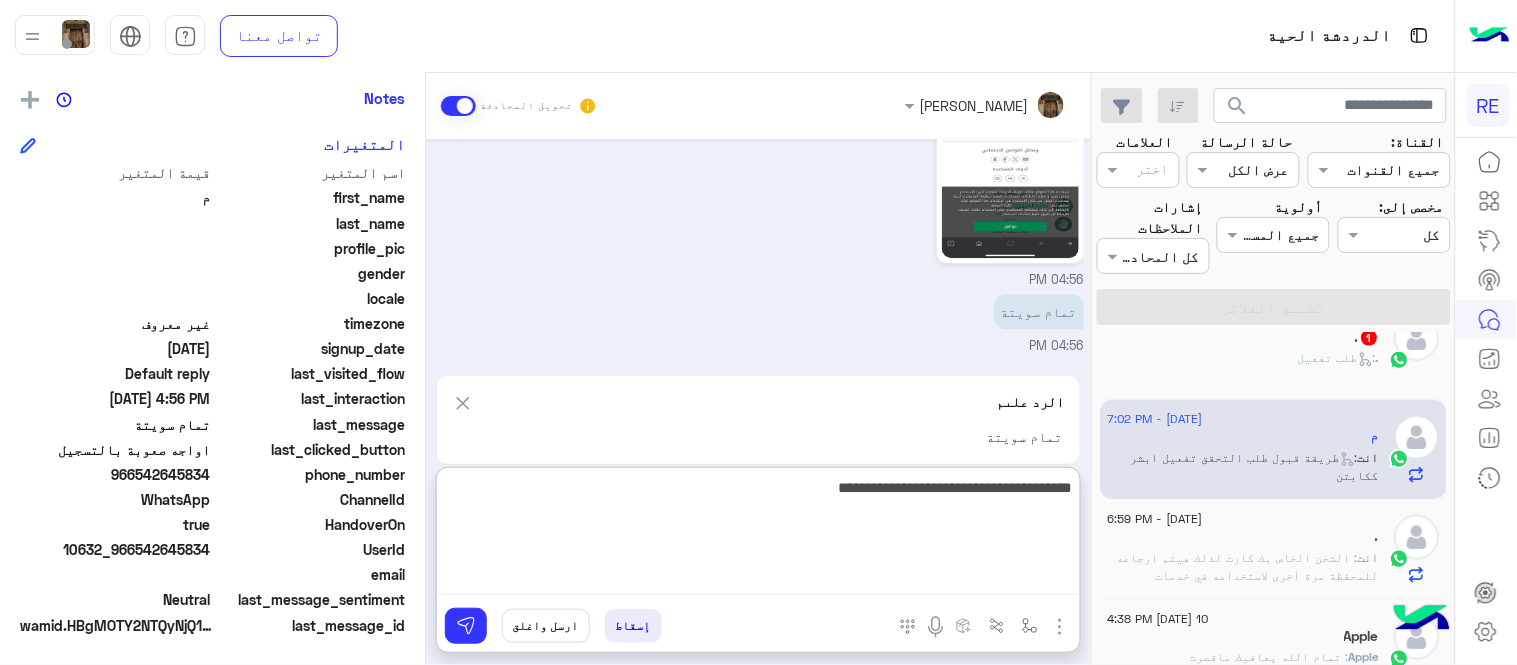 type on "**********" 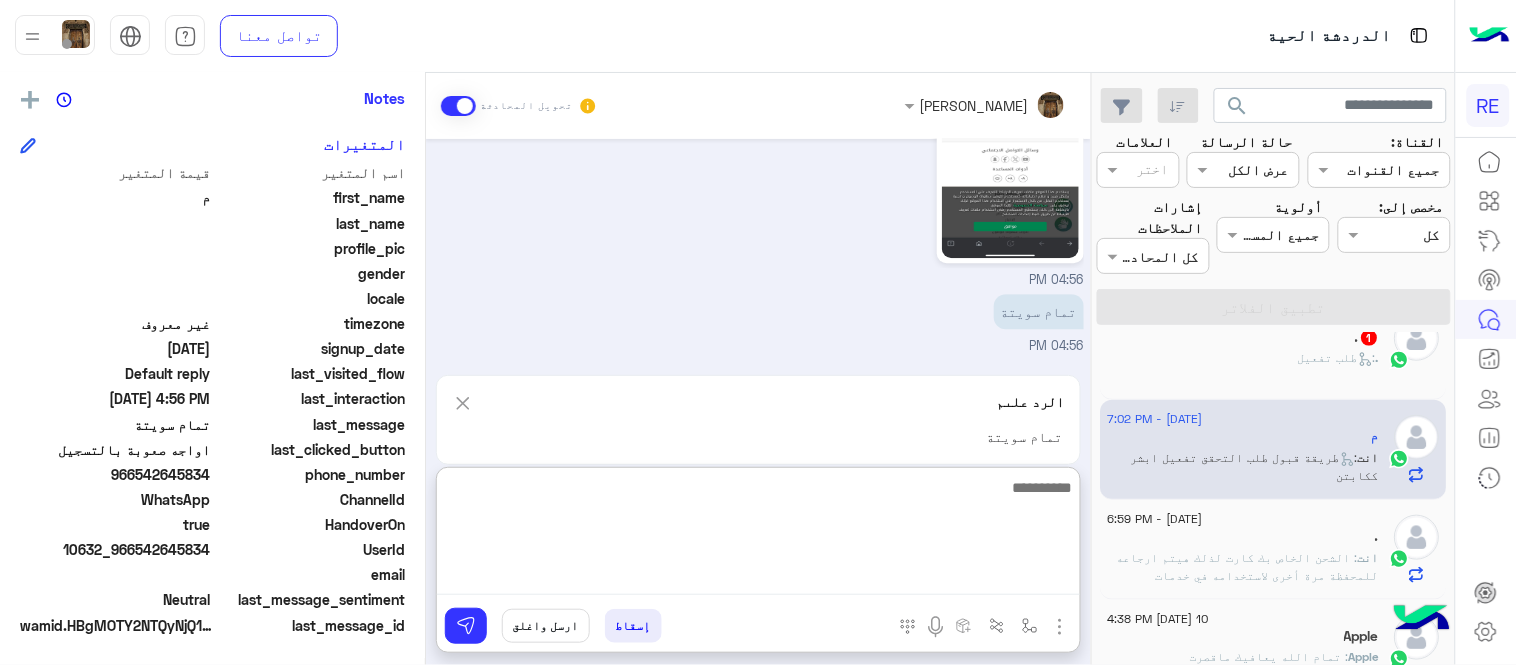 scroll, scrollTop: 1627, scrollLeft: 0, axis: vertical 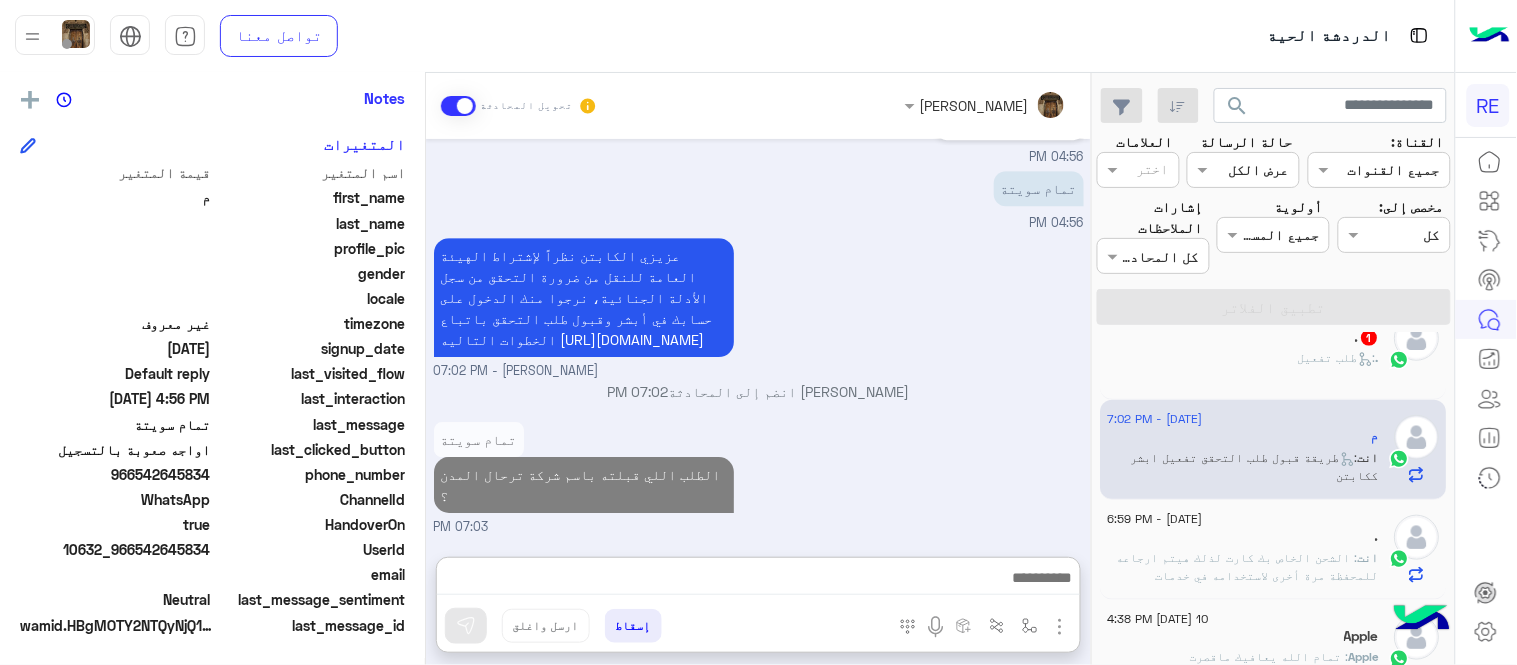 click on "[DATE]    02:33 PM    02:33 PM    02:35 PM  ؟   03:08 PM  متبقي لك خطوة القبول في ابشر اخوي  [PERSON_NAME] -  04:30 PM  [PERSON_NAME] ي العميل، تمت الموافقة على طلبك من بوابة أمن . فضلاً زيارة أبشر "خدمة قبول" لإكمال الإجراء   04:53 PM  كيف ادخل علية   04:53 PM  [PERSON_NAME] ي العميل، تمت الموافقة على طلبك من بوابة أمن . فضلاً زيارة أبشر "خدمة قبول" لإكمال الإجراء   04:55 PM    04:56 PM  تمام سويتة   04:56 PM  عزيزي الكابتن
نظراً لإشتراط الهيئة العامة للنقل من ضرورة التحقق من سجل الأدلة الجنائية، نرجوا منك الدخول على حسابك في أبشر وقبول طلب التحقق باتباع الخطوات التاليه
[URL][DOMAIN_NAME]     [PERSON_NAME] -  07:02 PM   [PERSON_NAME] انضم إلى المحادثة" at bounding box center (758, 338) 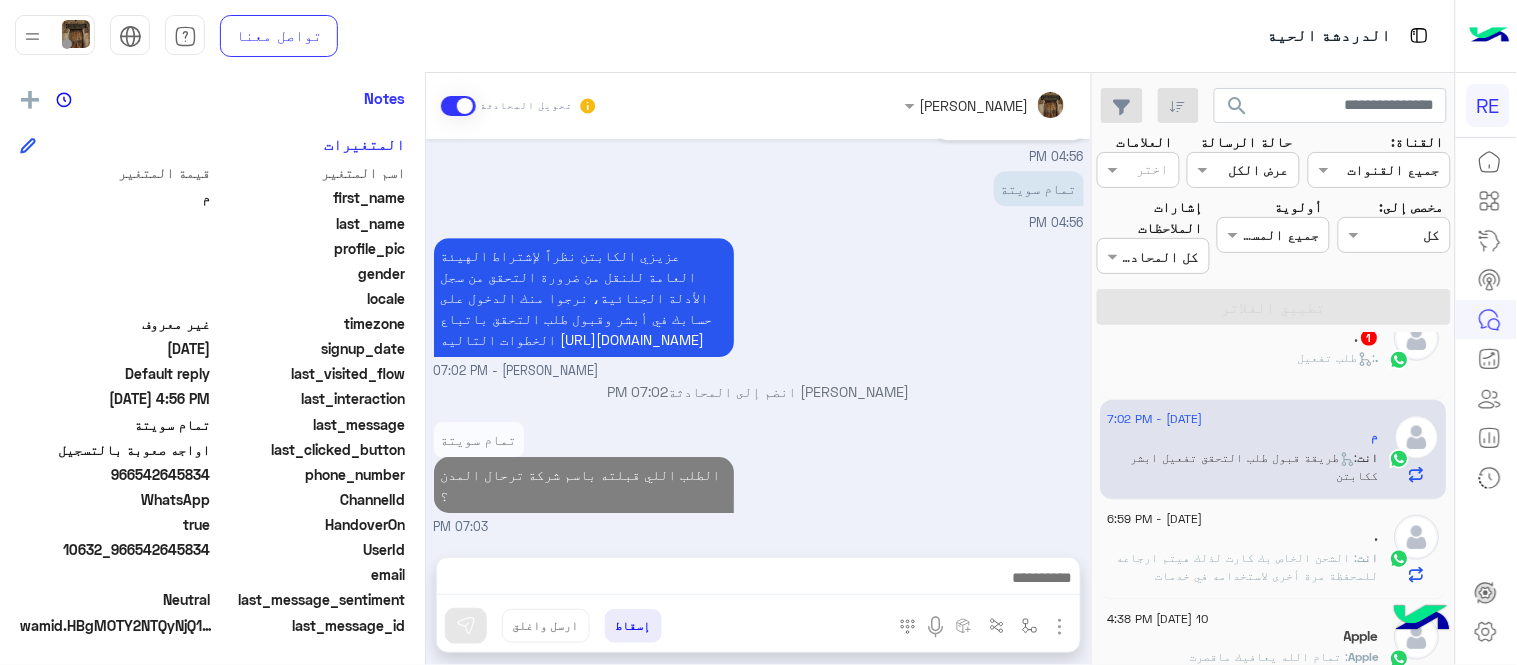 scroll, scrollTop: 1537, scrollLeft: 0, axis: vertical 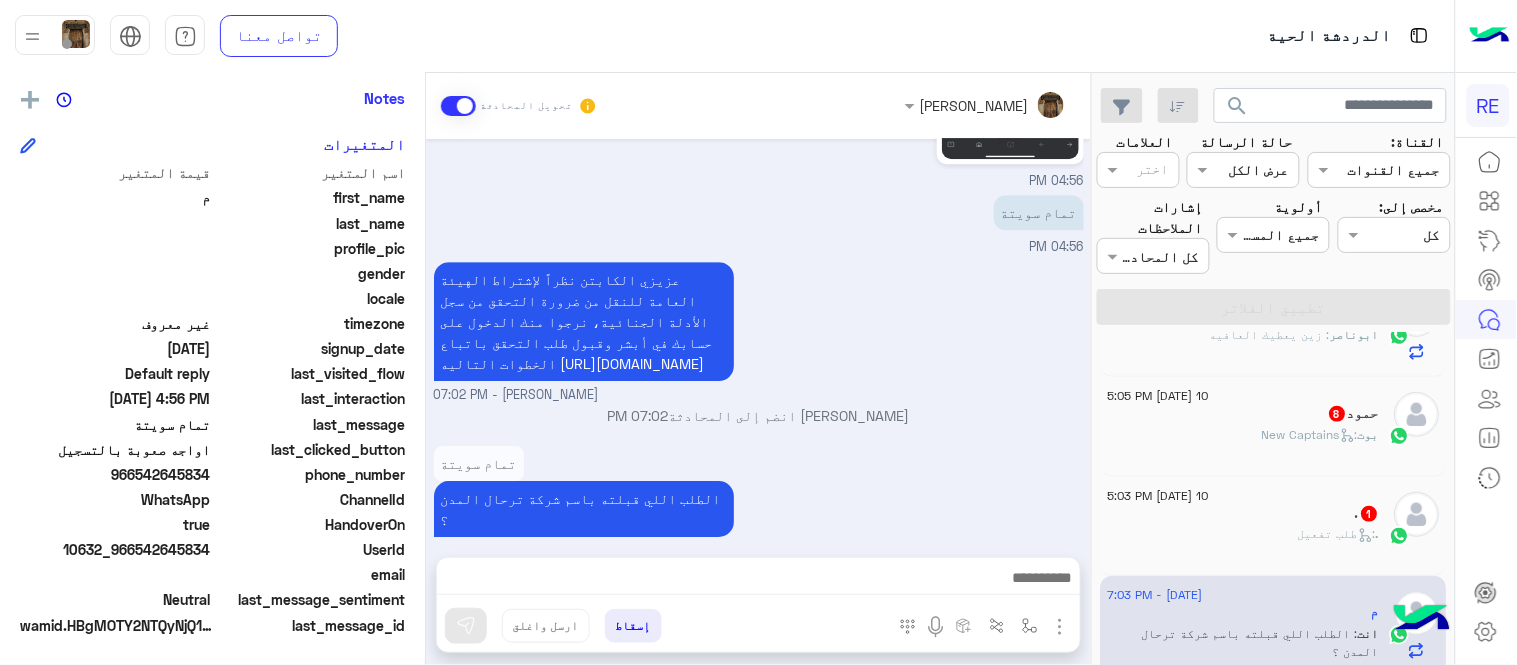 click on "10 [DATE] 5:03 PM" 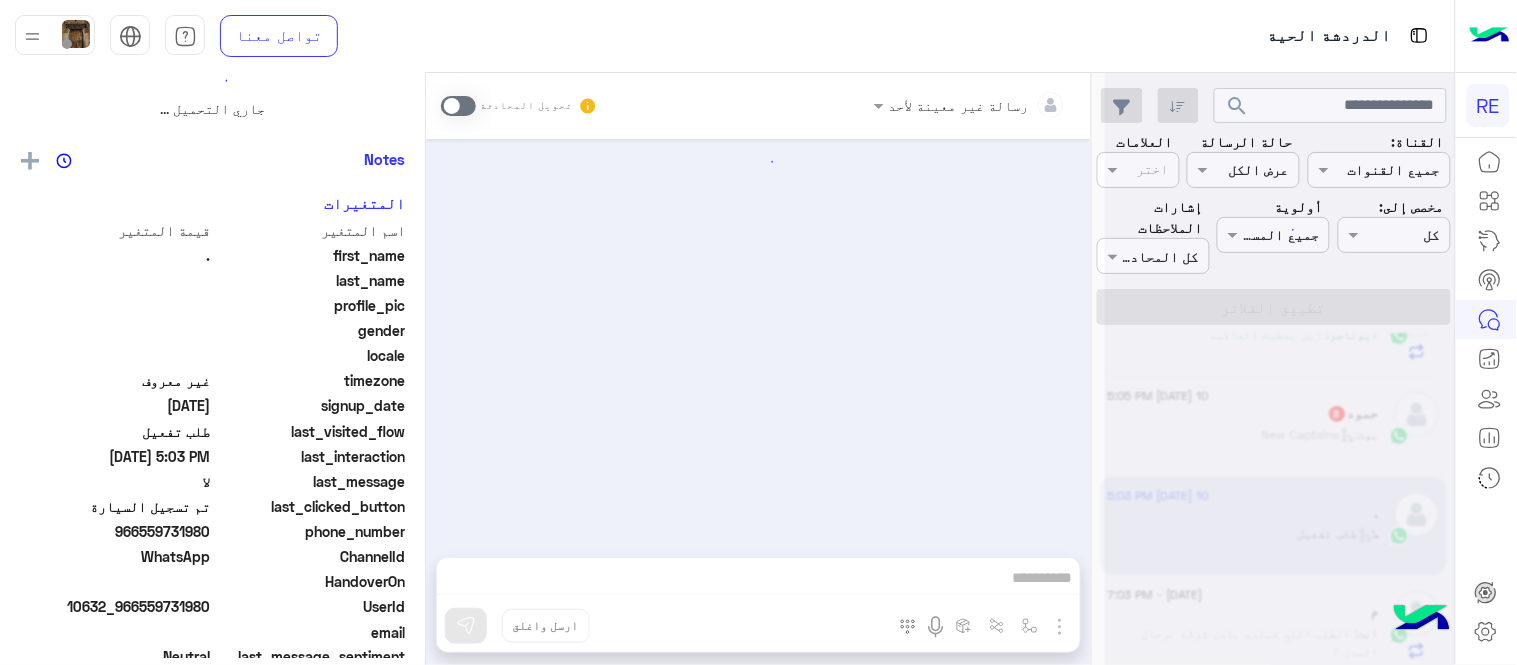 scroll, scrollTop: 0, scrollLeft: 0, axis: both 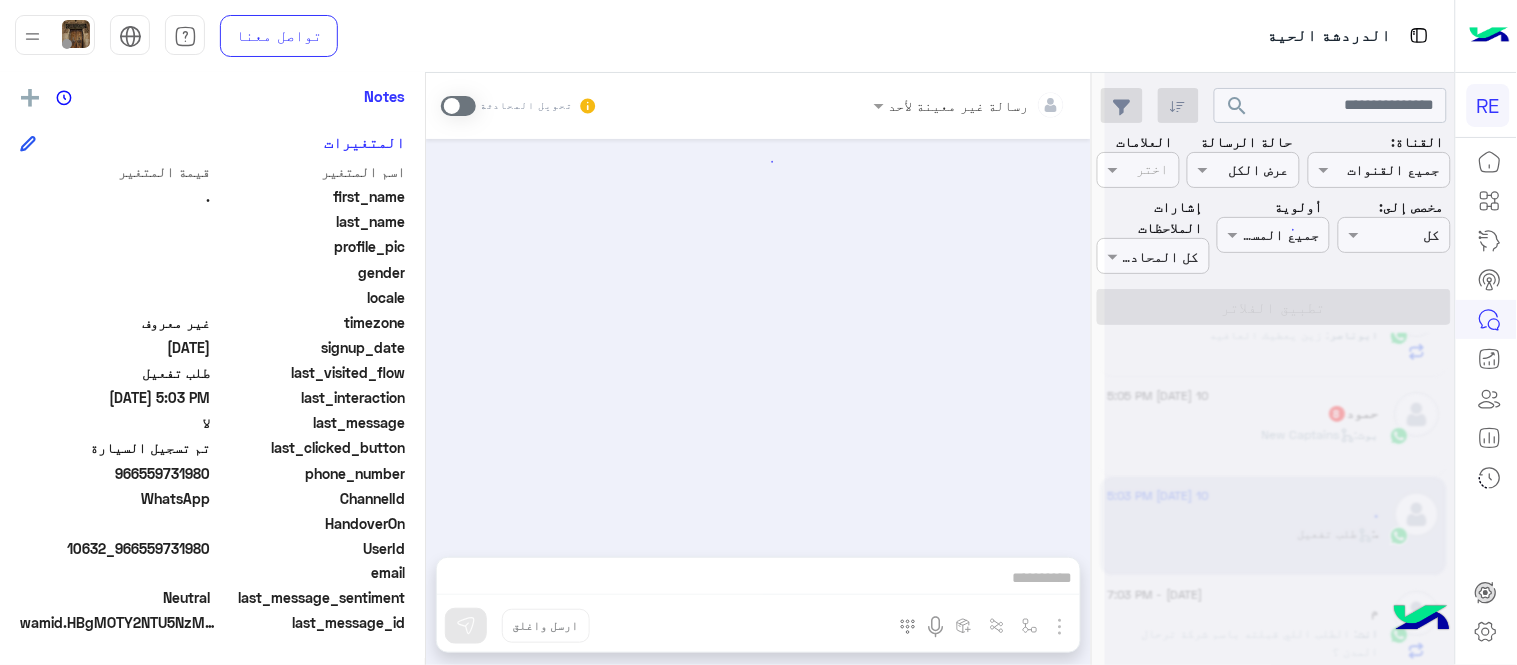 click at bounding box center [458, 106] 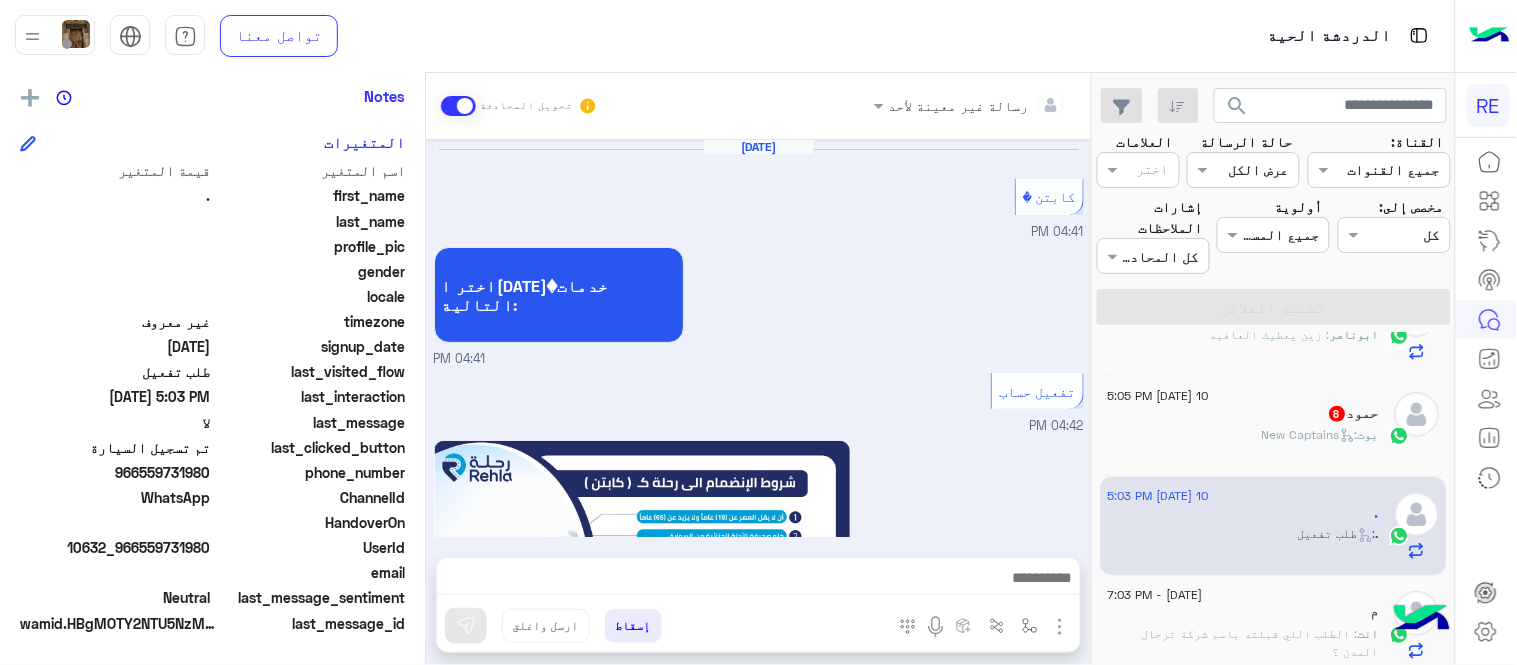 scroll, scrollTop: 1306, scrollLeft: 0, axis: vertical 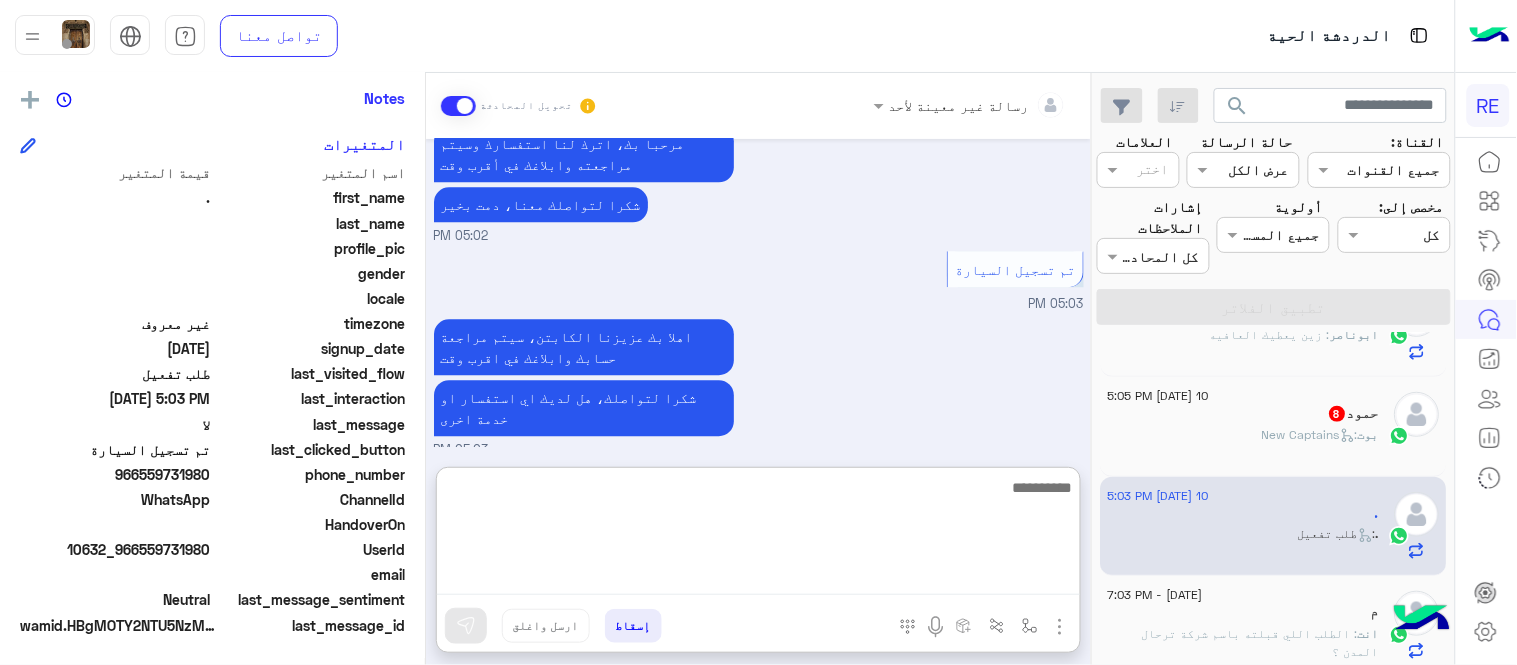 click at bounding box center [758, 535] 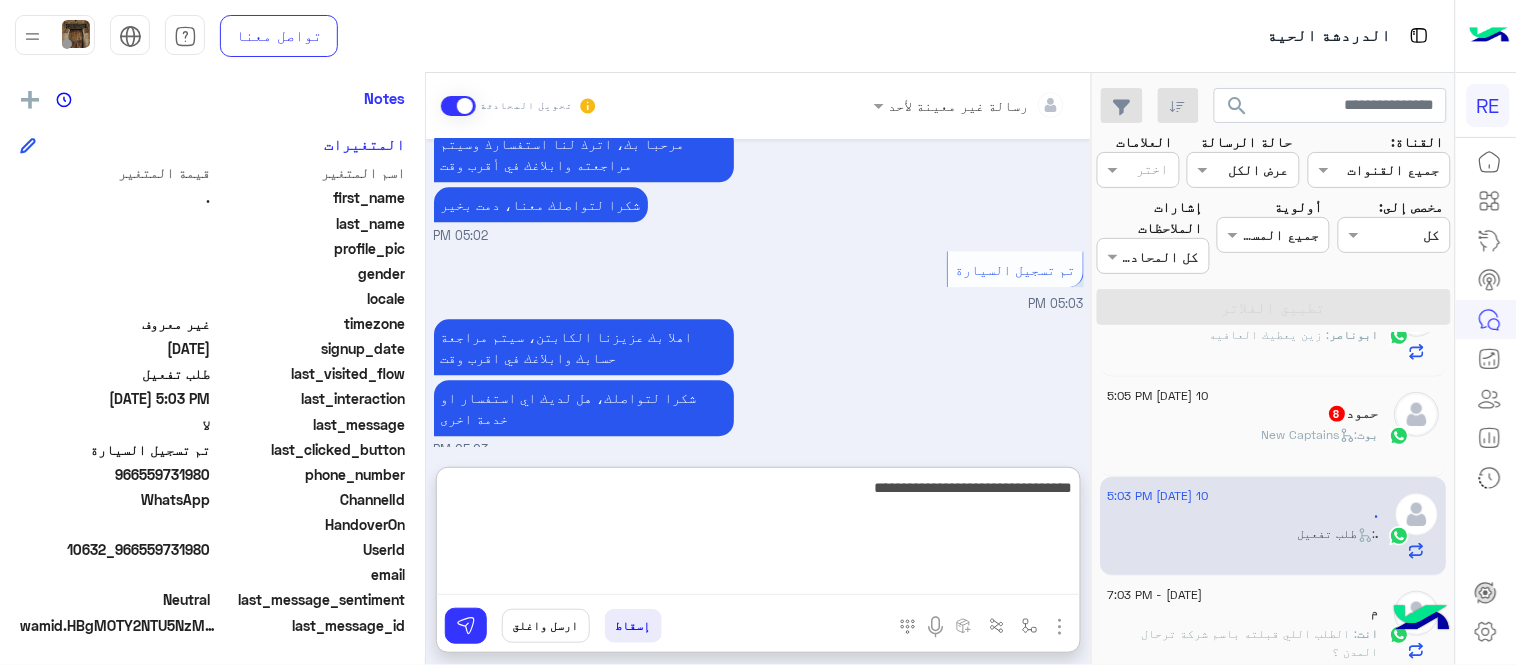 type on "**********" 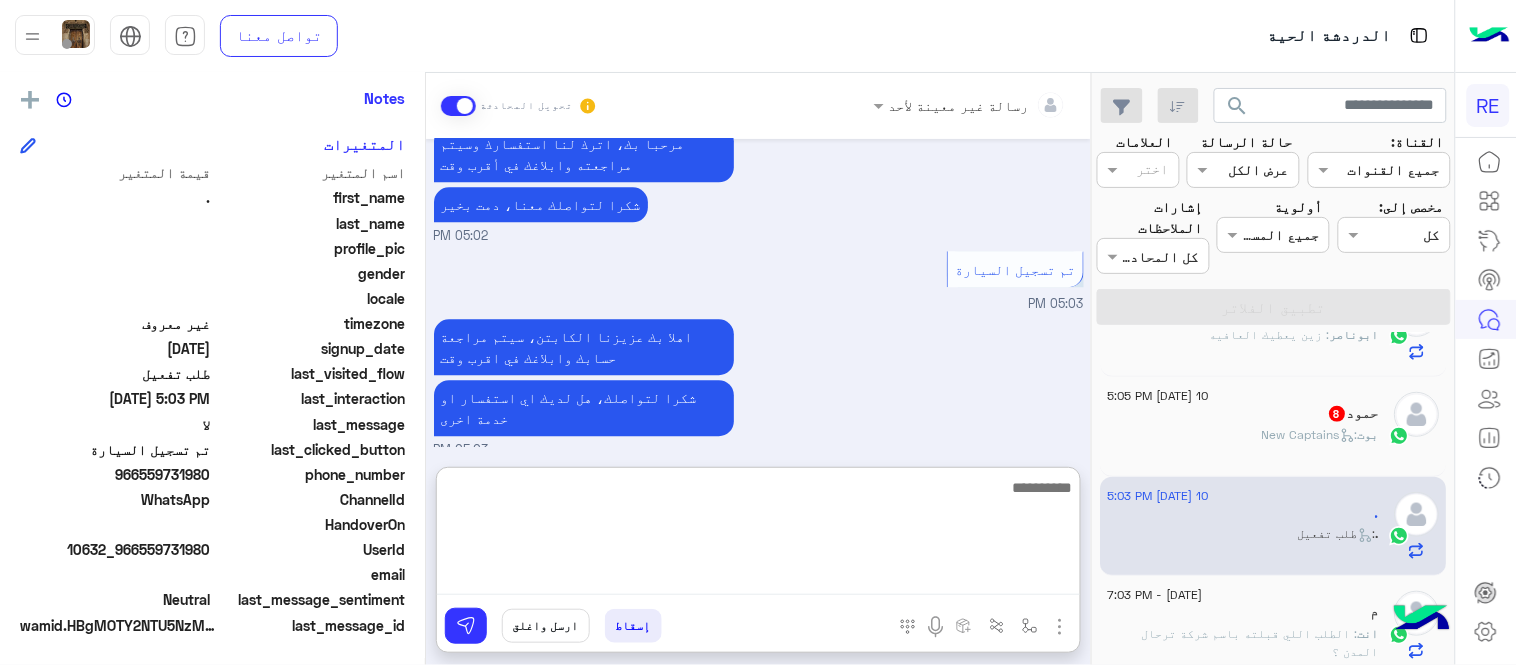 scroll, scrollTop: 1460, scrollLeft: 0, axis: vertical 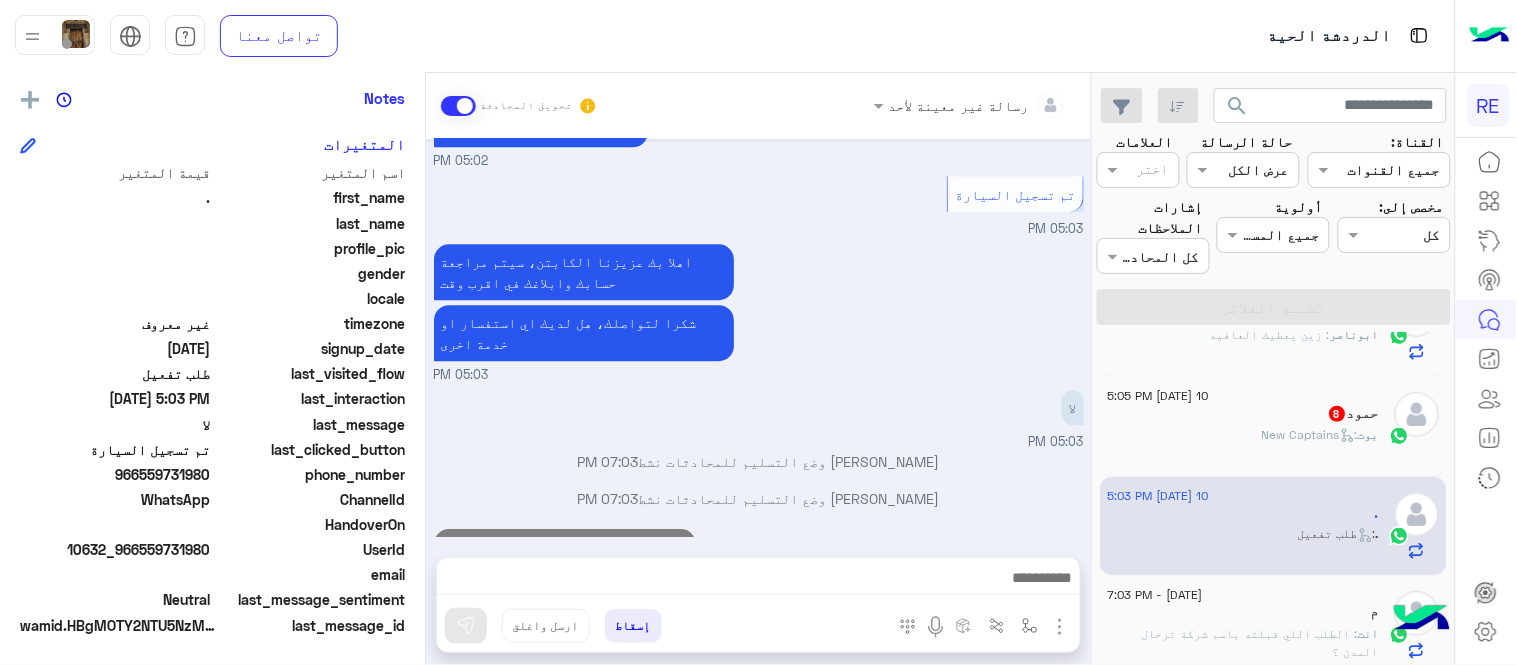 click on "[DATE]   كابتن �    04:41 PM  اختر [DATE] الخدمات التالية:    04:41 PM   تفعيل حساب    04:42 PM  يمكنك الاطلاع على شروط الانضمام لرحلة ك (كابتن ) الموجودة بالصورة أعلاه،
لتحميل التطبيق عبر الرابط التالي : 📲
[URL][DOMAIN_NAME]    يسعدنا انضمامك لتطبيق رحلة يمكنك اتباع الخطوات الموضحة لتسجيل بيانات سيارتك بالفيديو التالي  : عزيزي الكابتن، فضلًا ، للرغبة بتفعيل الحساب قم برفع البيانات عبر التطبيق والتواصل معنا  تم تسجيل السيارة   اواجه صعوبة بالتسجيل  اي خدمة اخرى ؟  الرجوع للقائمة الرئ   لا     04:42 PM   اواجه صعوبة بالتسجيل    05:02 PM  مرحبا بك، اترك لنا استفسارك وسيتم مراجعته وابلاغك في أقرب وقت" at bounding box center [758, 338] 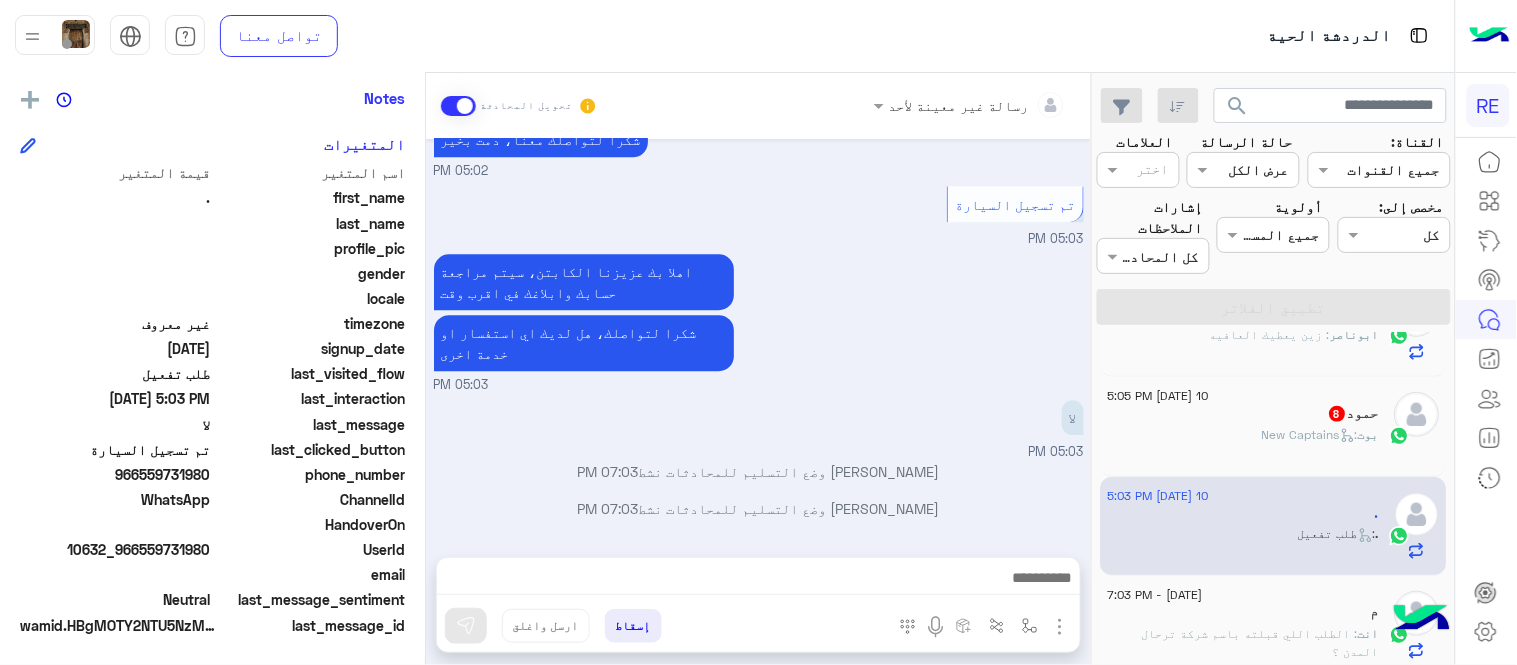 scroll, scrollTop: 1370, scrollLeft: 0, axis: vertical 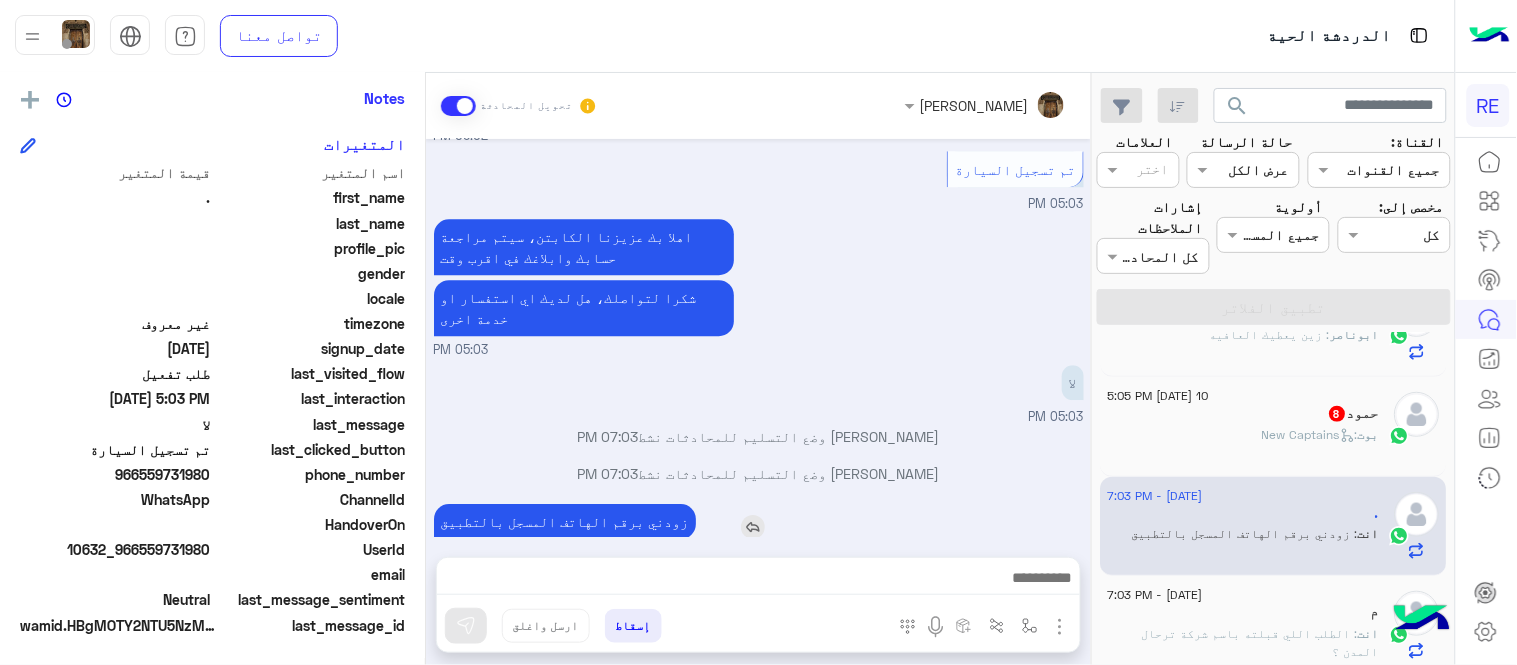 click on "زودني برقم الهاتف المسجل بالتطبيق" at bounding box center (565, 521) 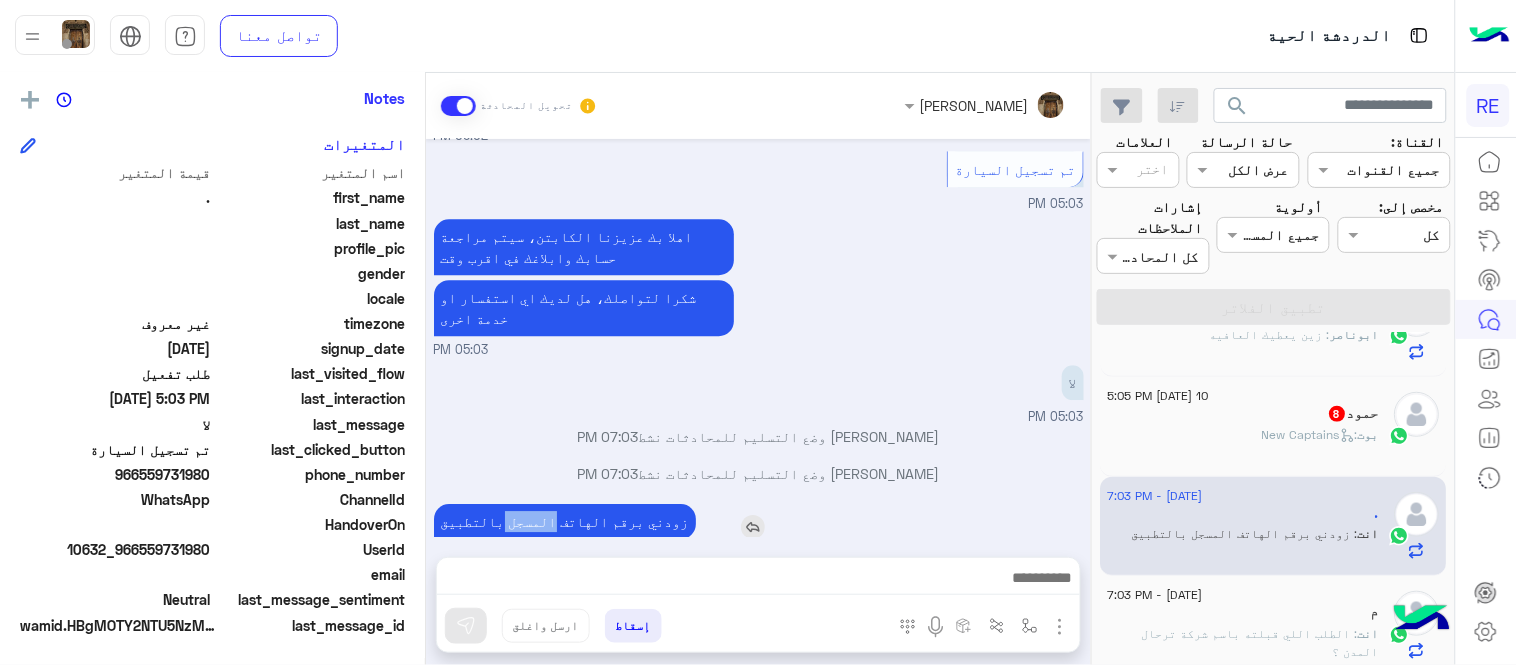 click on "زودني برقم الهاتف المسجل بالتطبيق" at bounding box center [565, 521] 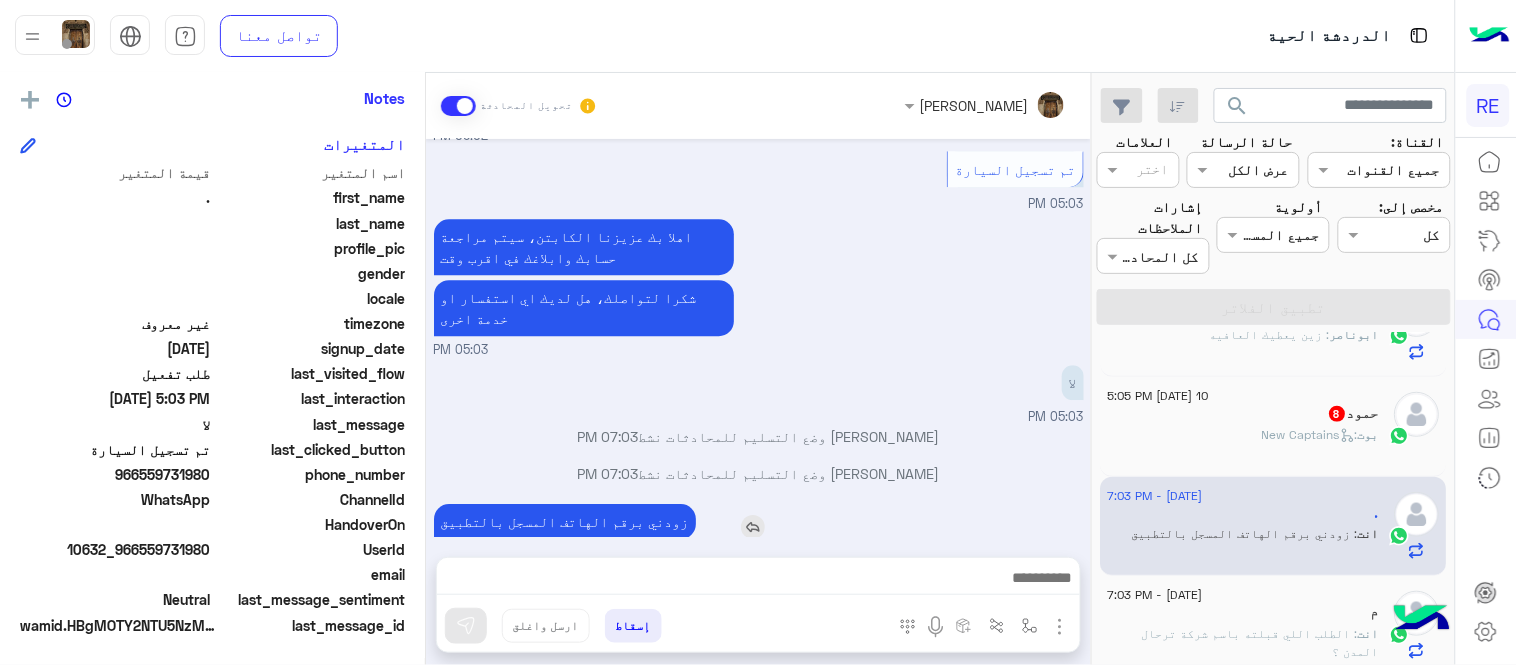 click on "زودني برقم الهاتف المسجل بالتطبيق" at bounding box center (565, 521) 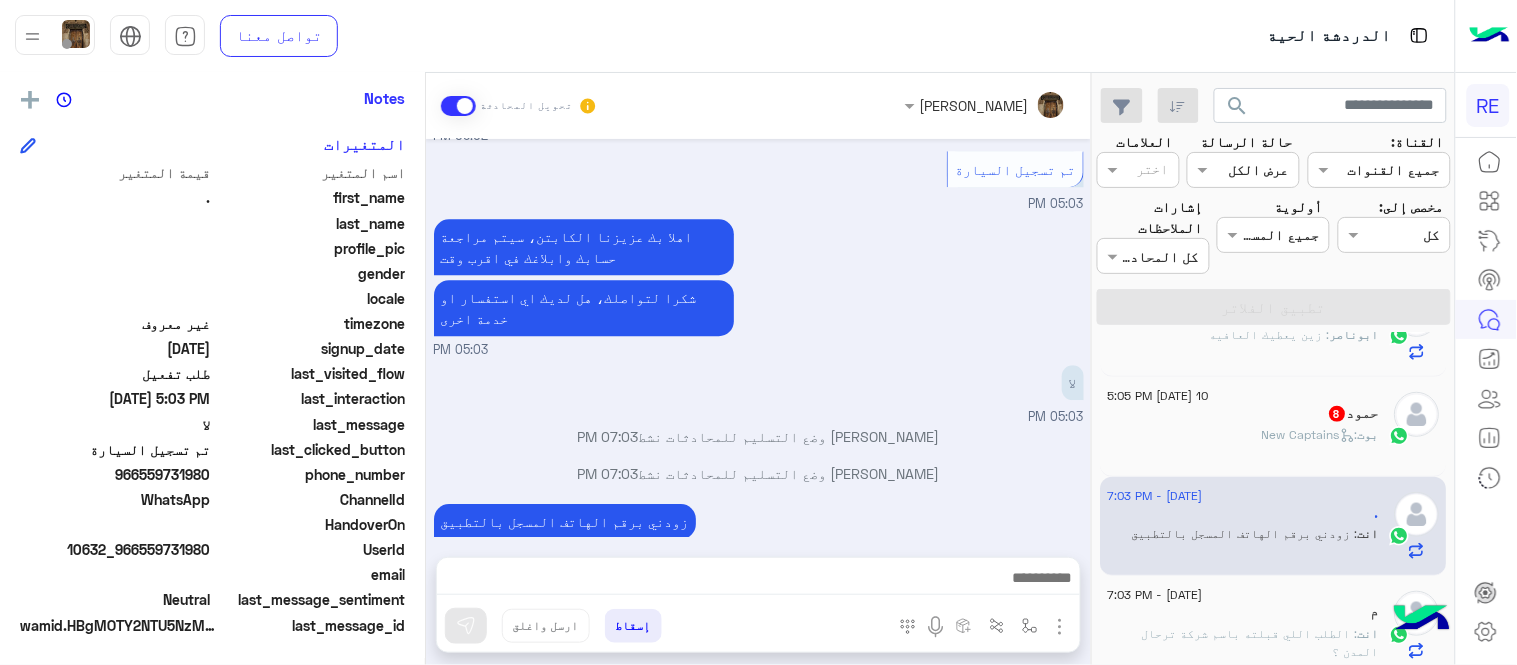 click on "بوت :   New Captains" 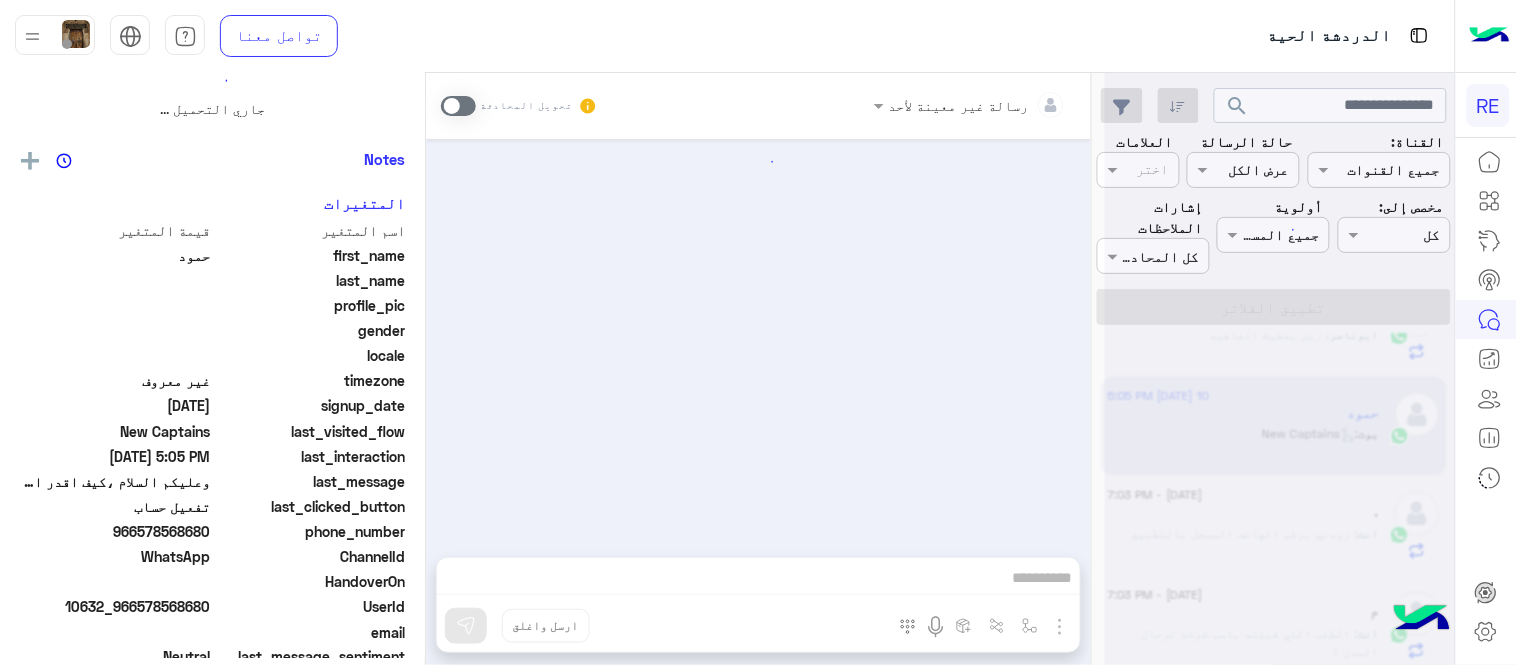 scroll, scrollTop: 0, scrollLeft: 0, axis: both 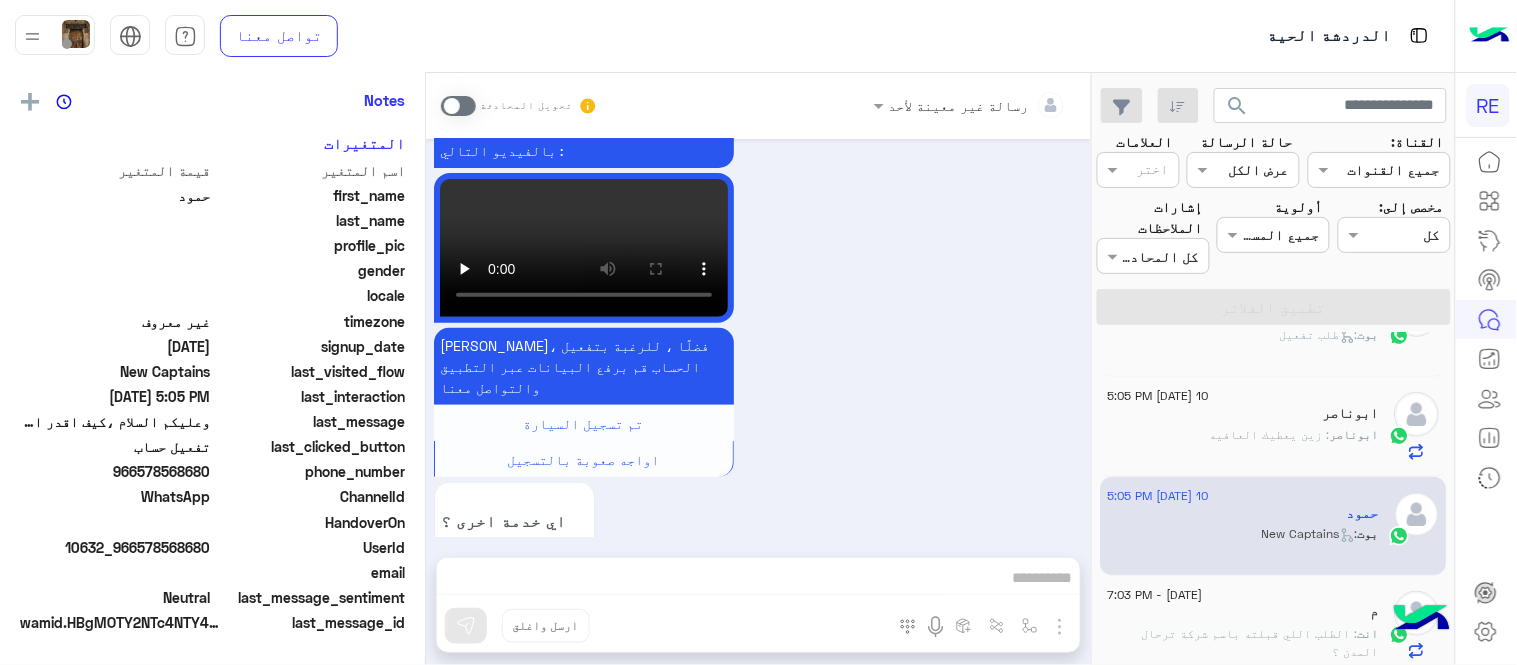 click at bounding box center [458, 106] 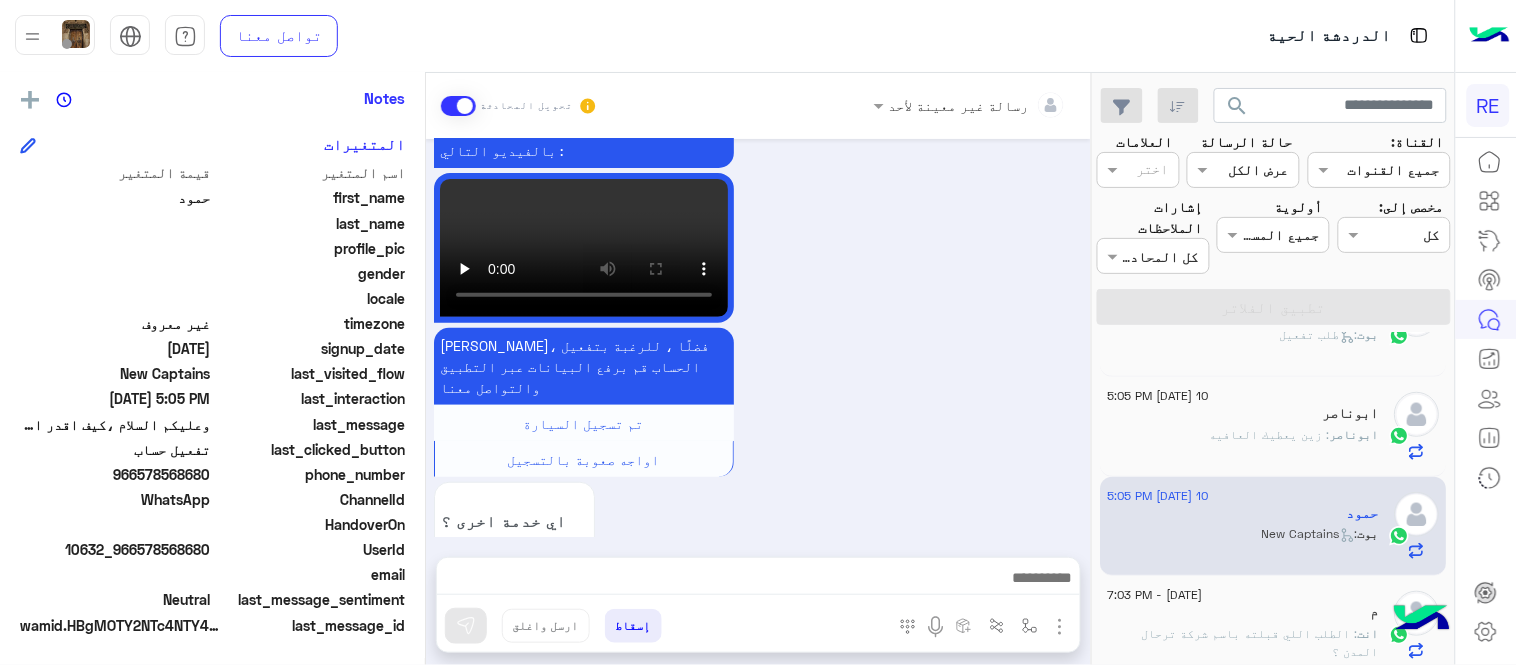 scroll, scrollTop: 2176, scrollLeft: 0, axis: vertical 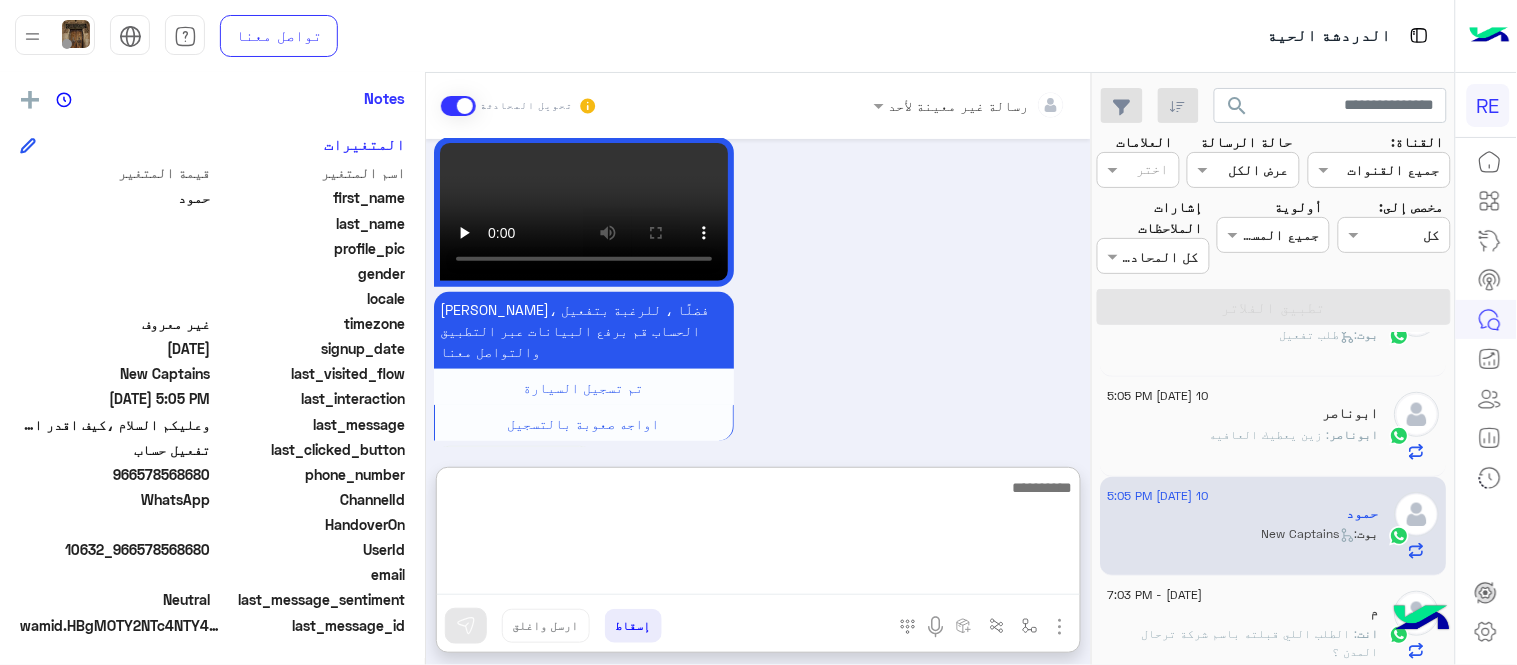 click at bounding box center [758, 535] 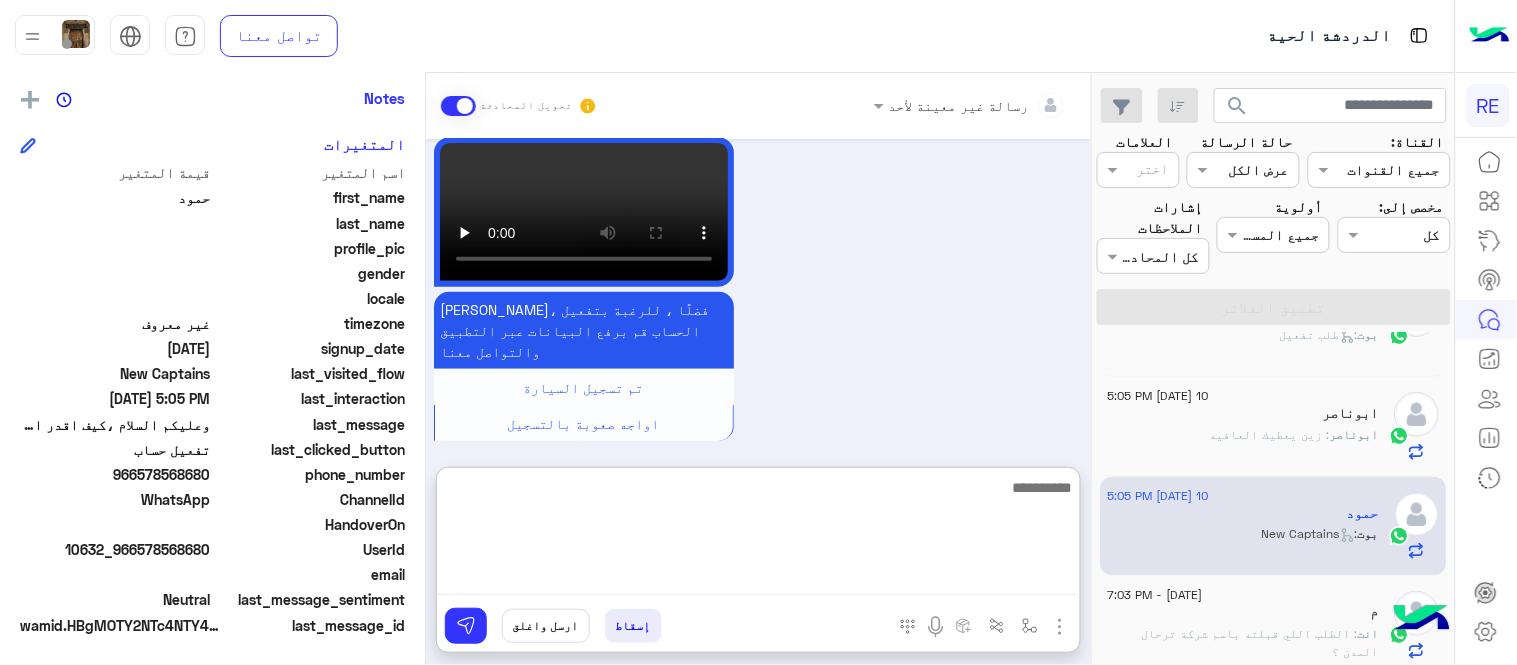 scroll, scrollTop: 2330, scrollLeft: 0, axis: vertical 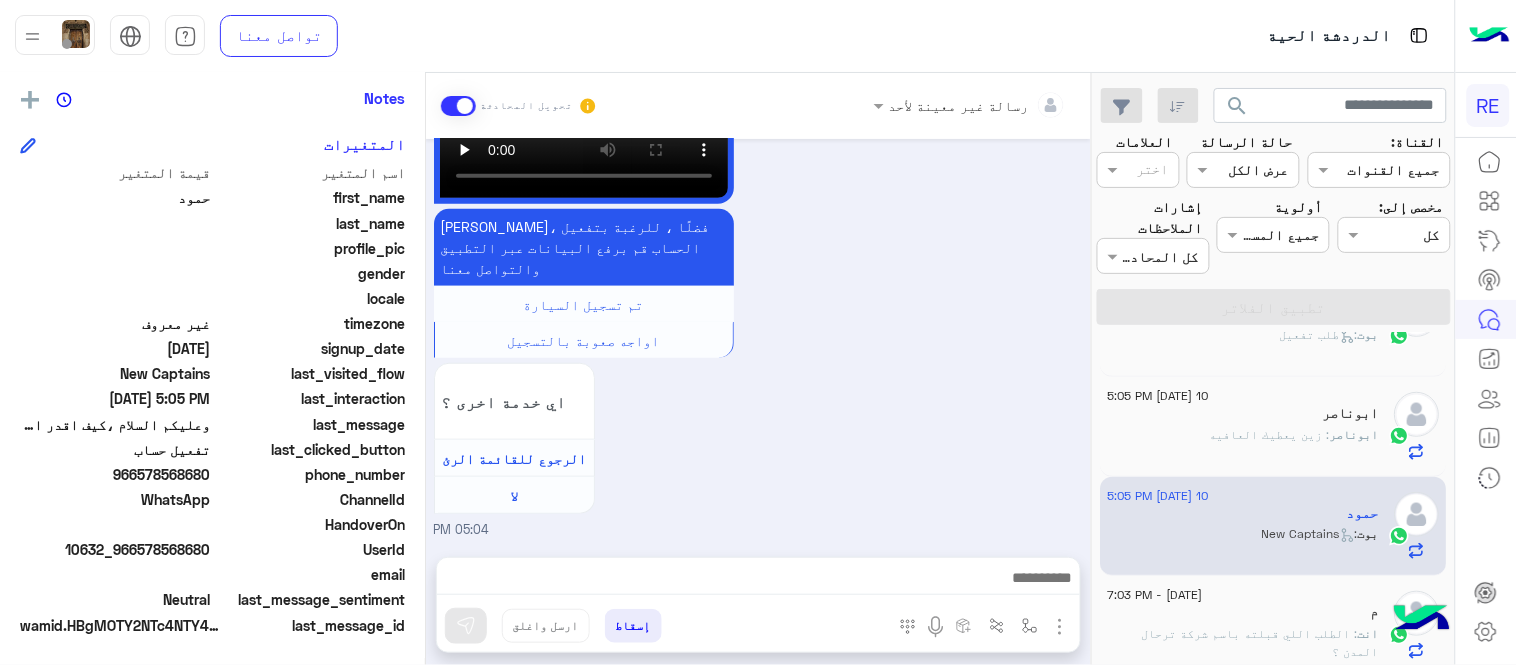 click on "[DATE]   كابتن �    05:03 PM  اختر [DATE] الخدمات التالية:    05:03 PM   تفعيل حساب    05:03 PM  يمكنك الاطلاع على شروط الانضمام لرحلة ك (كابتن ) الموجودة بالصورة أعلاه،
لتحميل التطبيق عبر الرابط التالي : 📲
[URL][DOMAIN_NAME]    يسعدنا انضمامك لتطبيق رحلة يمكنك اتباع الخطوات الموضحة لتسجيل بيانات سيارتك بالفيديو التالي  : عزيزي الكابتن، فضلًا ، للرغبة بتفعيل الحساب قم برفع البيانات عبر التطبيق والتواصل معنا  تم تسجيل السيارة   اواجه صعوبة بالتسجيل  اي خدمة اخرى ؟  الرجوع للقائمة الرئ   لا     05:03 PM   تم تسجيل السيارة    05:04 PM  اهلا بك عزيزنا الكابتن، سيتم مراجعة حسابك وابلاغك في اقرب وقت  لا" at bounding box center [758, 338] 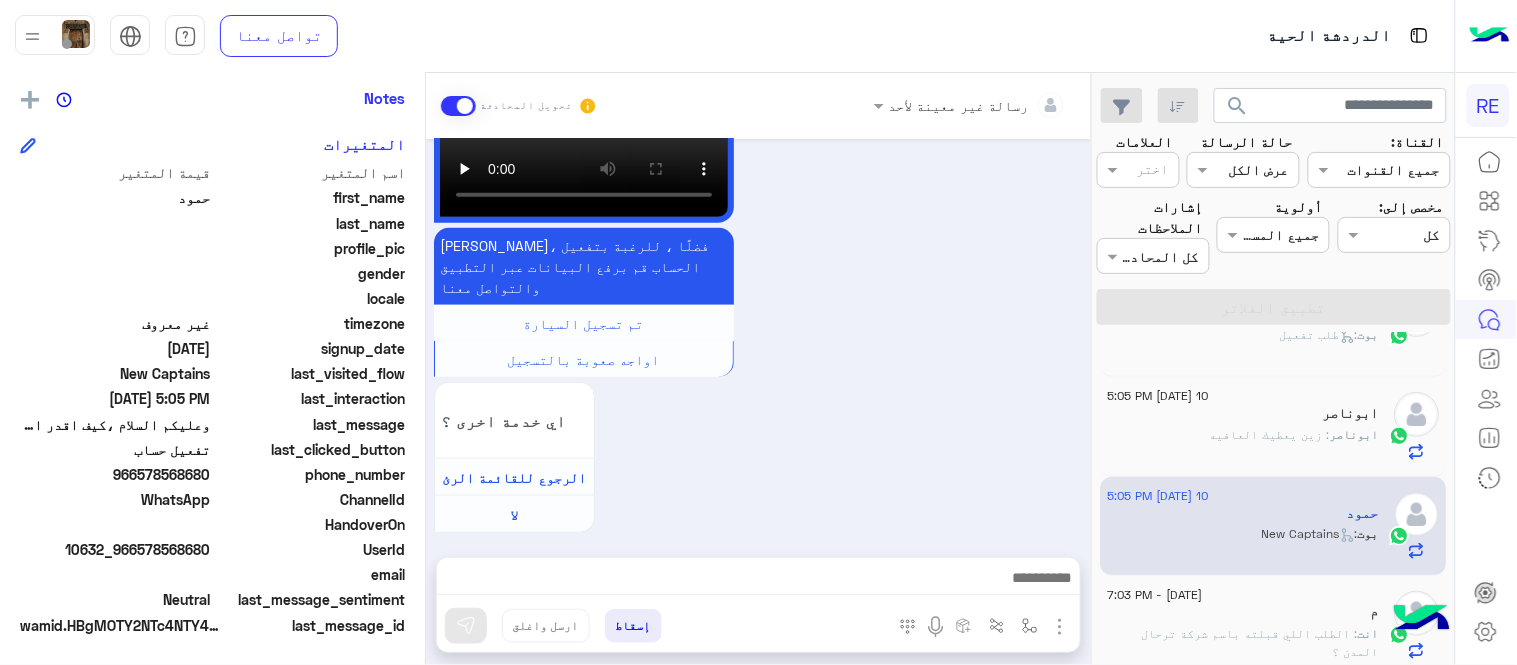 scroll, scrollTop: 2276, scrollLeft: 0, axis: vertical 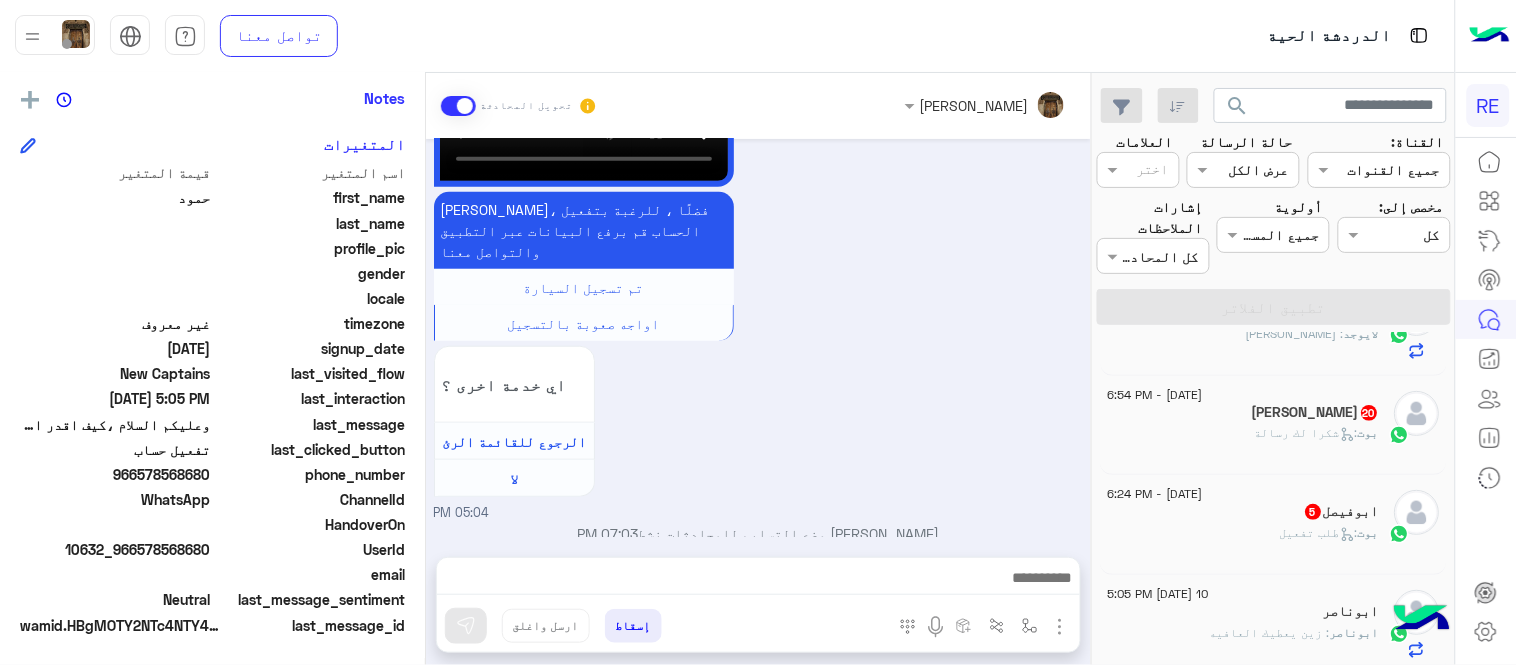 click on "بوت :   طلب تفعيل" 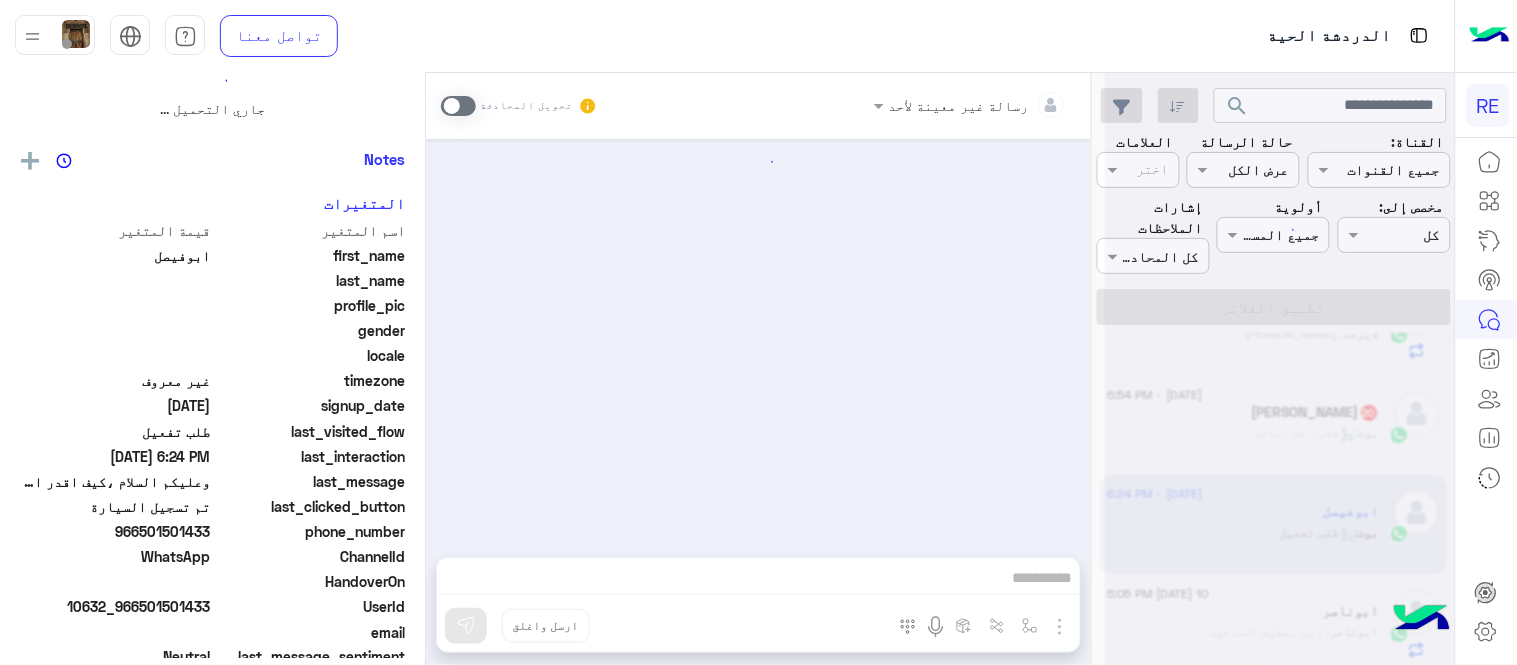 scroll, scrollTop: 0, scrollLeft: 0, axis: both 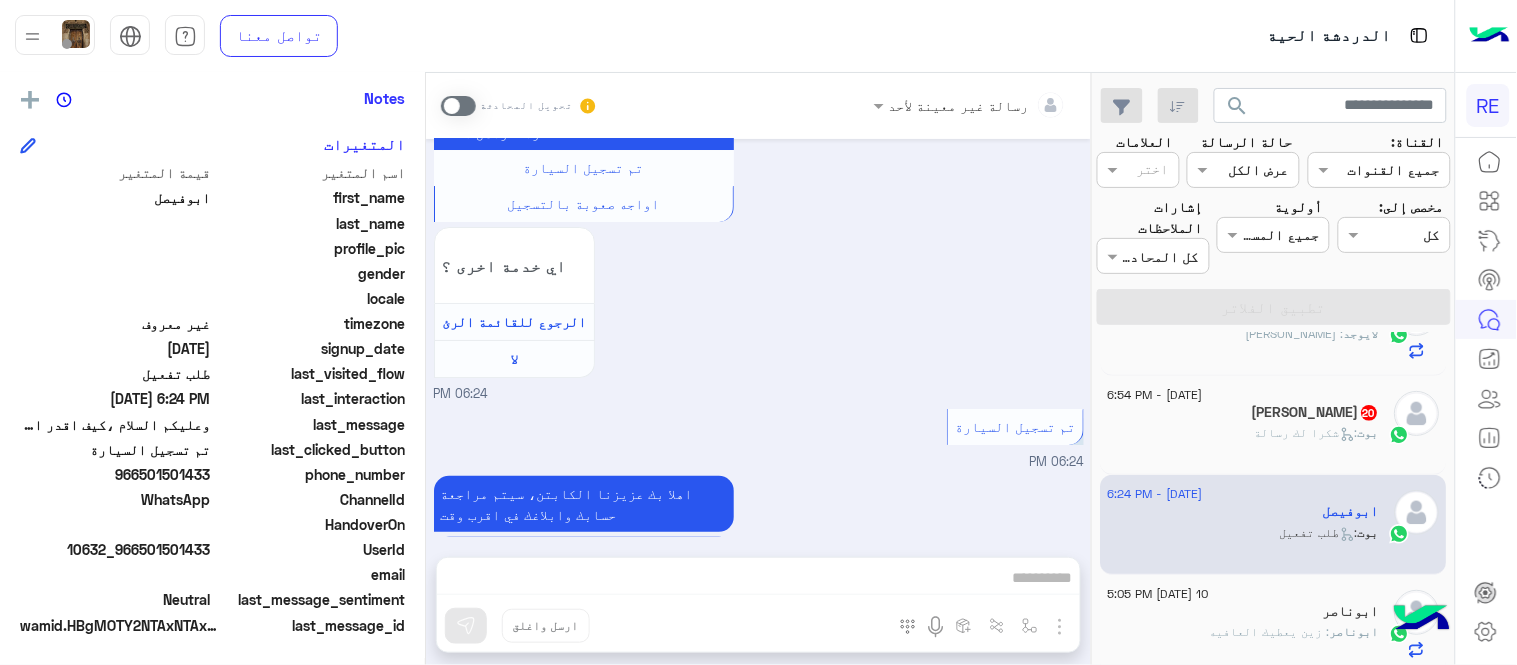 click at bounding box center (458, 106) 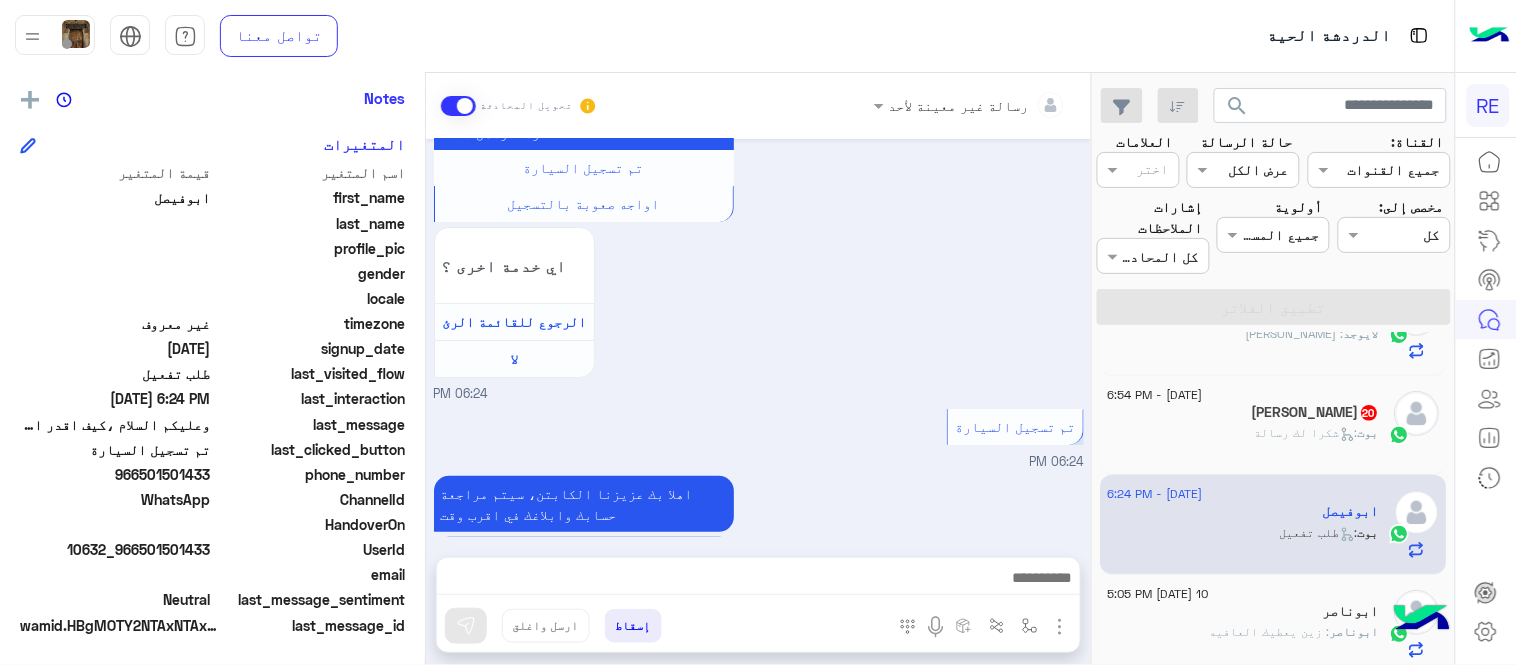 scroll, scrollTop: 1896, scrollLeft: 0, axis: vertical 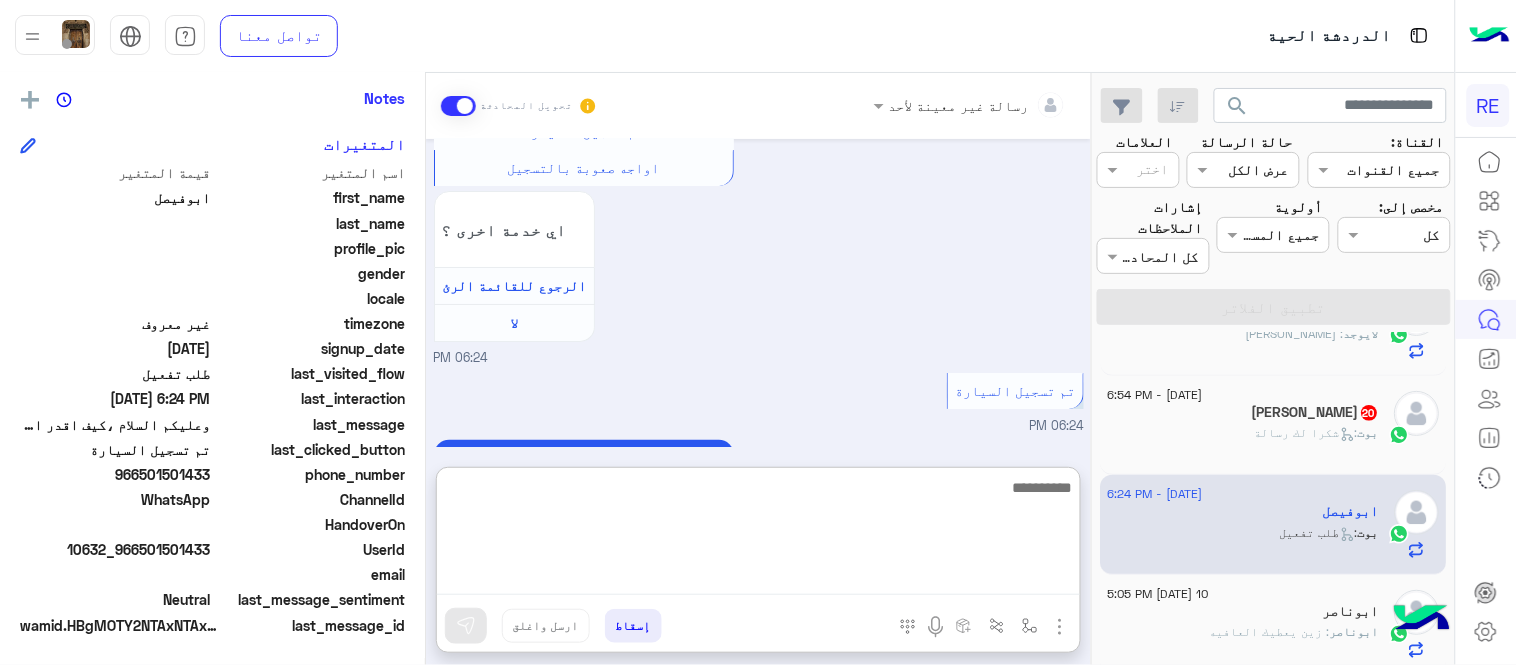 click at bounding box center (758, 535) 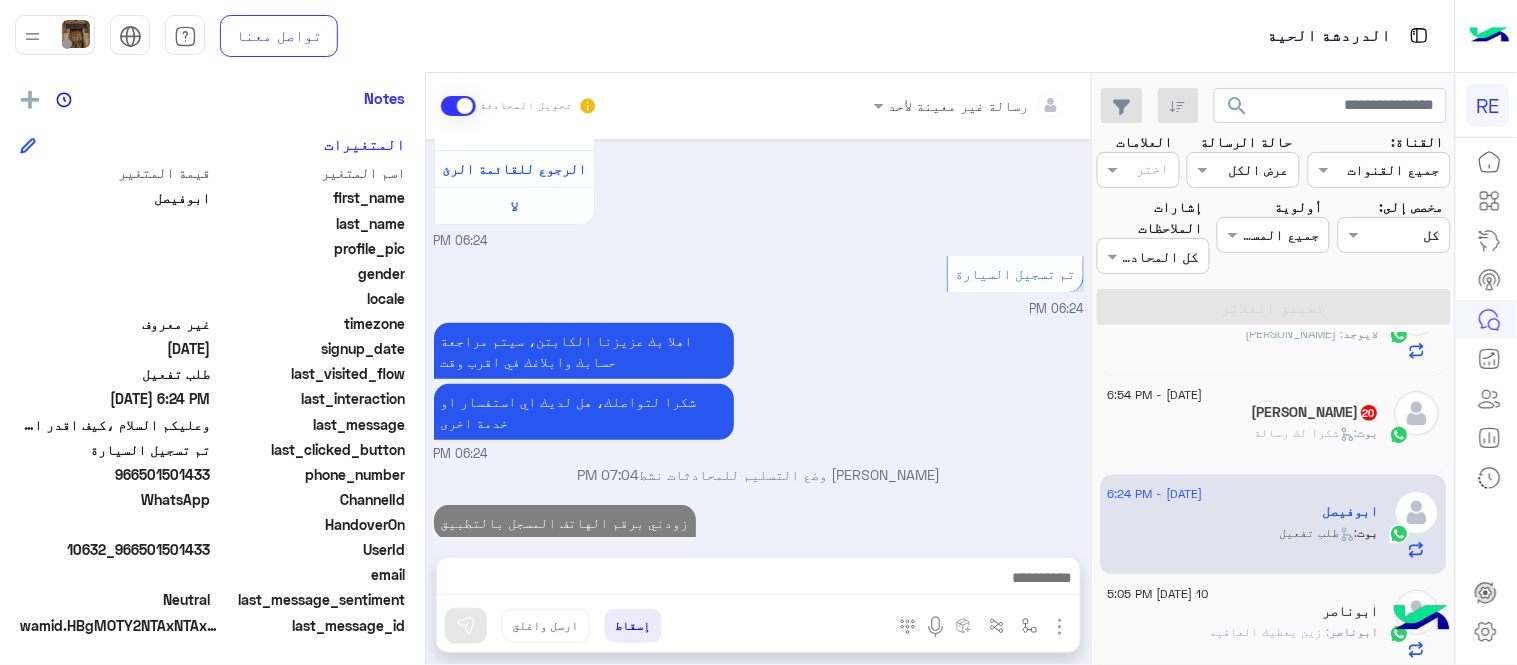 click on "[DATE]  السلام عليكم ورحمة الله وبركاته   06:23 PM  وعليكم السلام ،كيف اقدر اساعدك
اهلًا بك في تطبيق رحلة 👋
Welcome to Rehla  👋
من فضلك أختر لغة التواصل
Please choose your preferred Language
English   عربي     06:23 PM   عربي    06:23 PM  هل أنت ؟   كابتن 👨🏻‍✈️   عميل 🧳   رحال (مرشد مرخص) 🏖️     06:23 PM   كابتن �    06:24 PM  اختر [DATE] الخدمات التالية:    06:24 PM   تسجيل حساب     06:24 PM  يمكنك الاطلاع على شروط الانضمام لرحلة ك (كابتن ) الموجودة بالصورة أعلاه،
لتحميل التطبيق عبر الرابط التالي : 📲
[URL][DOMAIN_NAME]    يسعدنا انضمامك لتطبيق رحلة يمكنك اتباع الخطوات الموضحة لتسجيل بيانات سيارتك بالفيديو التالي  : اي خدمة اخرى ؟" at bounding box center [758, 338] 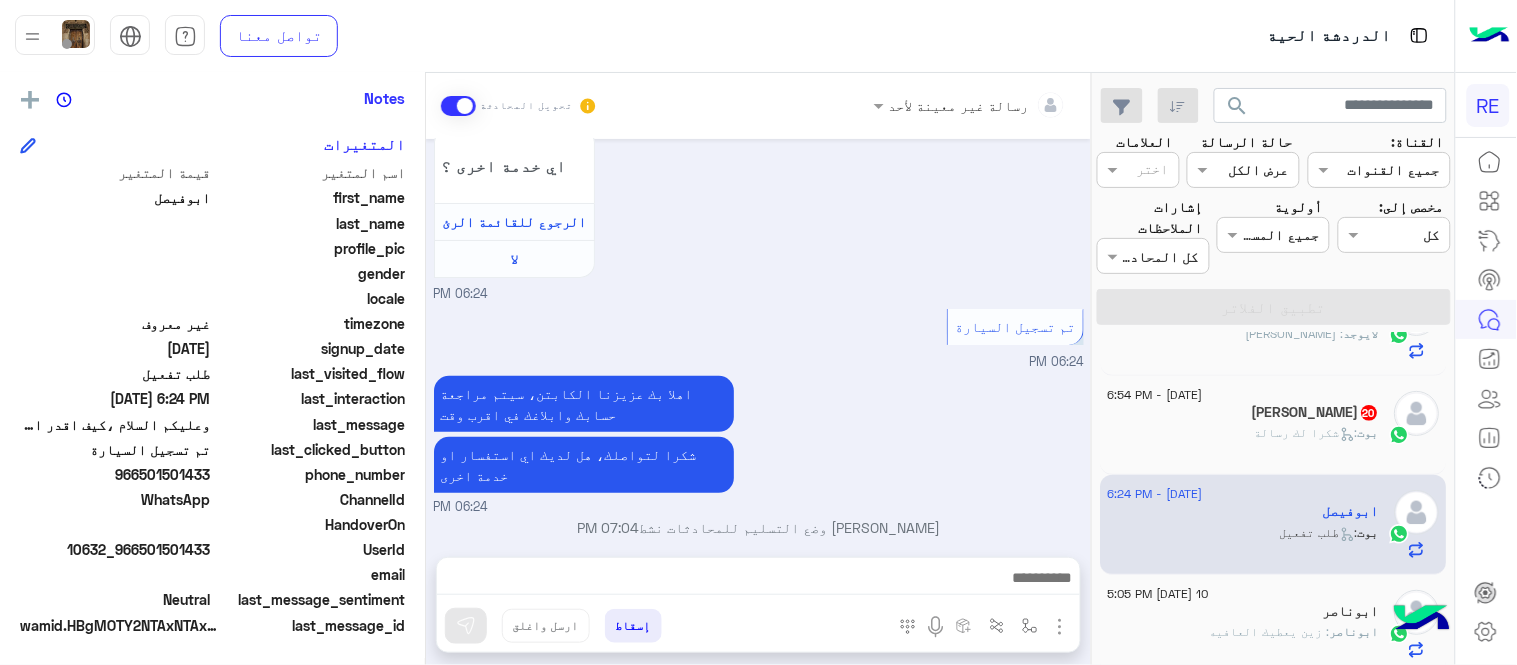 scroll, scrollTop: 1996, scrollLeft: 0, axis: vertical 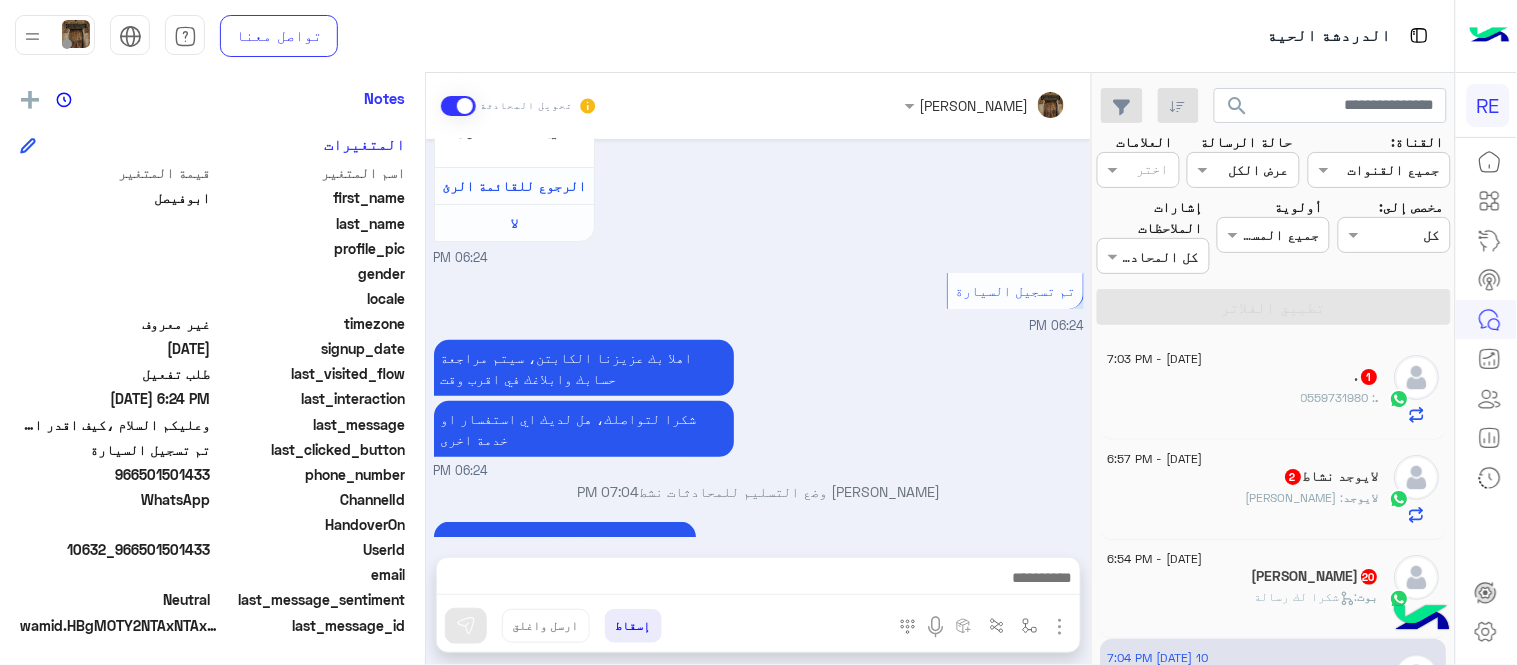 click on "لايوجد : [PERSON_NAME]" 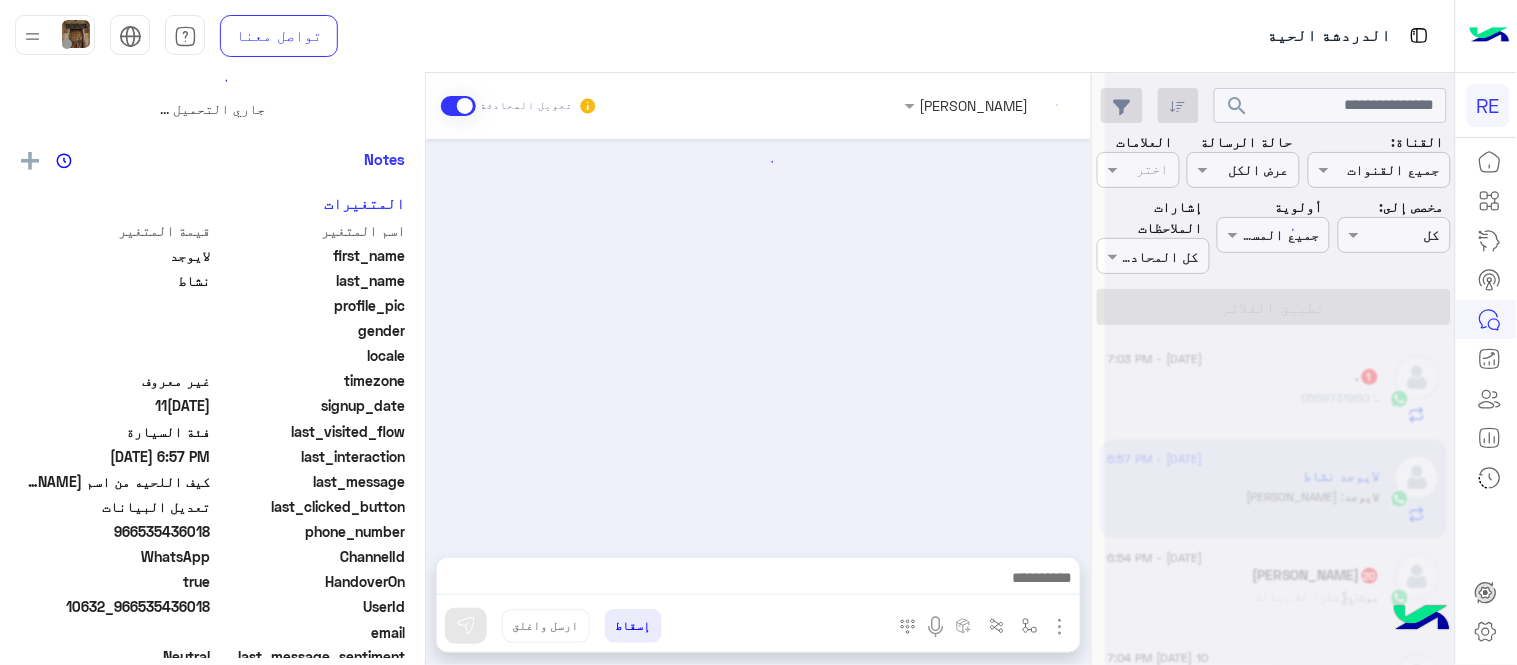 scroll, scrollTop: 0, scrollLeft: 0, axis: both 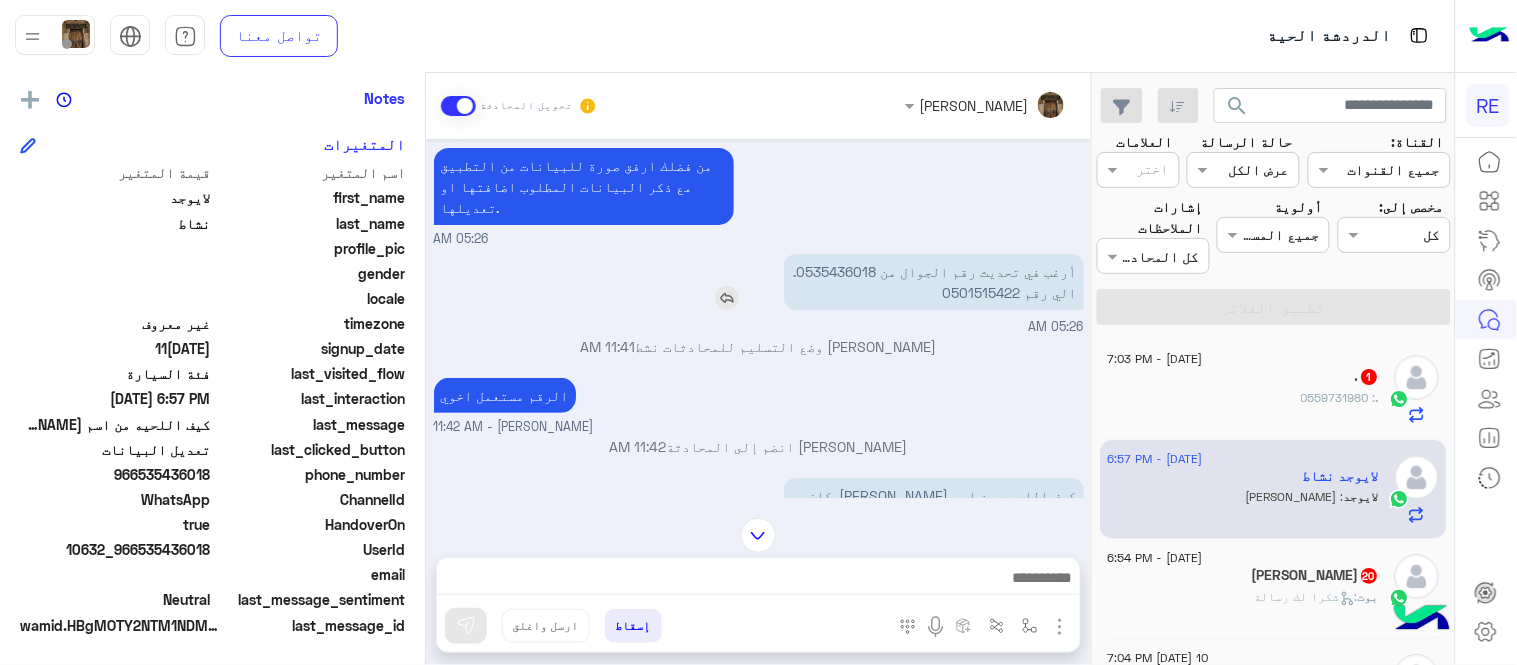 click on "أرغب في تحديث رقم الجوال   من 0535436018. الي رقم   0501515422" at bounding box center (934, 282) 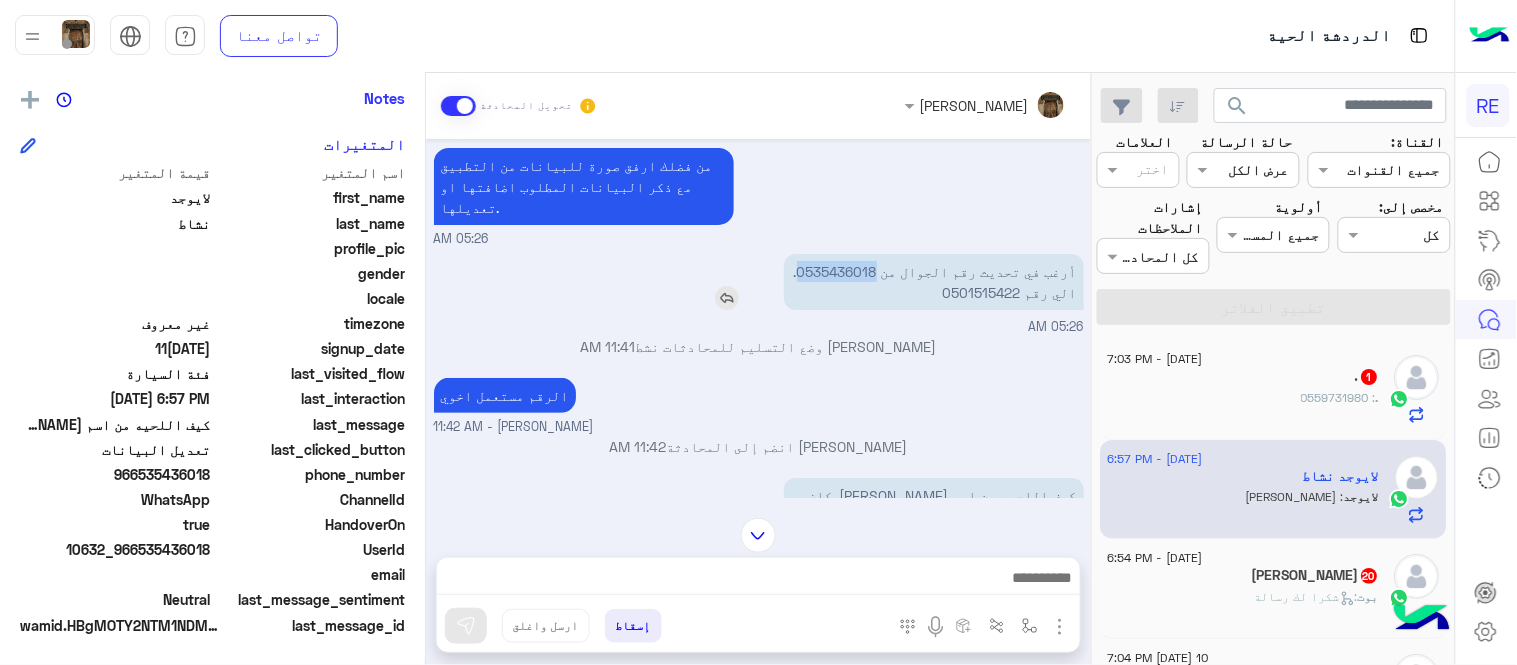click on "أرغب في تحديث رقم الجوال   من 0535436018. الي رقم   0501515422" at bounding box center [934, 282] 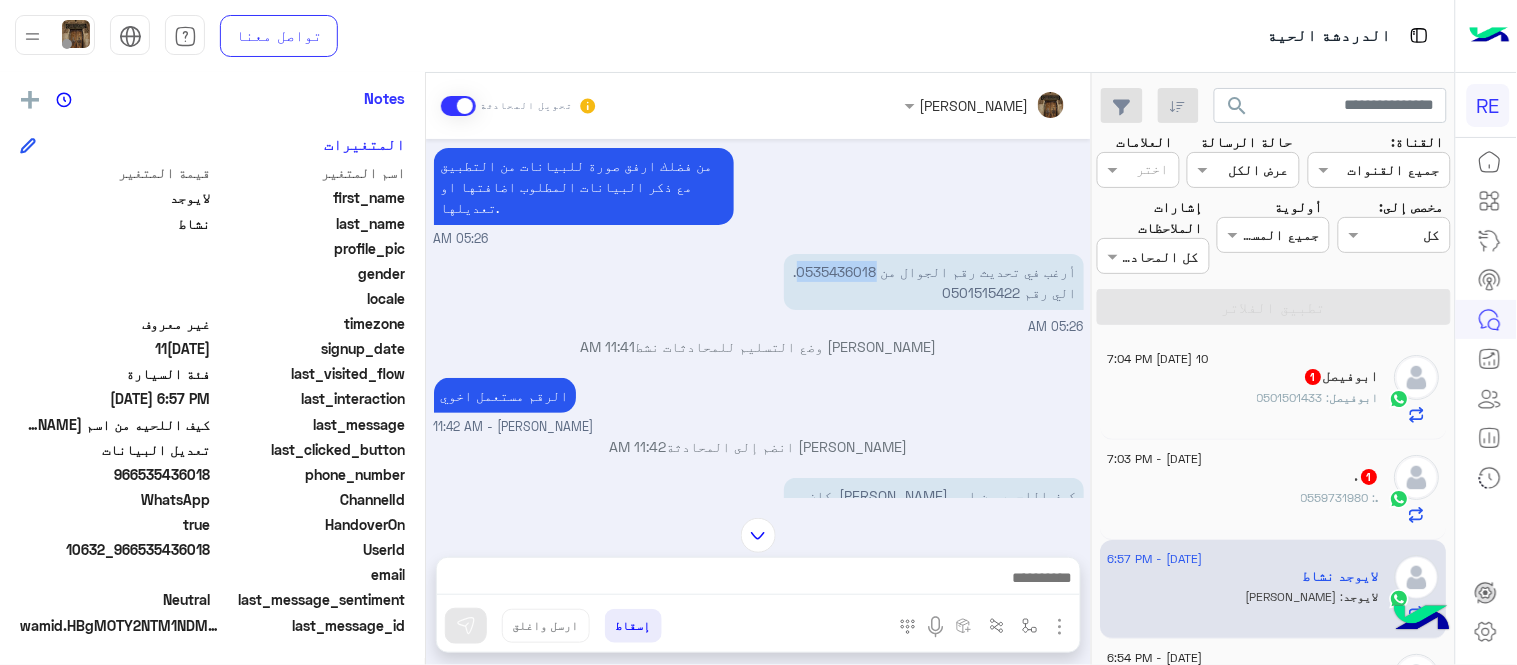 click at bounding box center [758, 535] 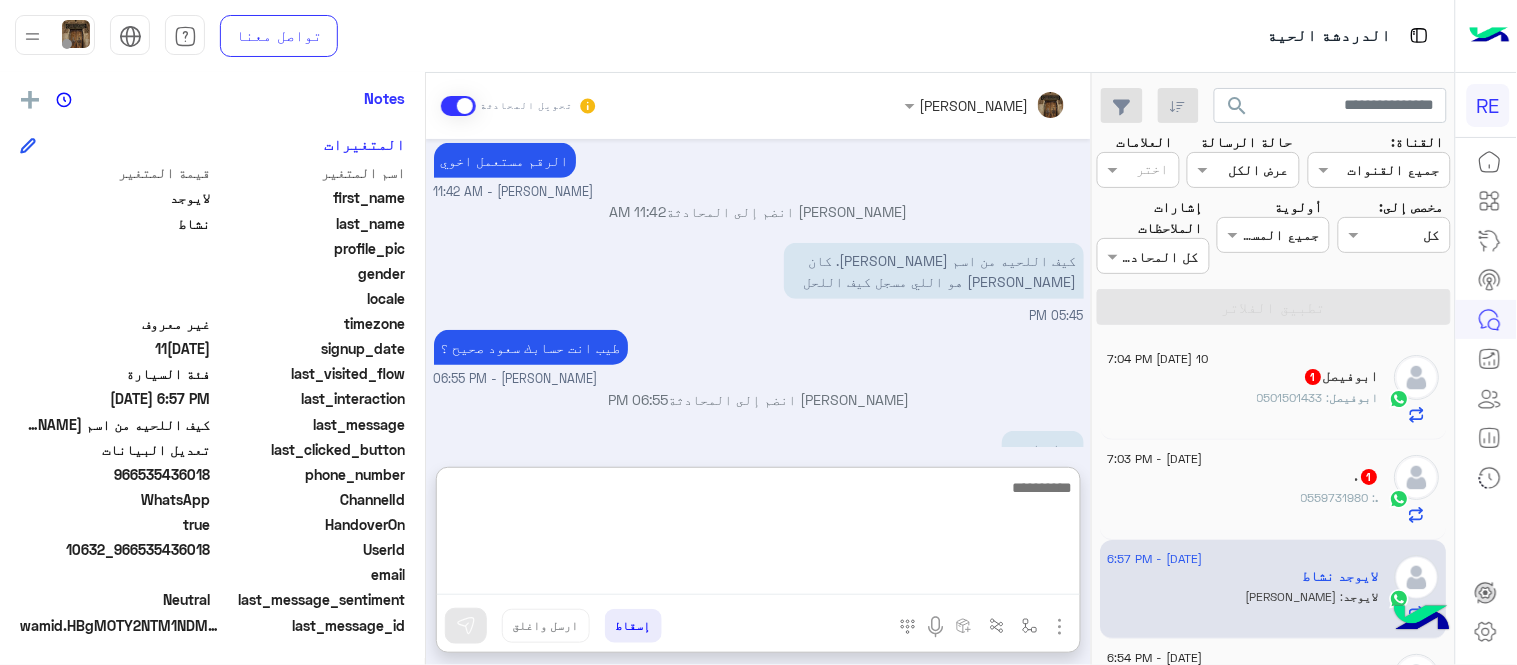click at bounding box center (758, 535) 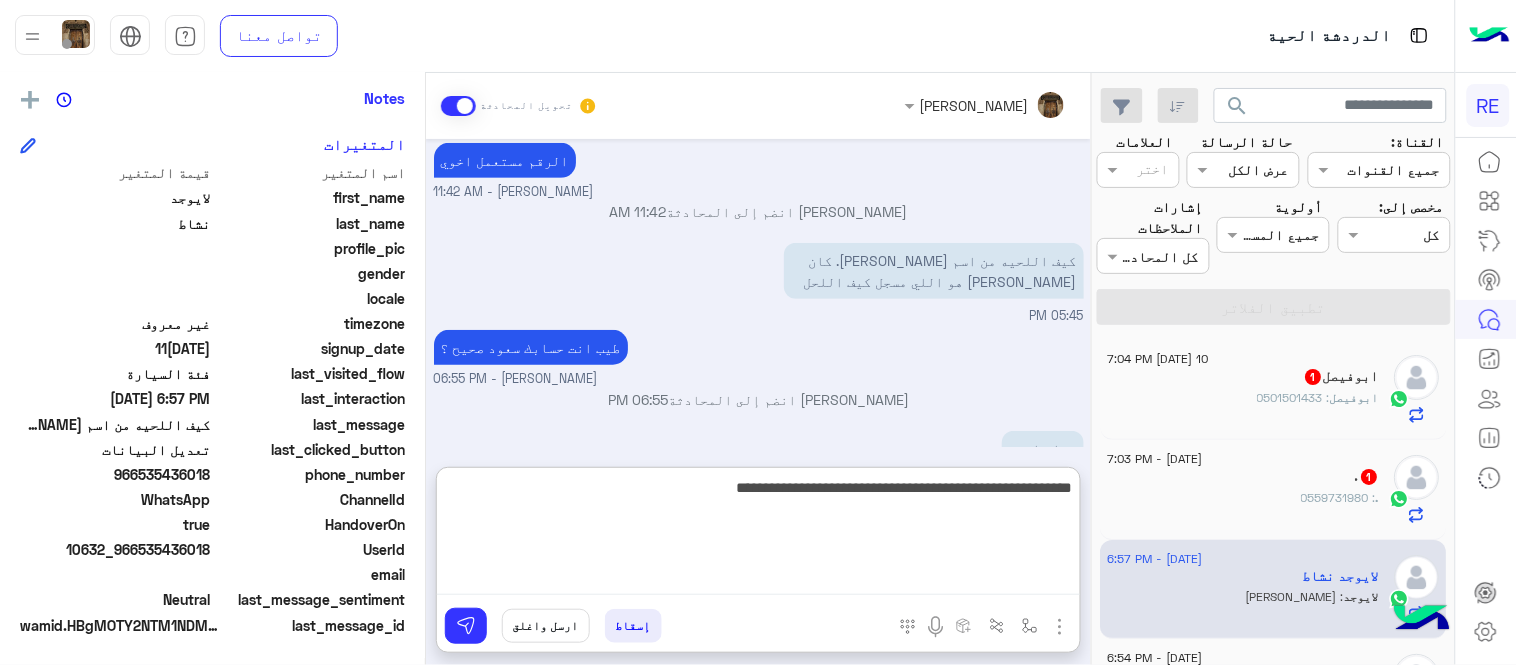 type on "**********" 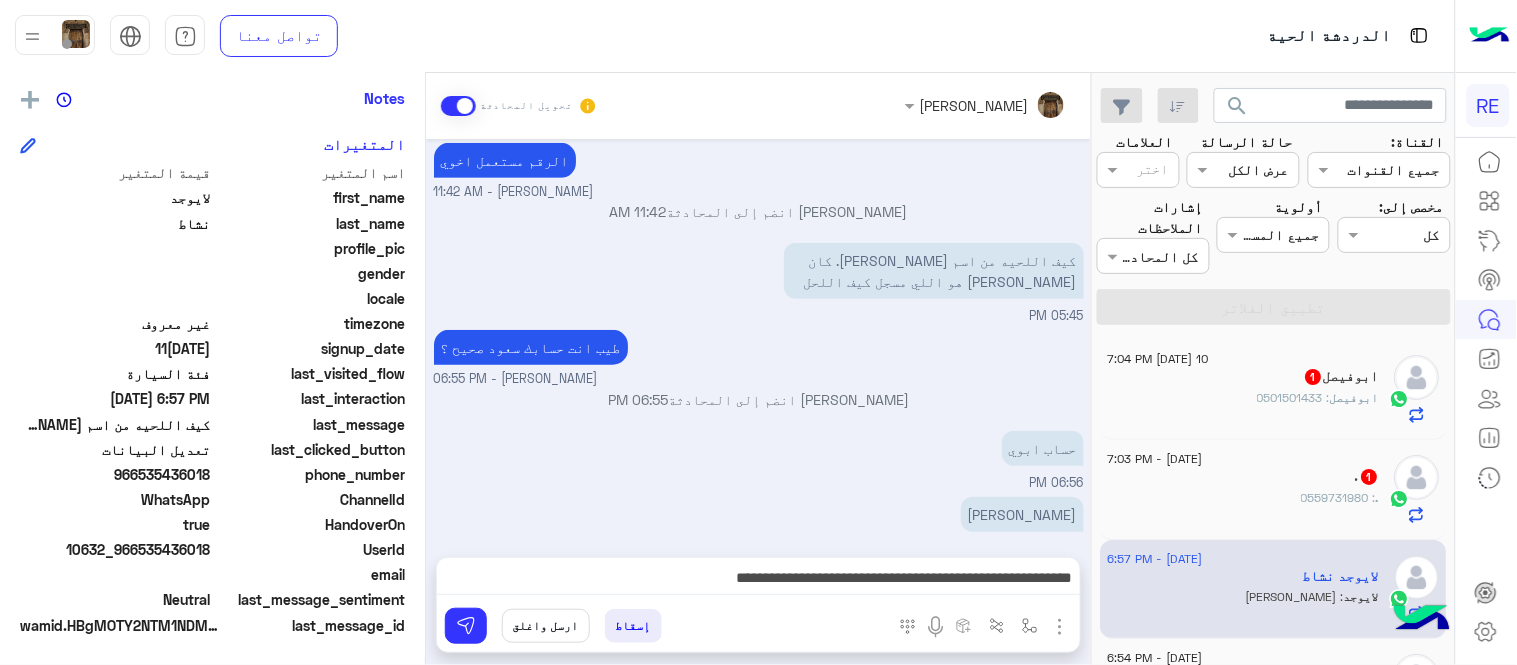 click on "[PERSON_NAME] -  06:55 PM" at bounding box center [759, 379] 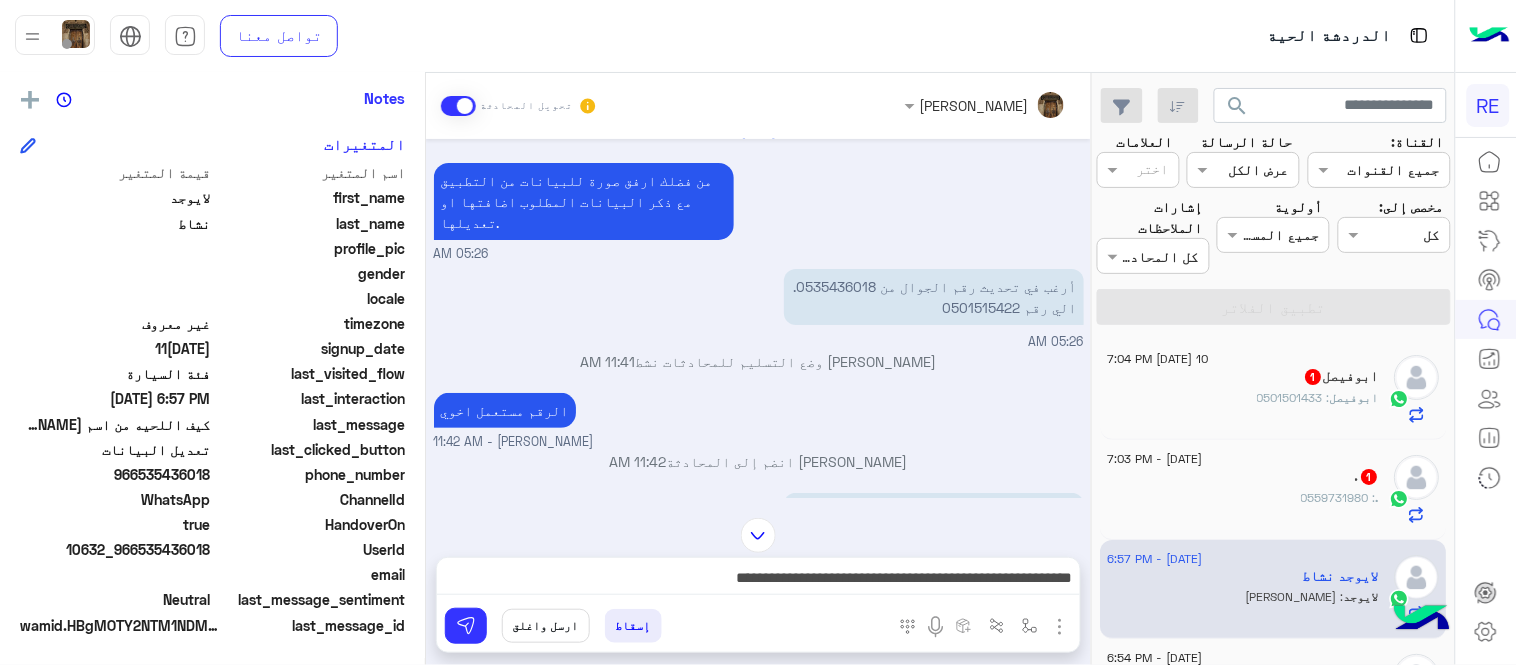 scroll, scrollTop: 14, scrollLeft: 0, axis: vertical 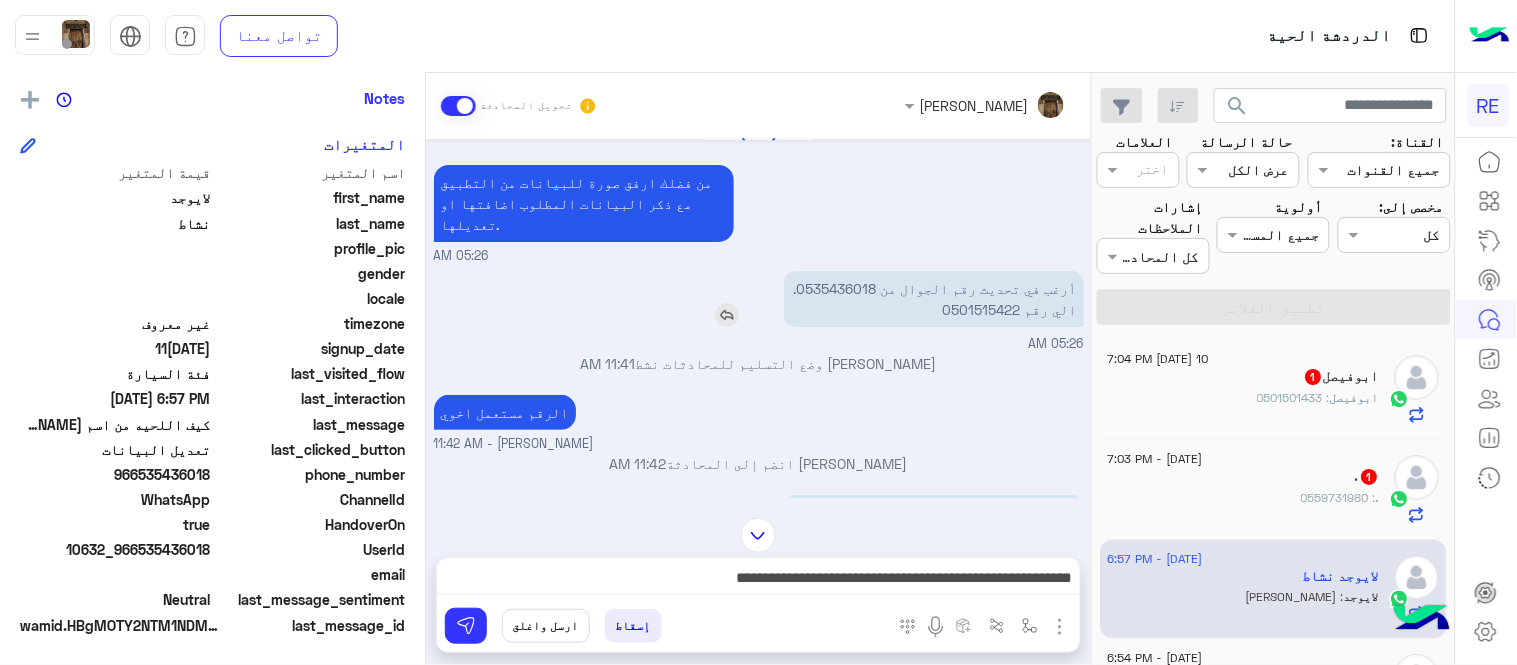 click on "أرغب في تحديث رقم الجوال   من 0535436018. الي رقم   0501515422" at bounding box center [934, 299] 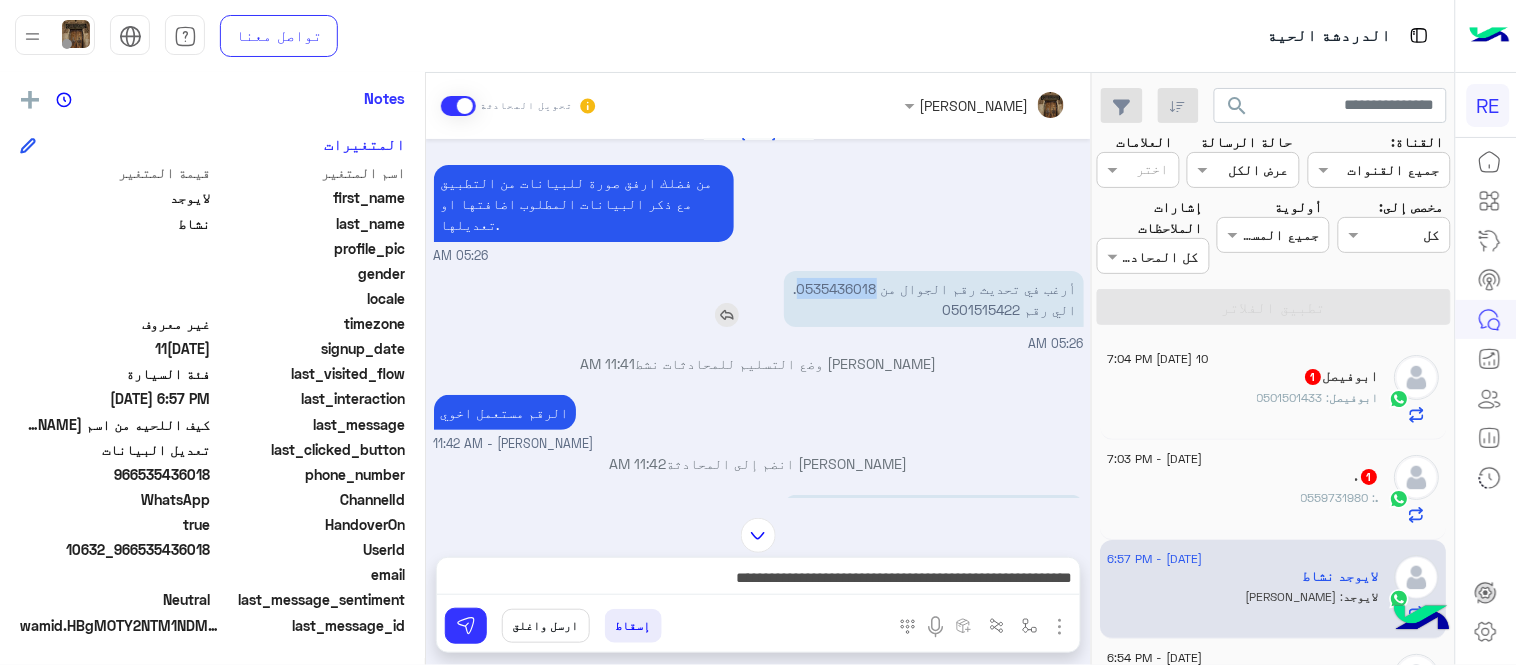 click on "أرغب في تحديث رقم الجوال   من 0535436018. الي رقم   0501515422" at bounding box center (934, 299) 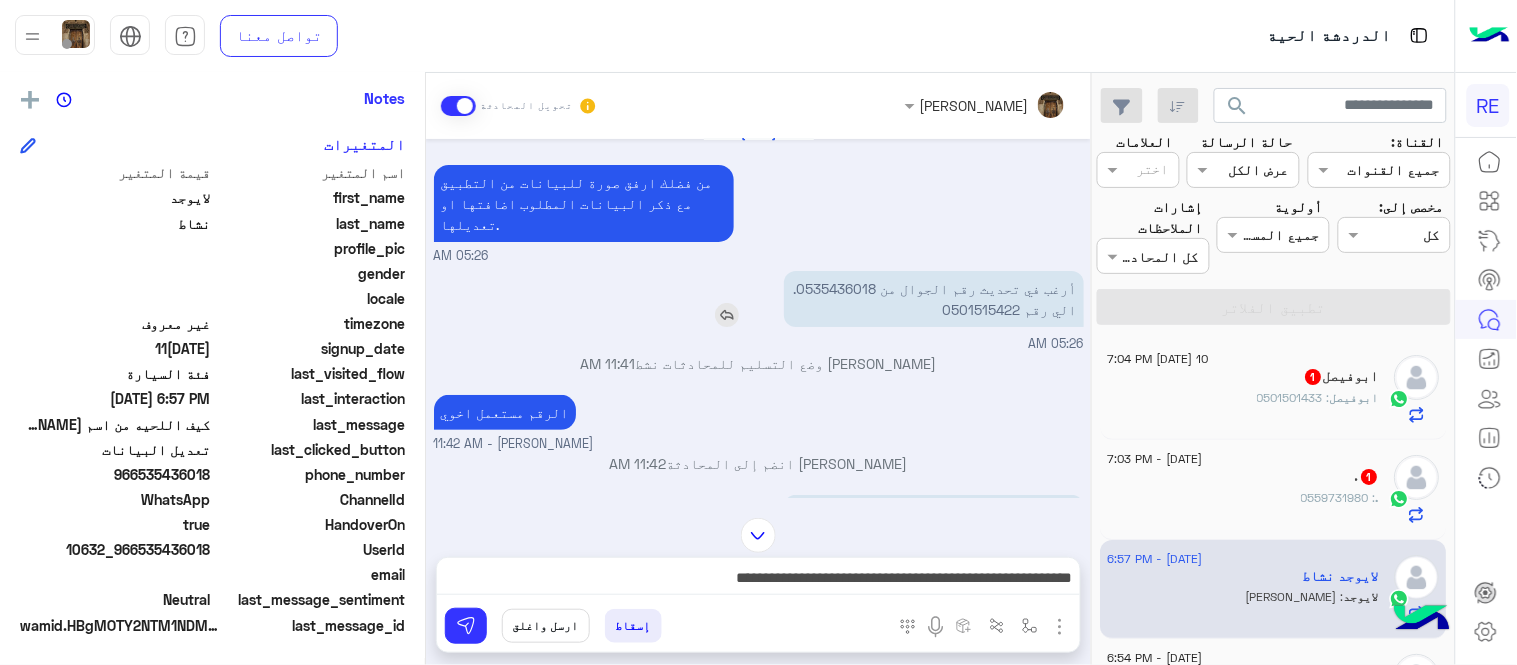 click on "أرغب في تحديث رقم الجوال   من 0535436018. الي رقم   0501515422" at bounding box center [934, 299] 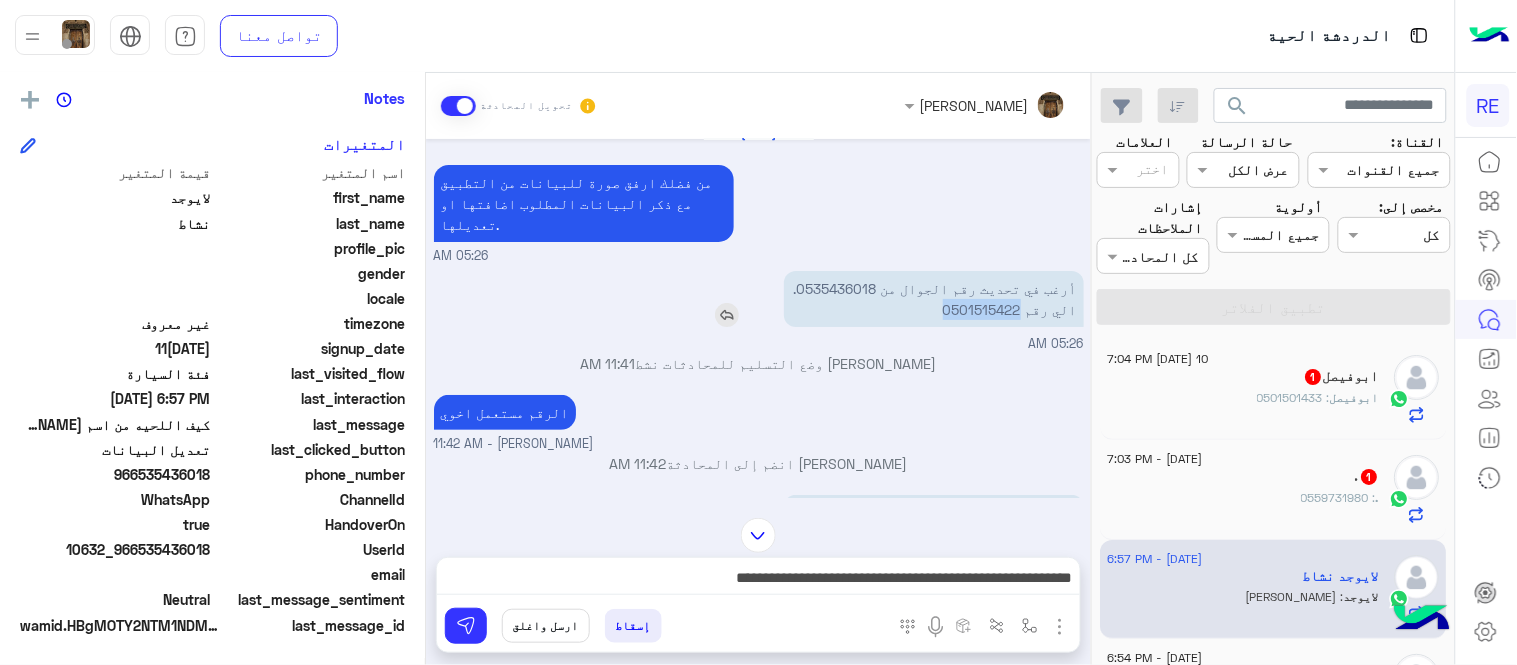click on "أرغب في تحديث رقم الجوال   من 0535436018. الي رقم   0501515422" at bounding box center (934, 299) 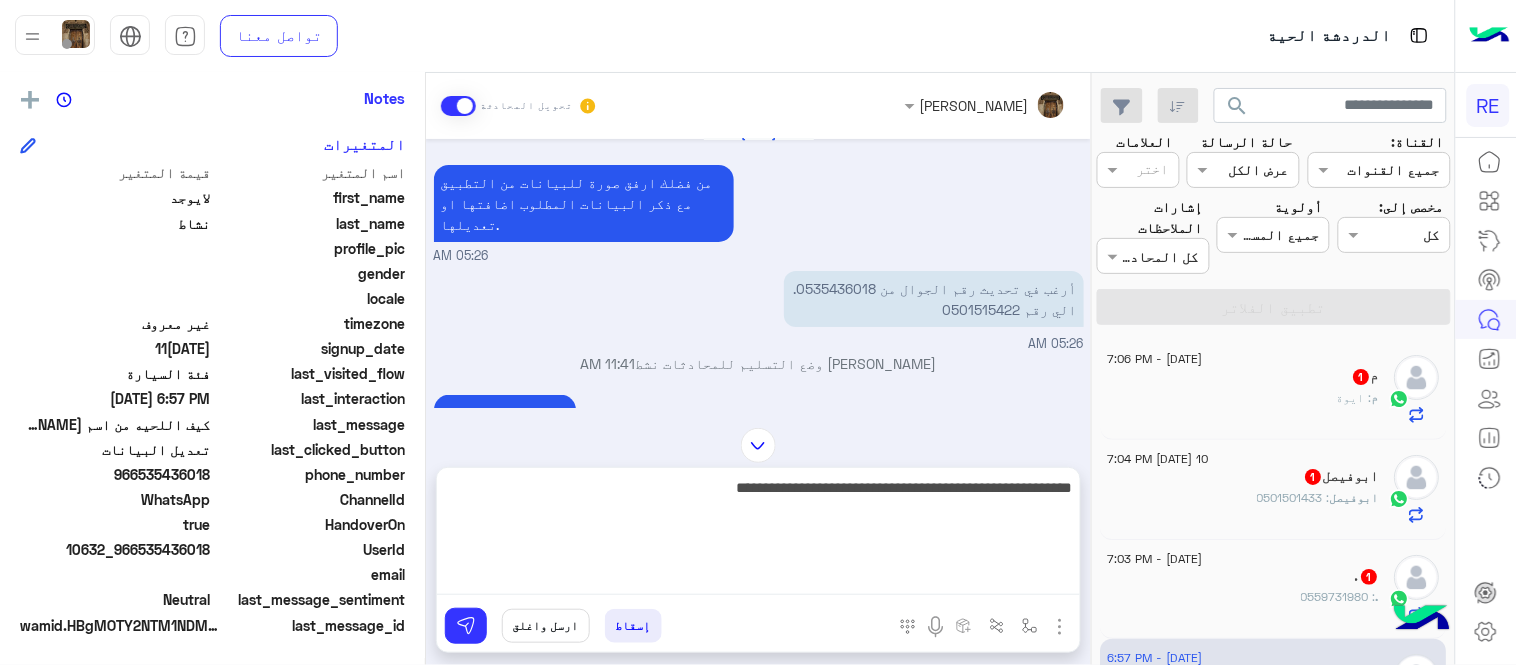 click on "**********" at bounding box center (758, 535) 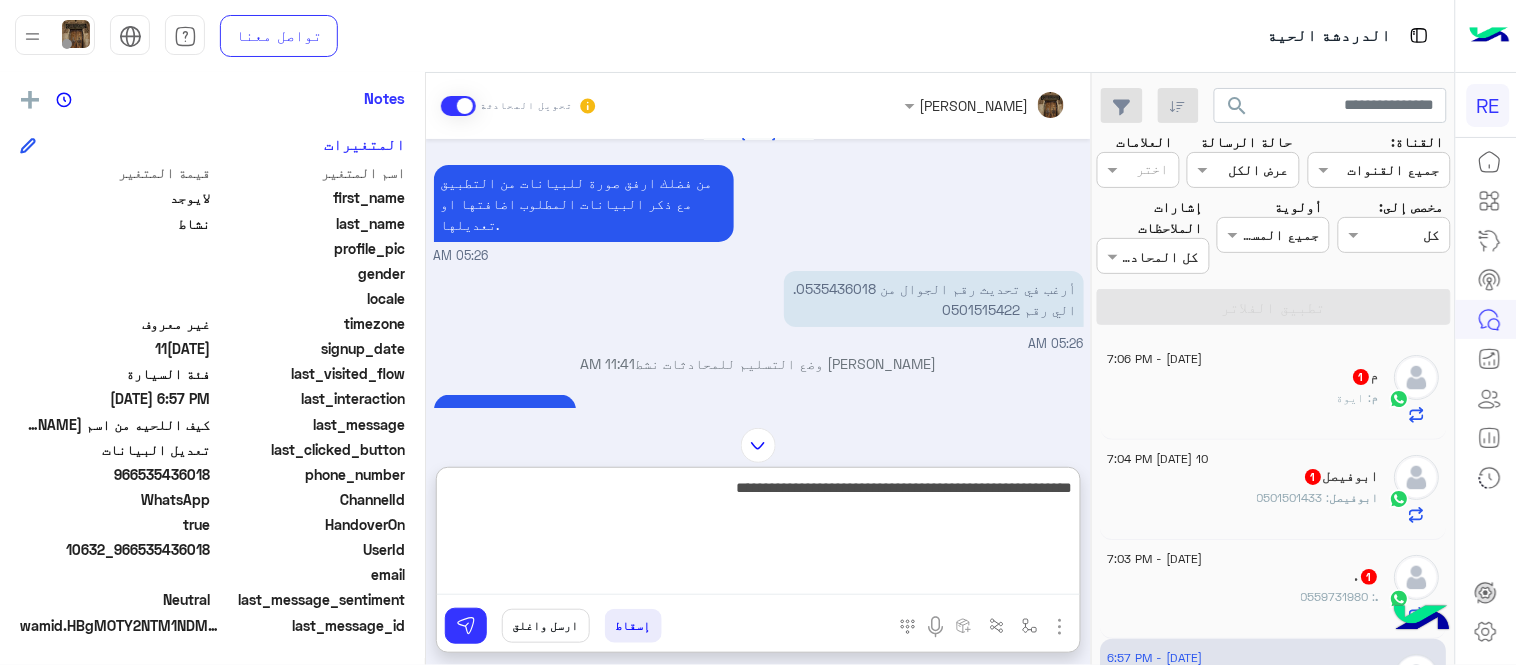 click on "**********" at bounding box center (758, 535) 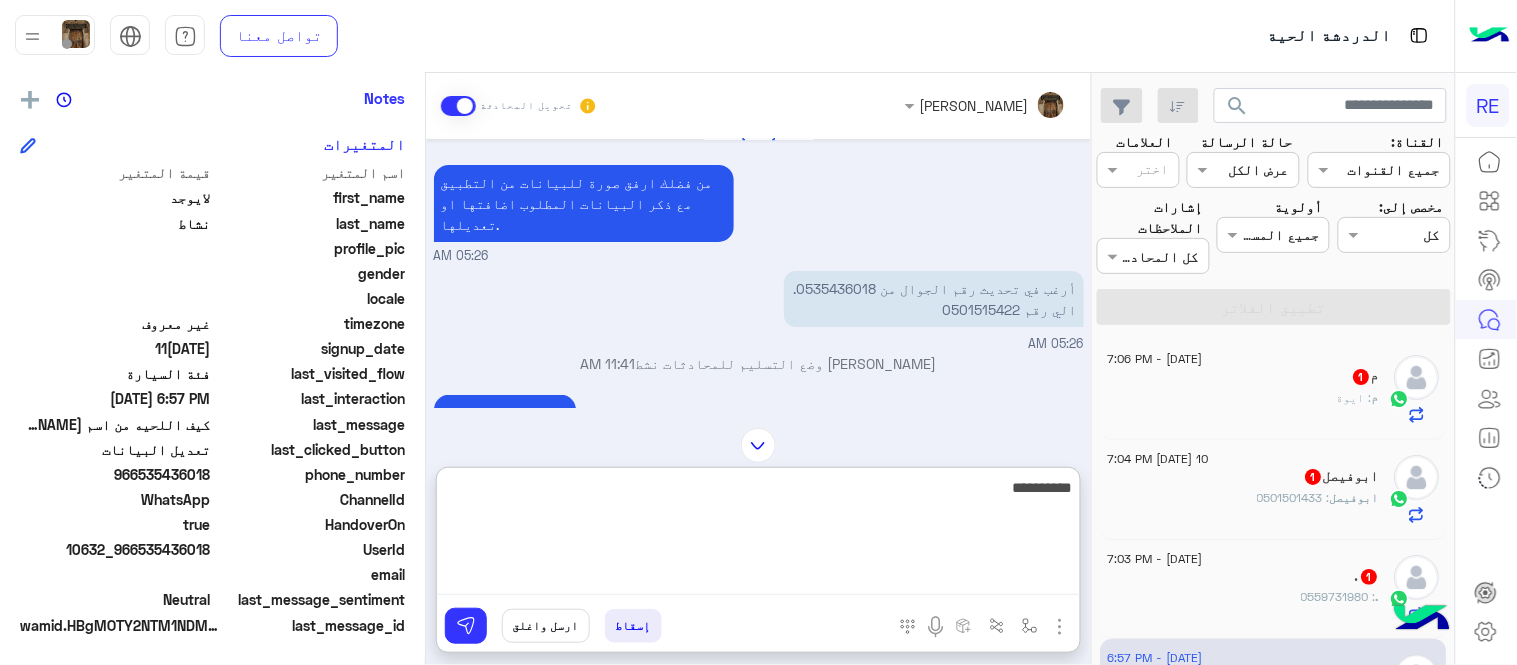 type on "**********" 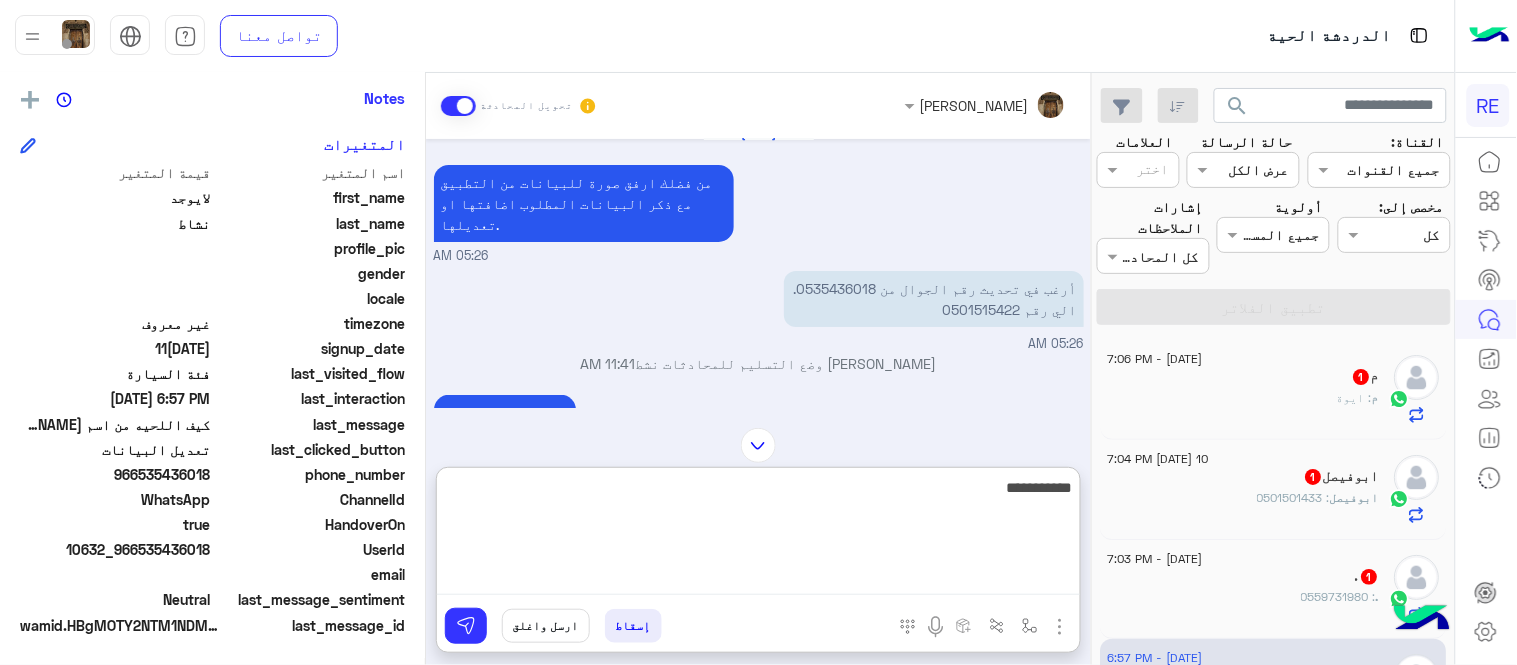 type 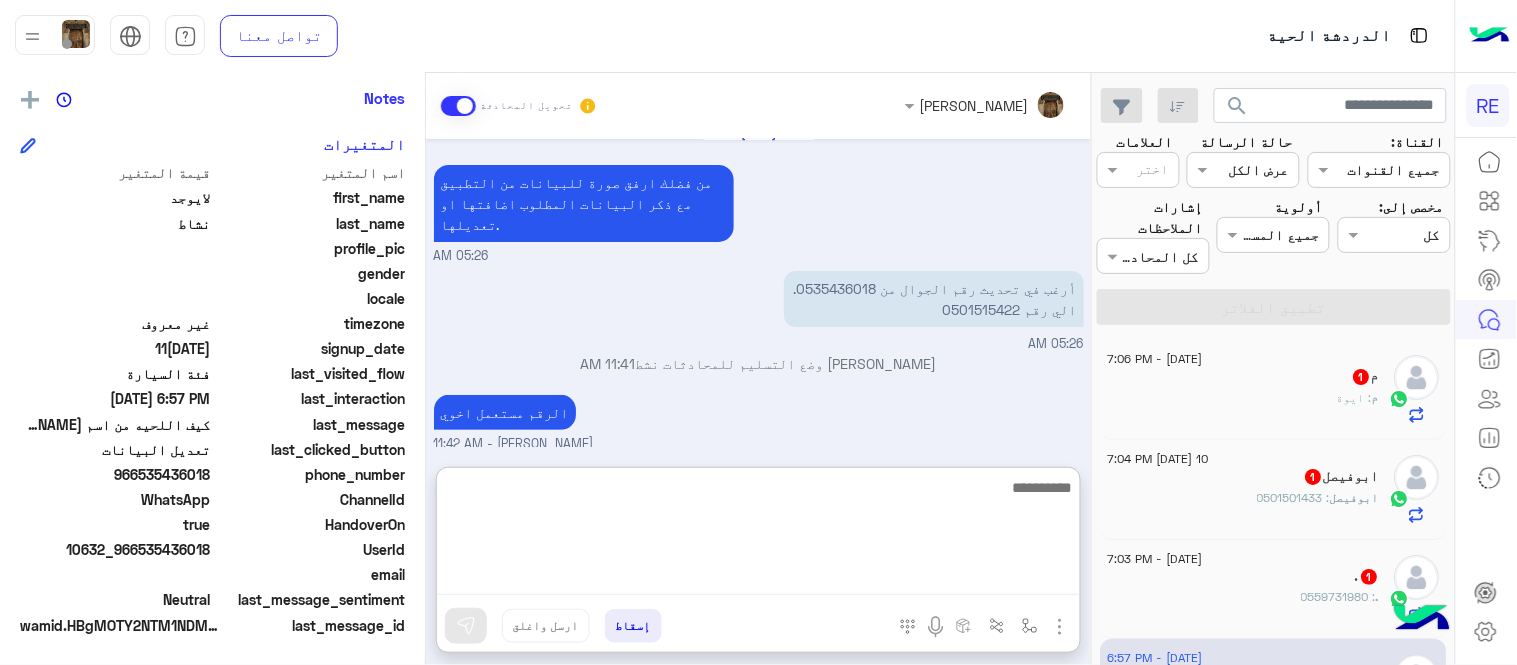 scroll, scrollTop: 420, scrollLeft: 0, axis: vertical 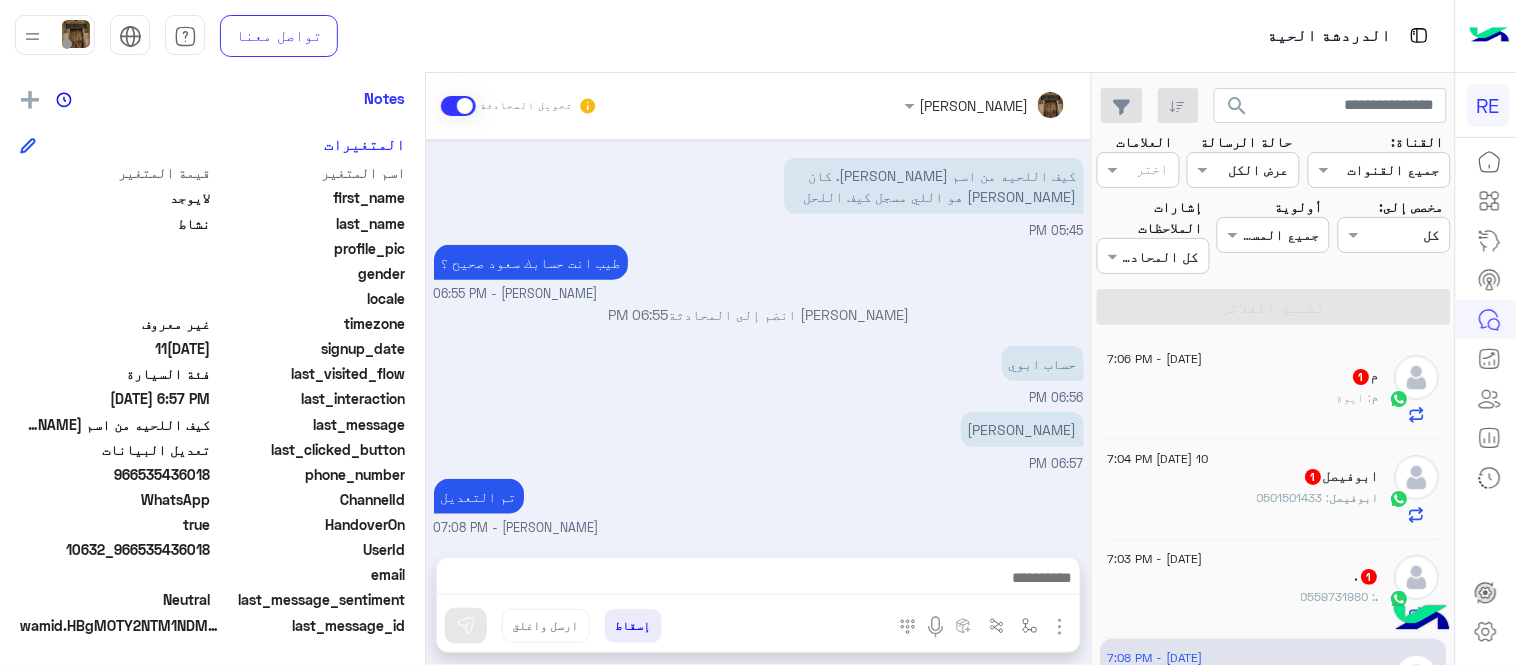 click on "[DATE]  من فضلك ارفق صورة للبيانات من التطبيق  مع ذكر البيانات المطلوب اضافتها او تعديلها.    05:26 AM  أرغب في تحديث رقم الجوال   من 0535436018. الي رقم   0501515422   05:26 AM   [PERSON_NAME] وضع التسليم للمحادثات نشط   11:41 AM      الرقم مستعمل اخوي  Terhal Almodon -  11:42 AM   [PERSON_NAME] انضم إلى المحادثة   11:42 AM      كيف اللحيه من اسم [PERSON_NAME]. كان [PERSON_NAME] هو اللي مسجل كيف اللحل   05:45 PM  طيب انت حسابك سعود صحيح ؟  [PERSON_NAME] -  06:55 PM   [PERSON_NAME] انضم إلى المحادثة   06:55 PM      حساب ابوي   06:56 PM  انا عوض   06:57 PM  تم التعديل  [PERSON_NAME] -  07:08 PM" at bounding box center [758, 338] 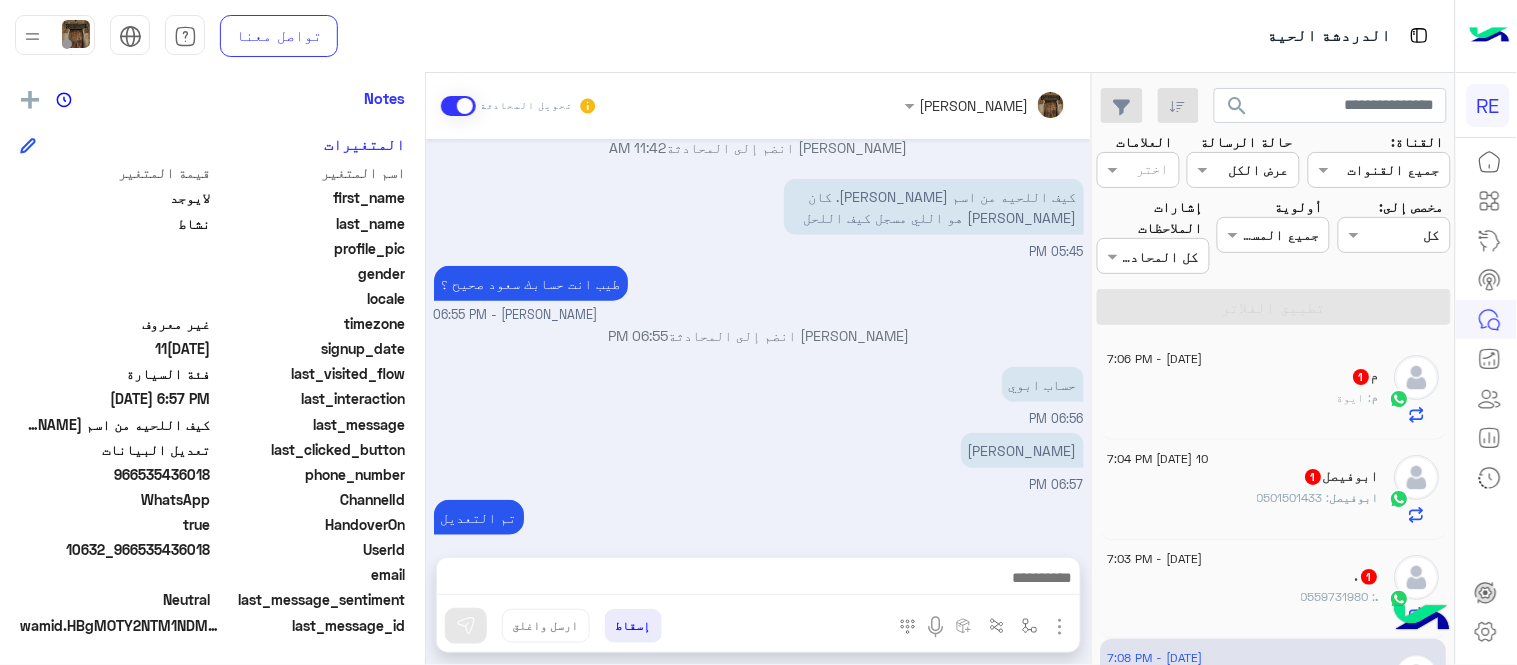 scroll, scrollTop: 396, scrollLeft: 0, axis: vertical 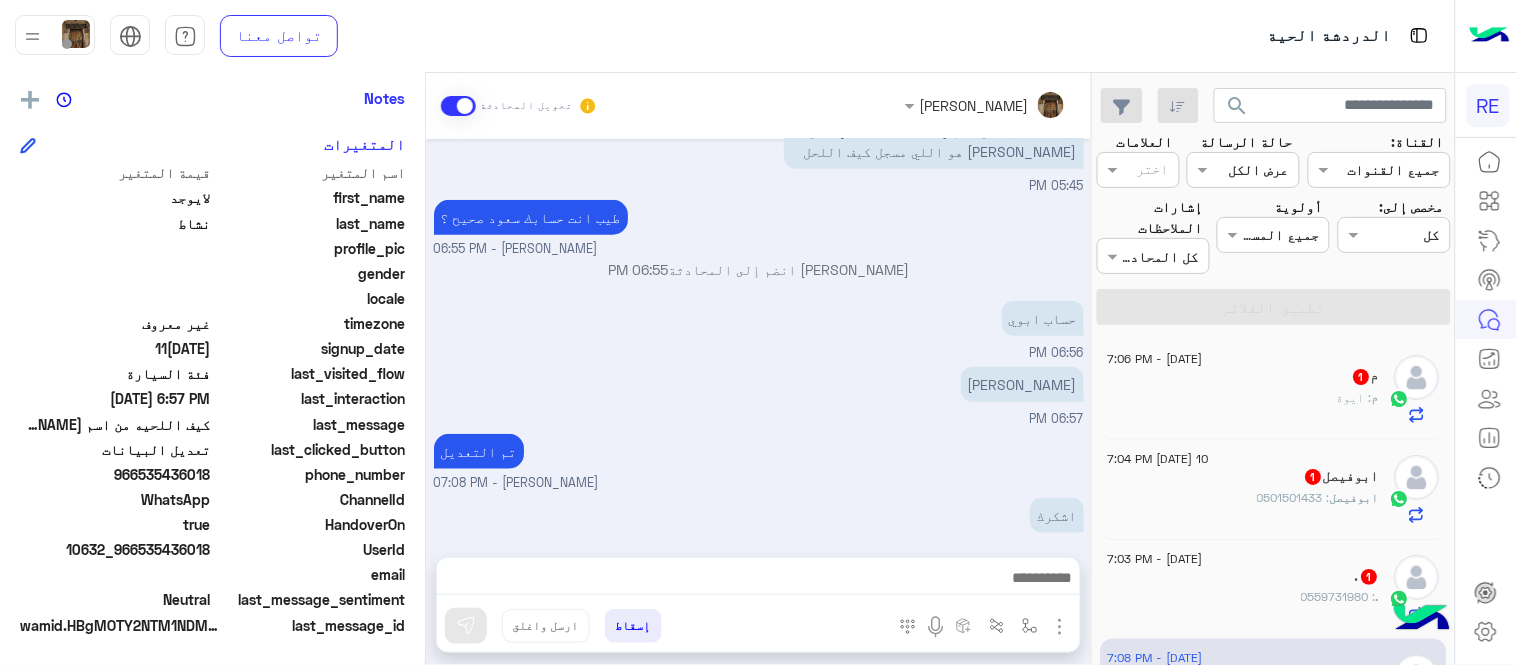 click on "تم التعديل  [PERSON_NAME] -  07:08 PM" at bounding box center (759, 461) 